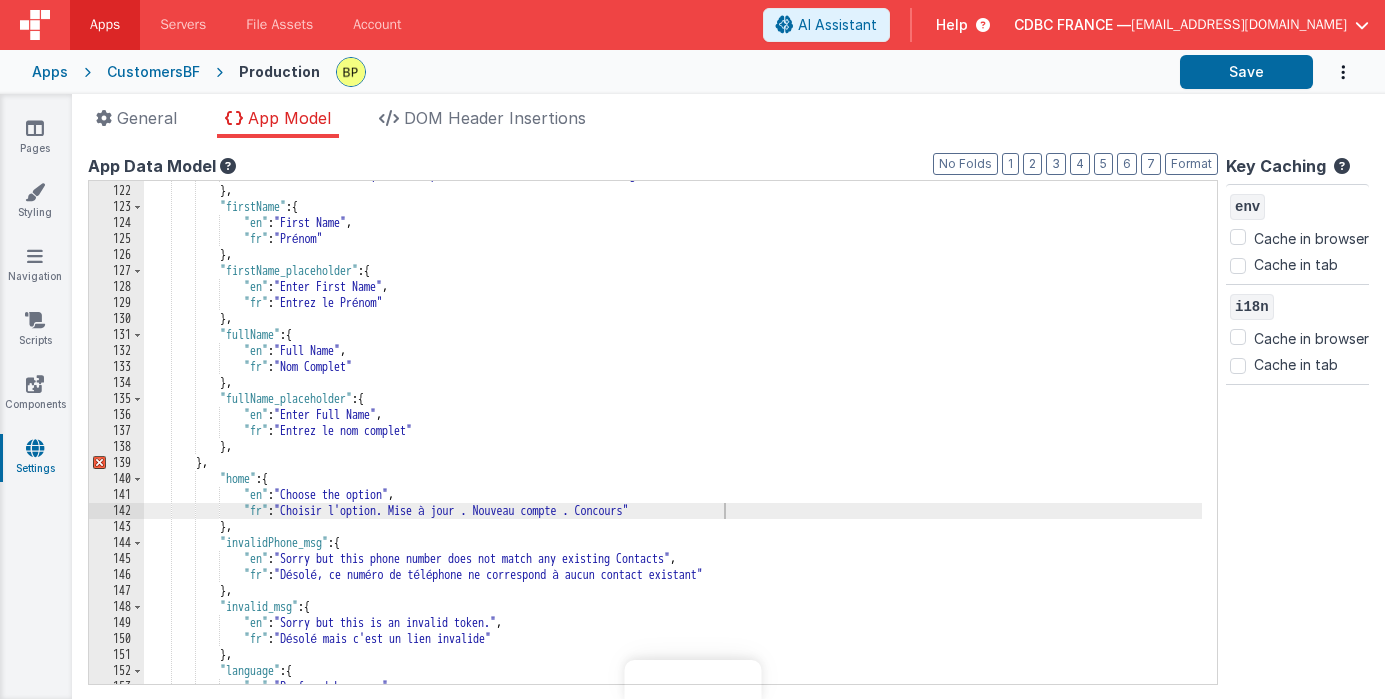 scroll, scrollTop: 0, scrollLeft: 0, axis: both 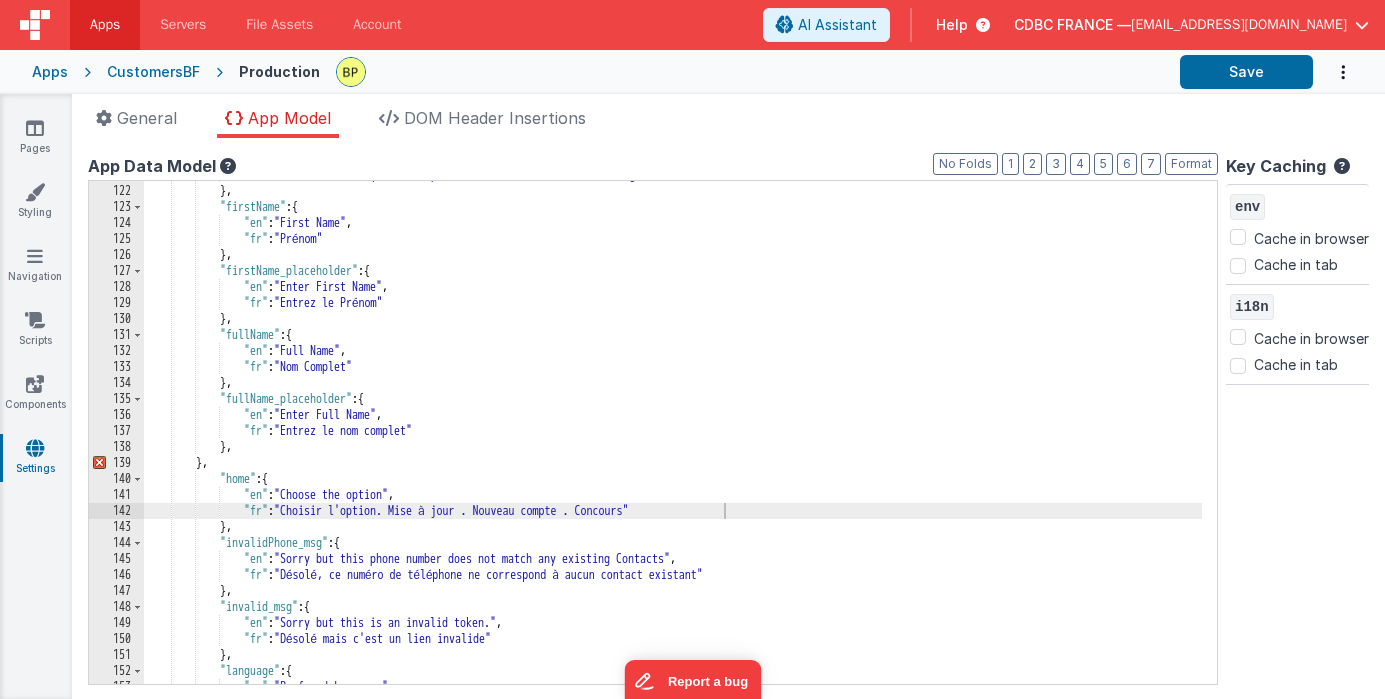 click on "CustomersBF" at bounding box center (153, 72) 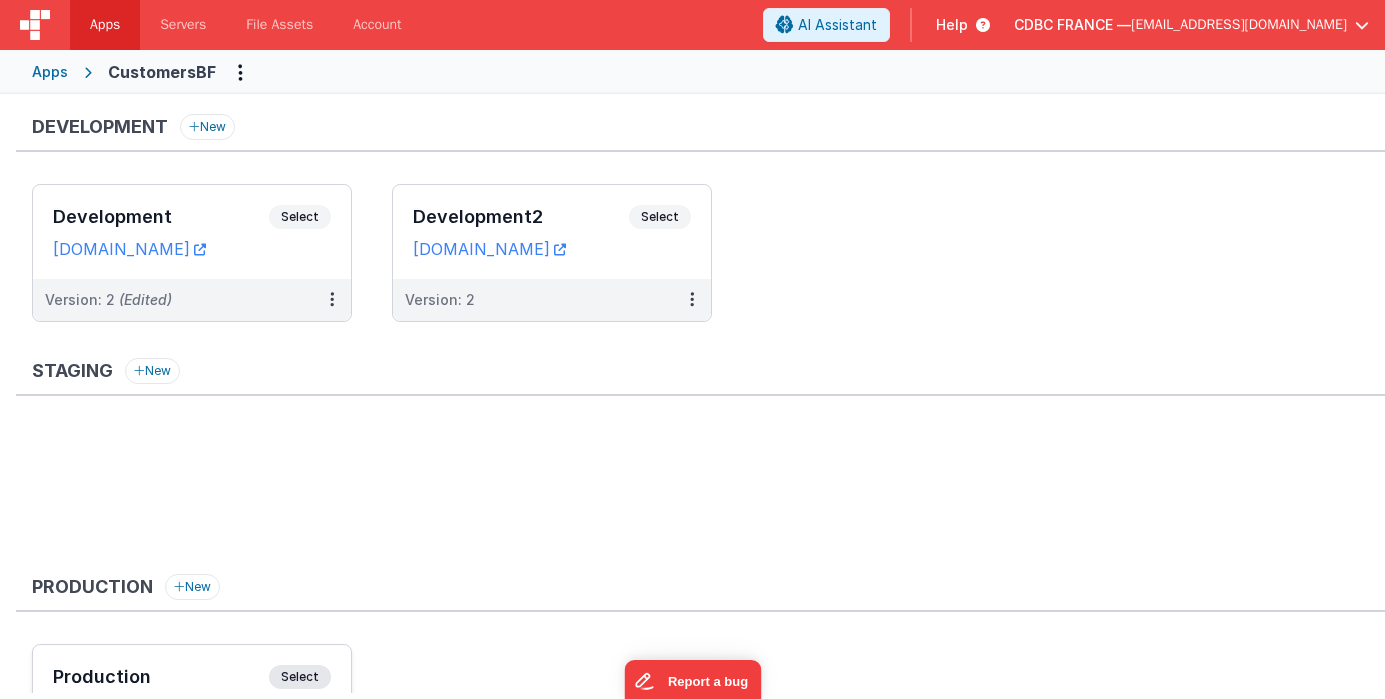 click on "Select" at bounding box center (300, 677) 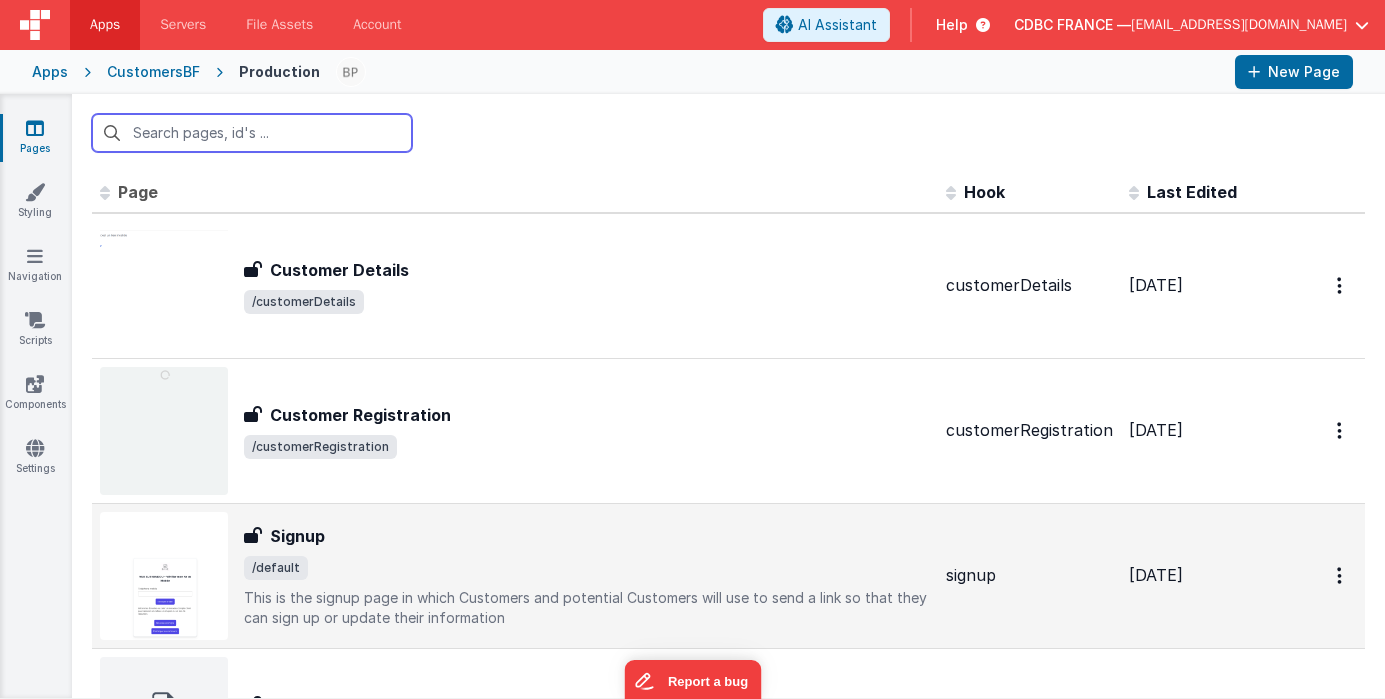 scroll, scrollTop: 123, scrollLeft: 0, axis: vertical 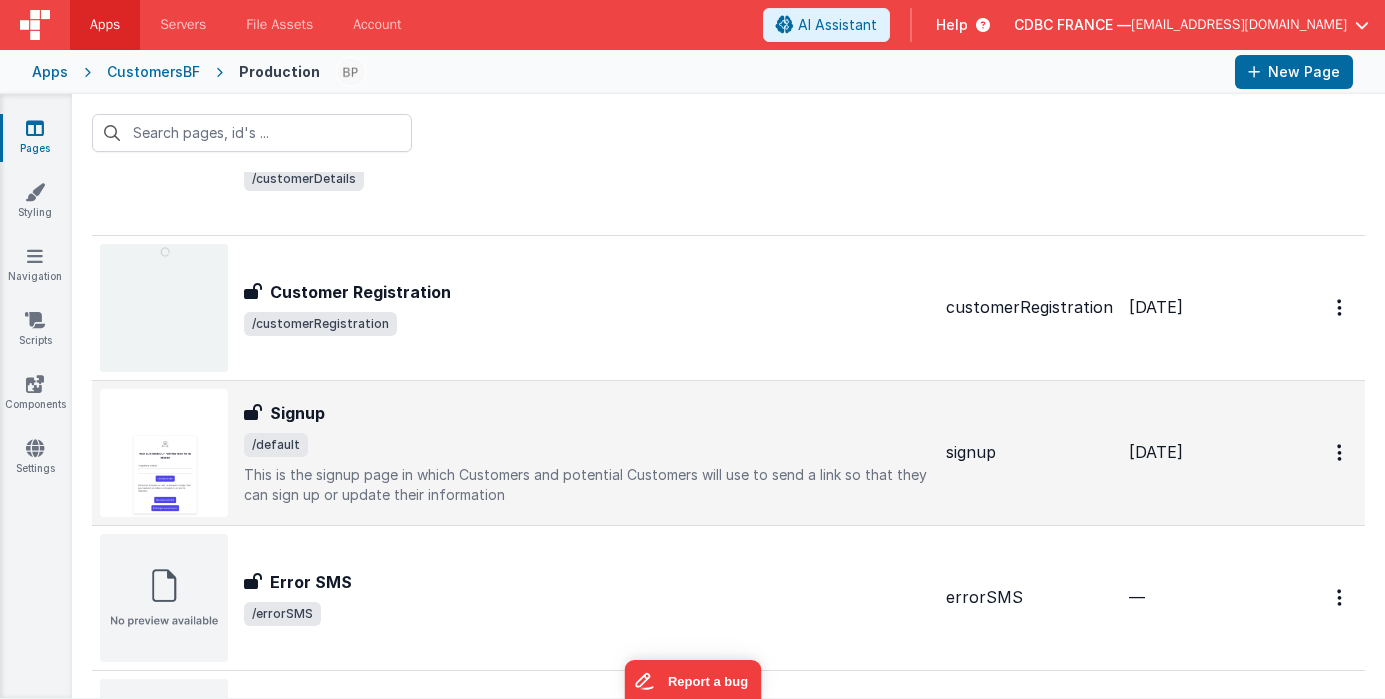click on "Signup" at bounding box center [587, 413] 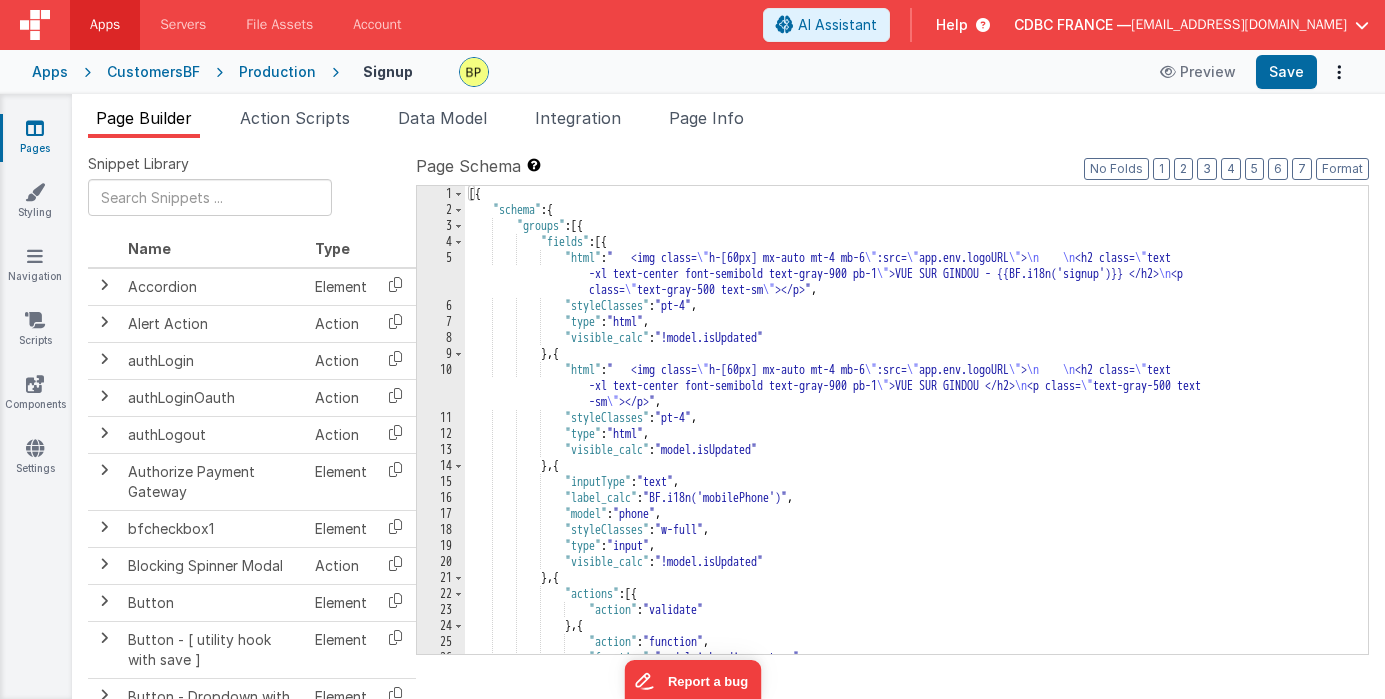 click on "10" at bounding box center (441, 386) 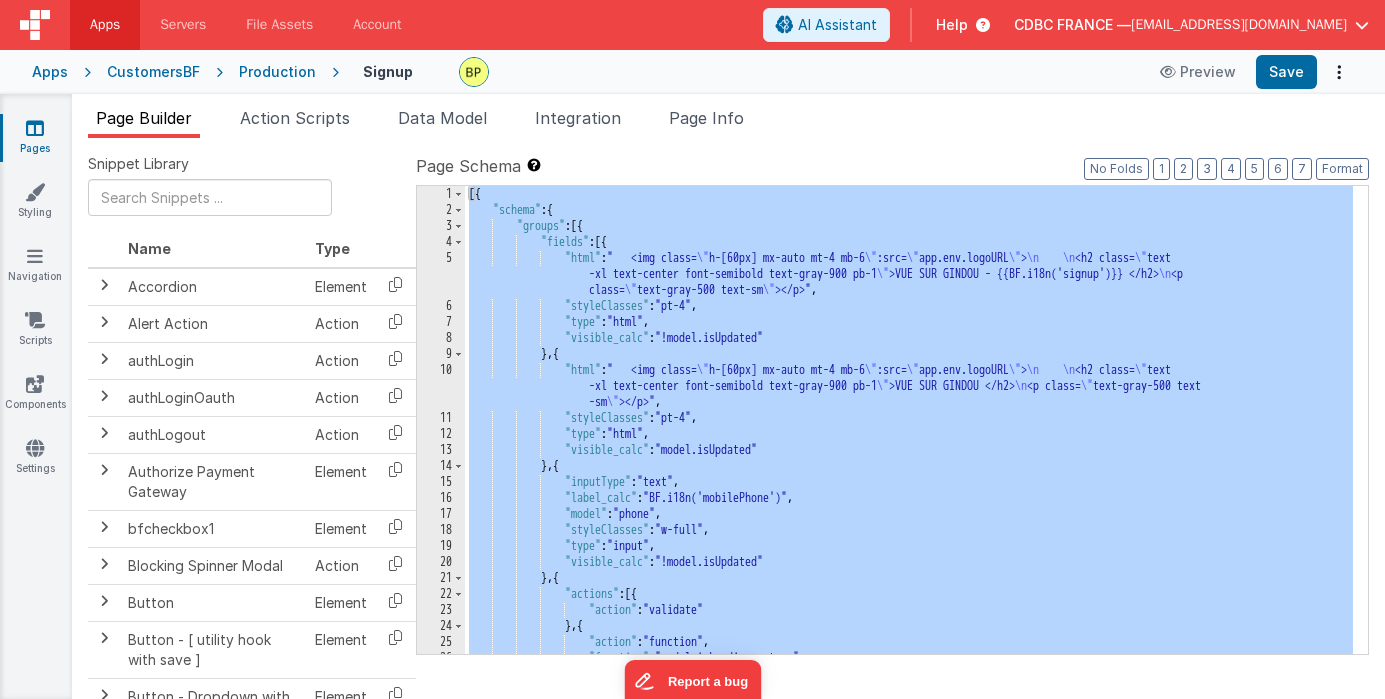 click on "10" at bounding box center [441, 386] 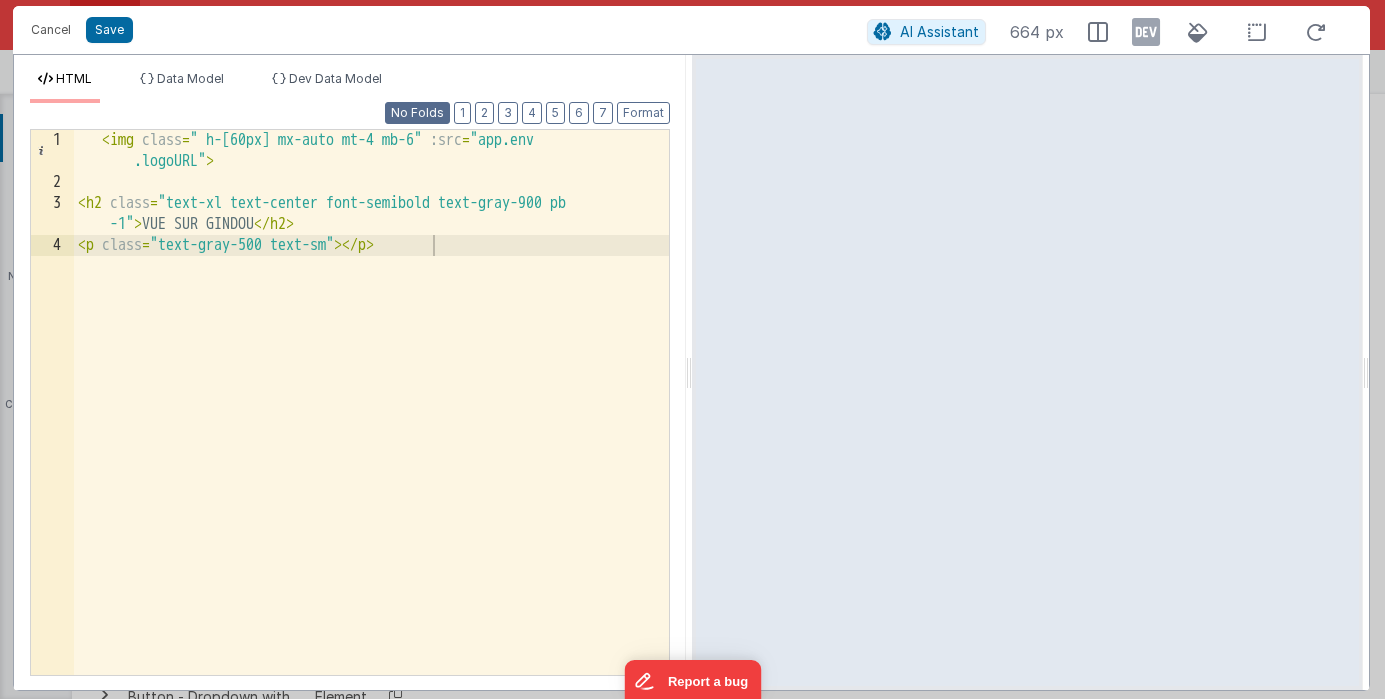click on "No Folds" at bounding box center (417, 113) 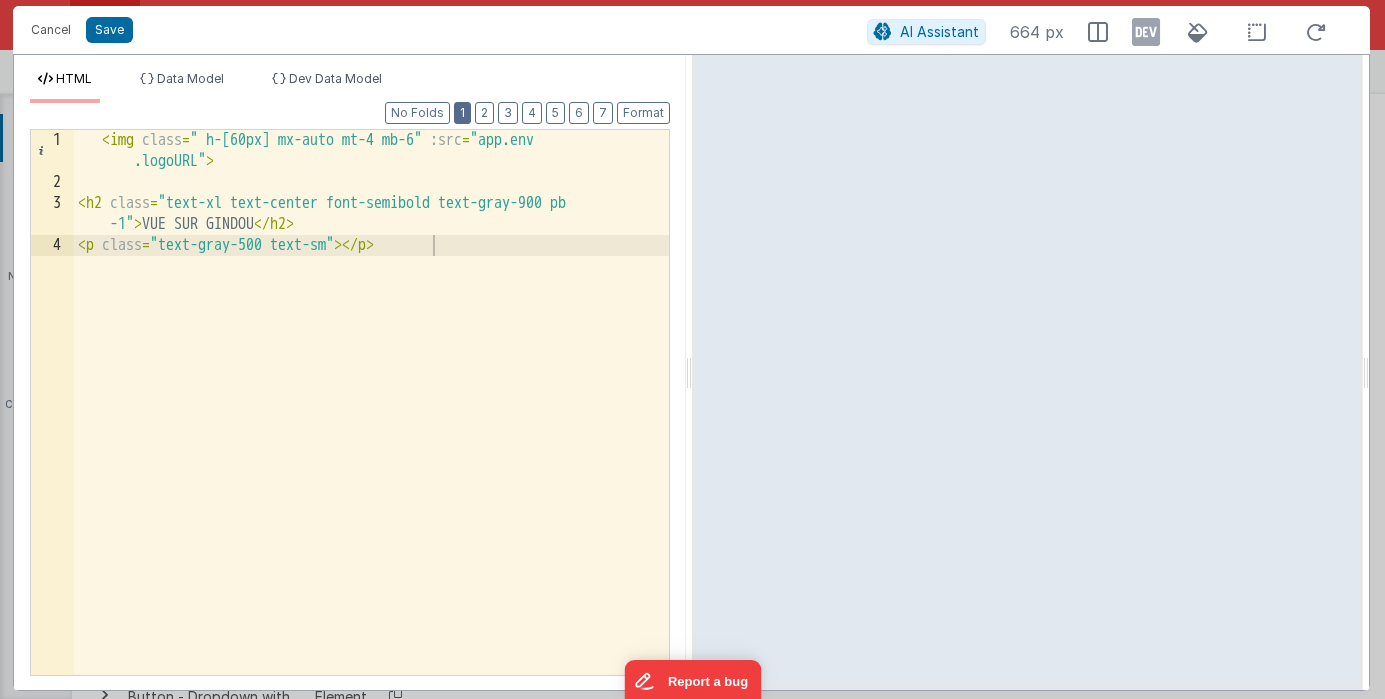 click on "1" at bounding box center [462, 113] 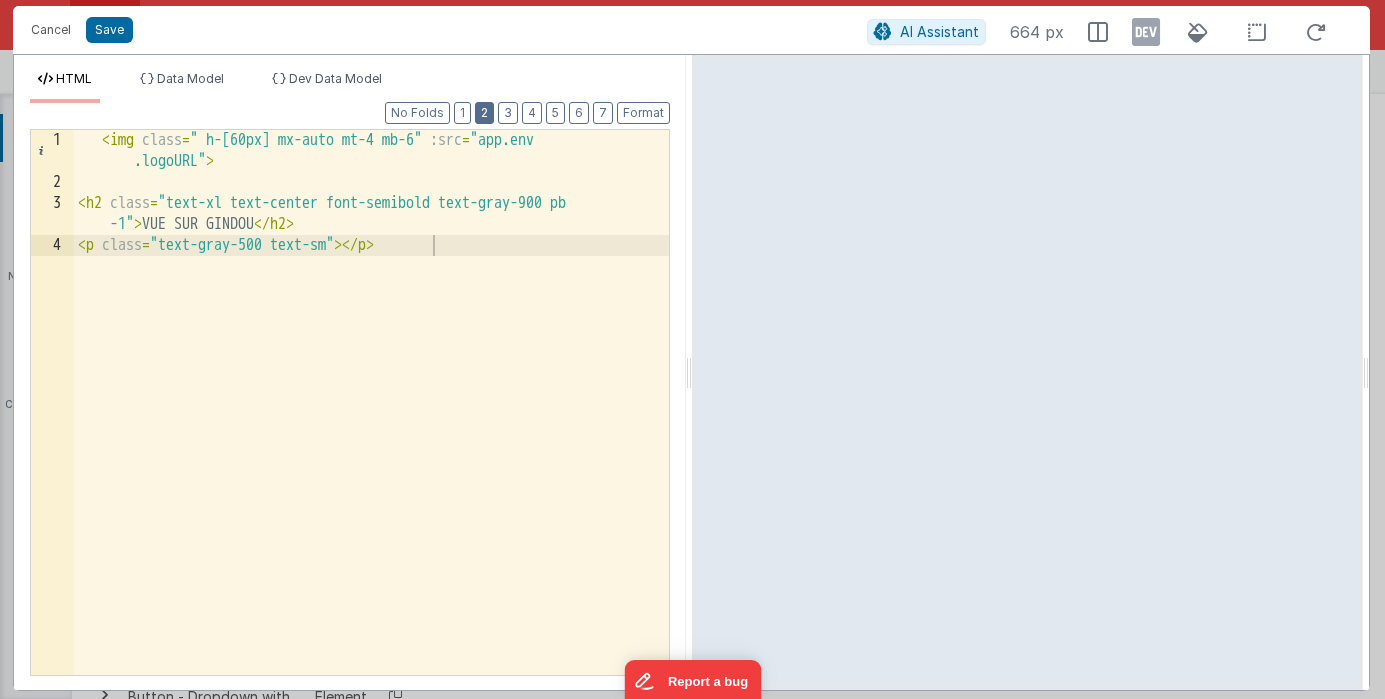 click on "2" at bounding box center (484, 113) 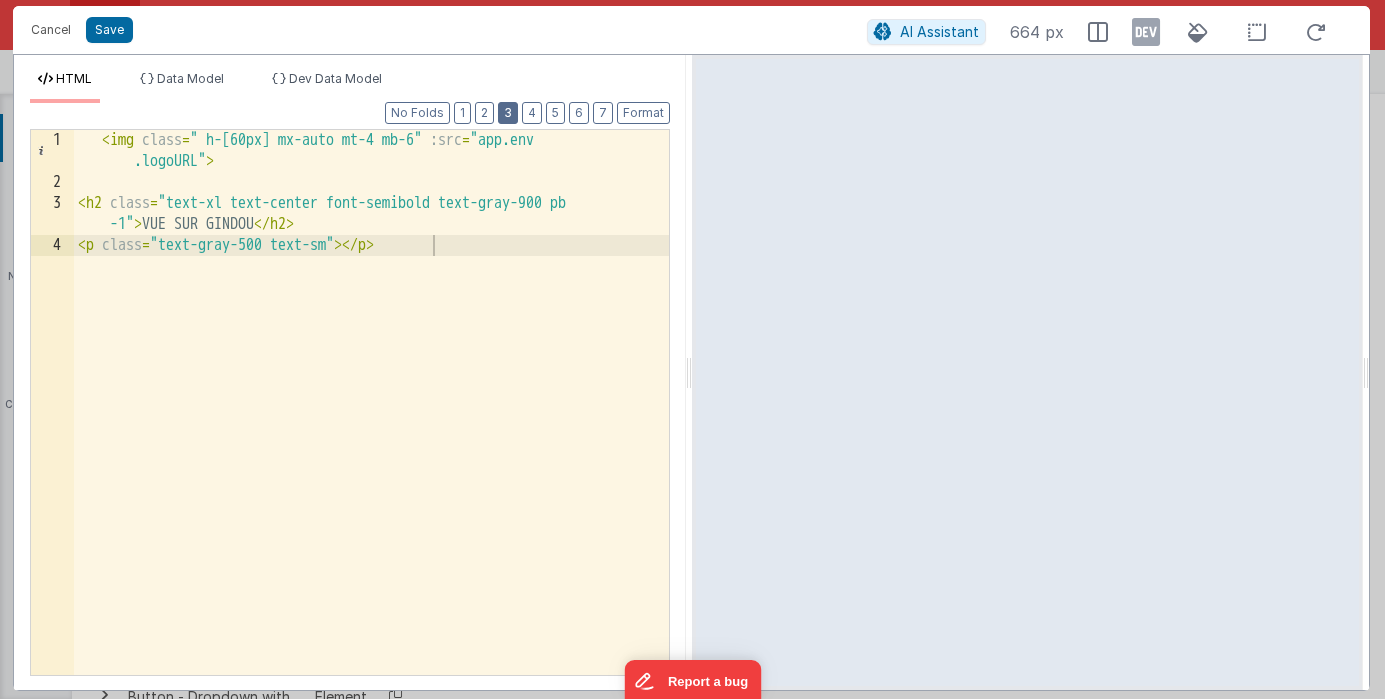 click on "3" at bounding box center [508, 113] 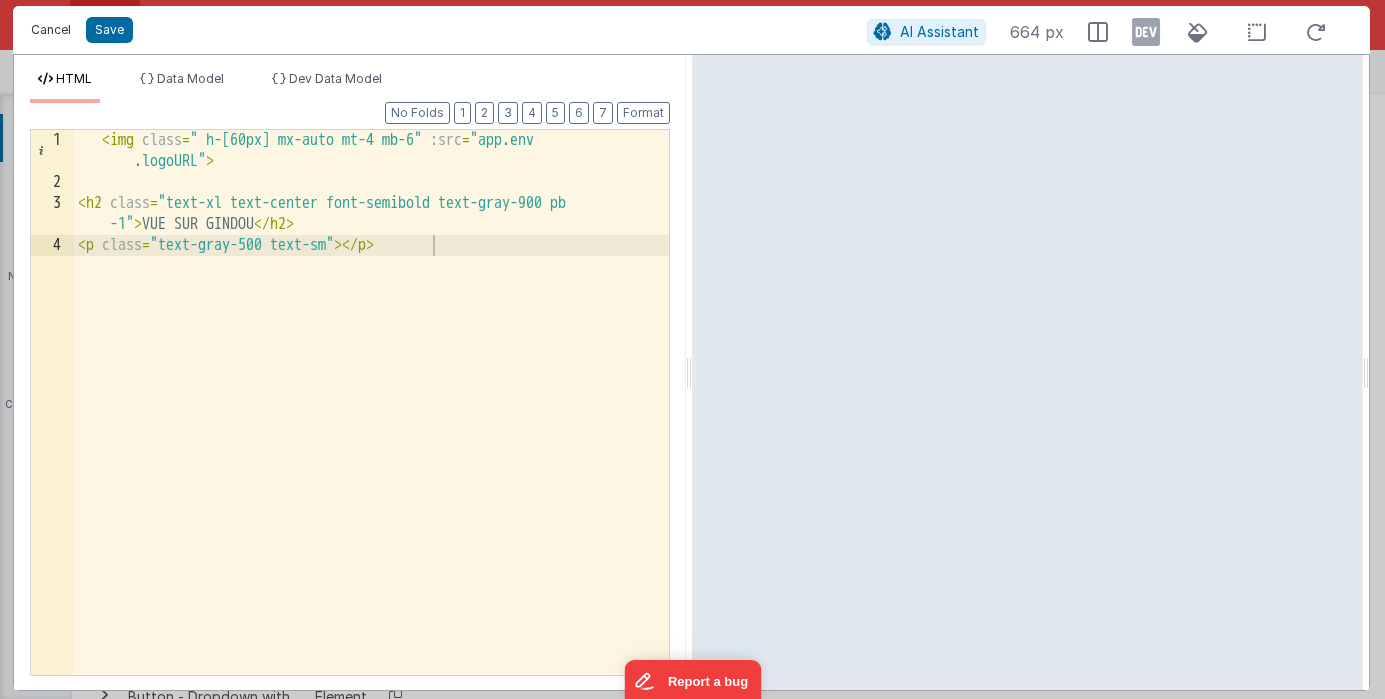 click on "Cancel" at bounding box center [51, 30] 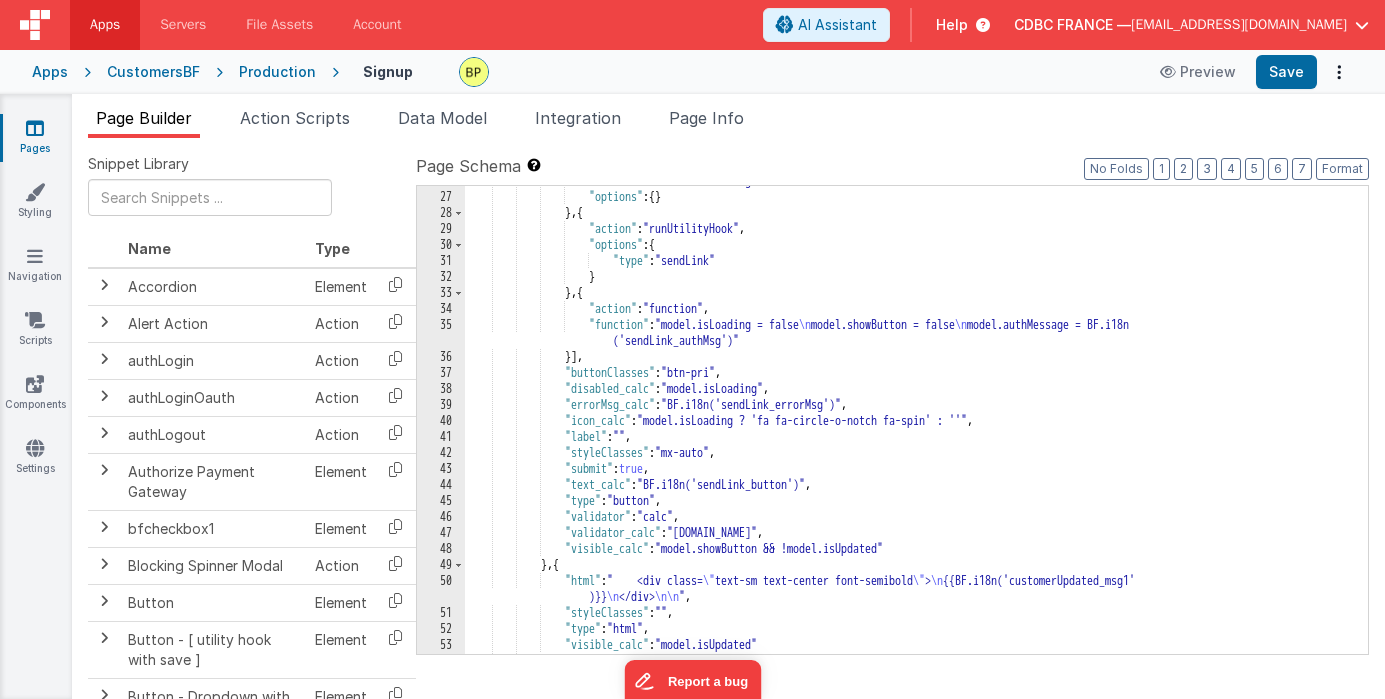 scroll, scrollTop: 0, scrollLeft: 0, axis: both 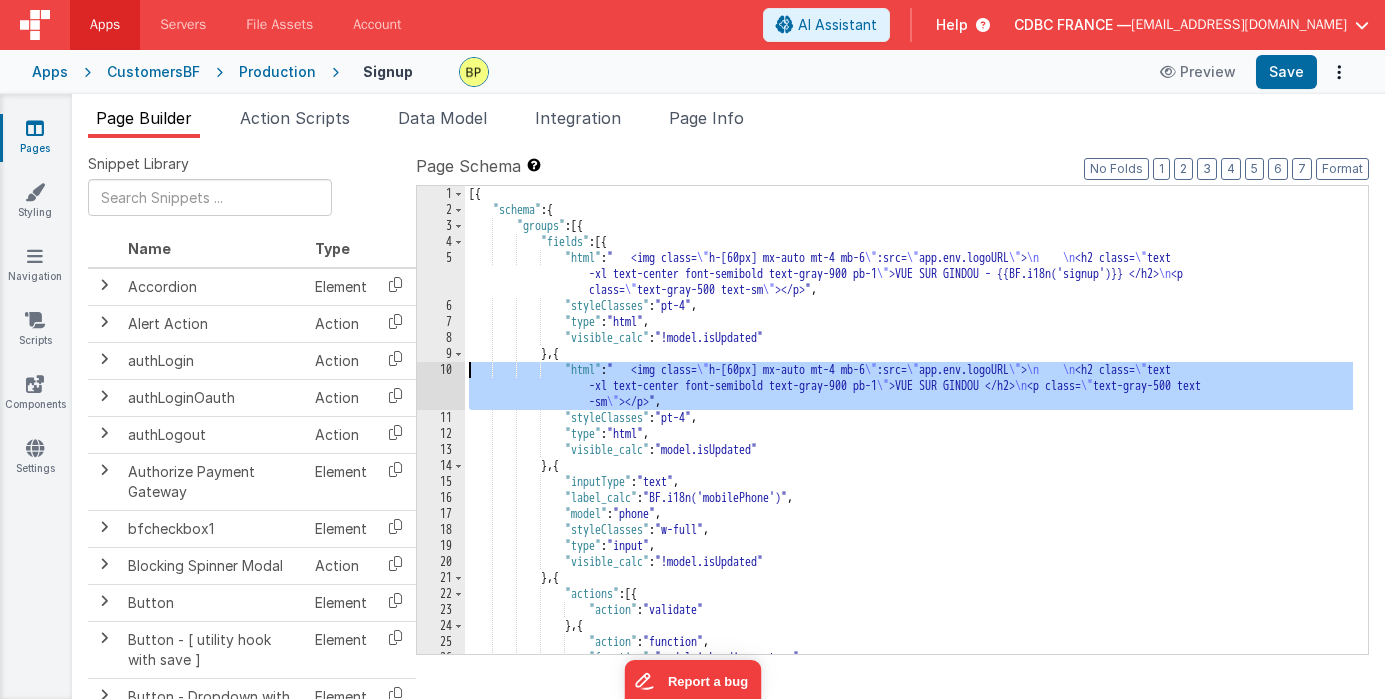 click on "1" at bounding box center [441, 194] 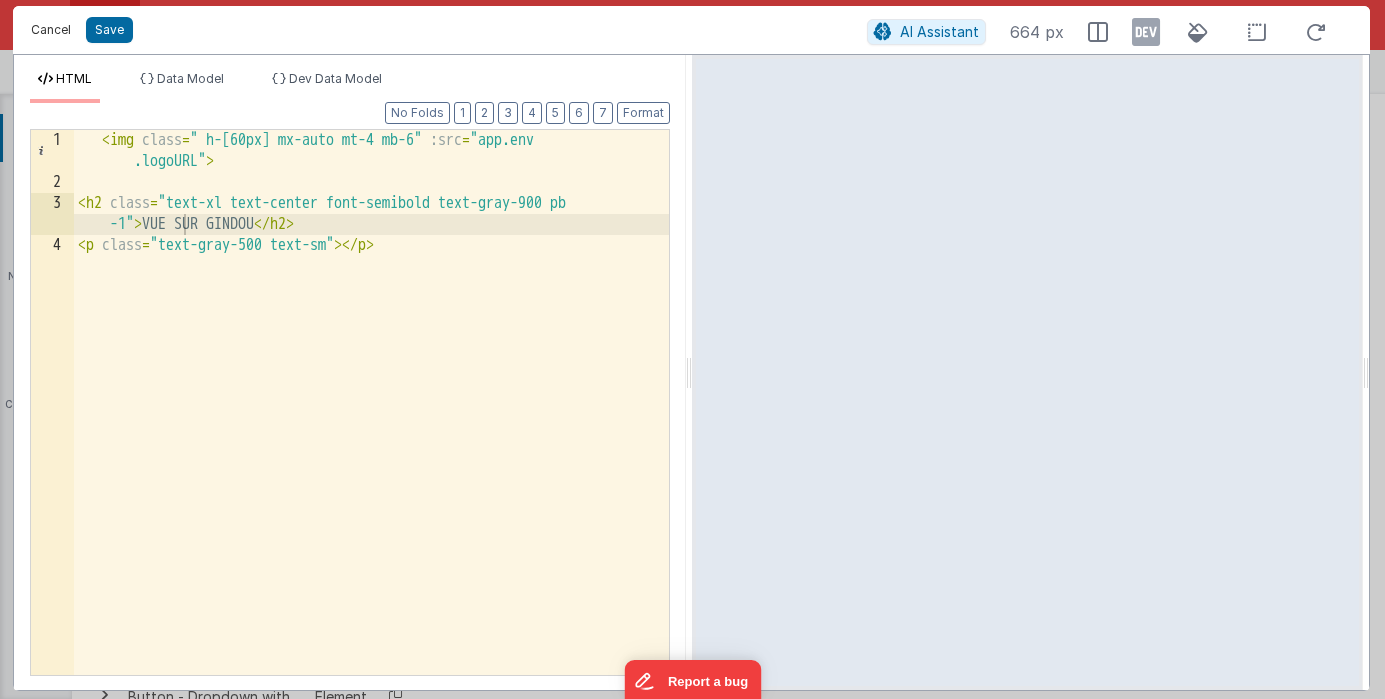 click on "Cancel" at bounding box center [51, 30] 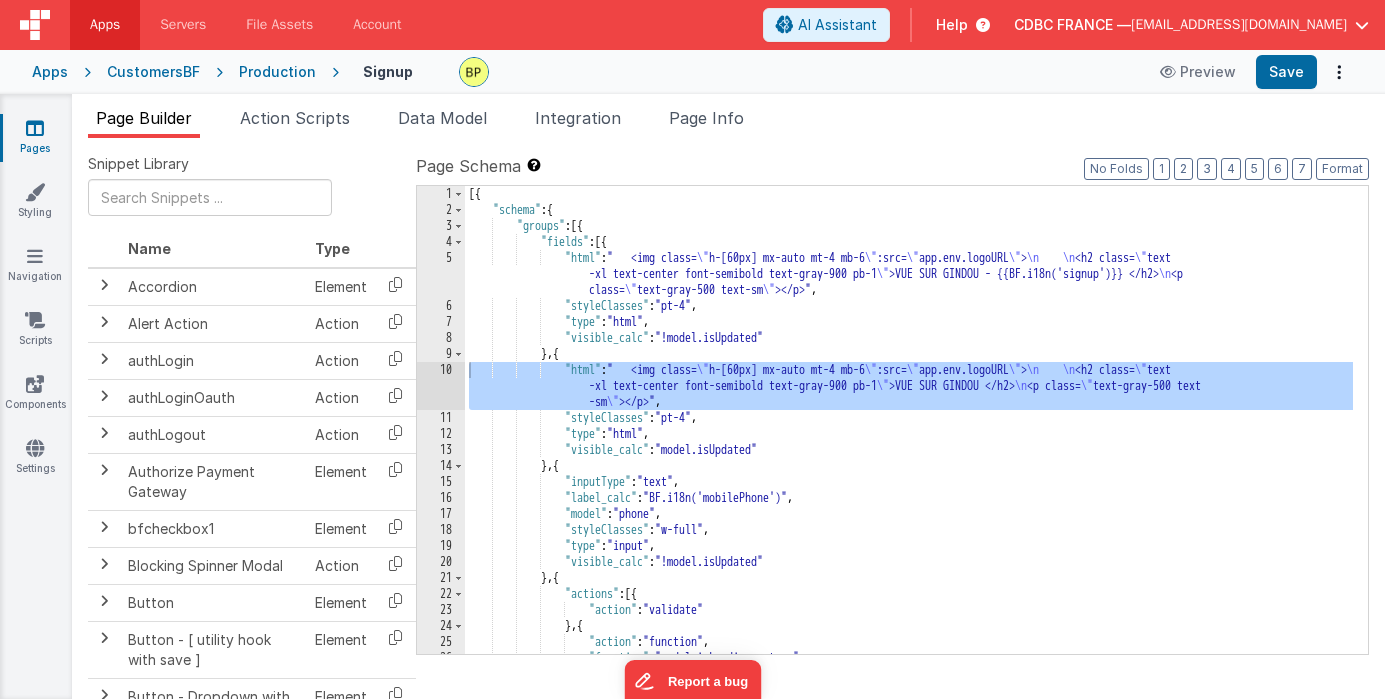 click on "5" at bounding box center (441, 274) 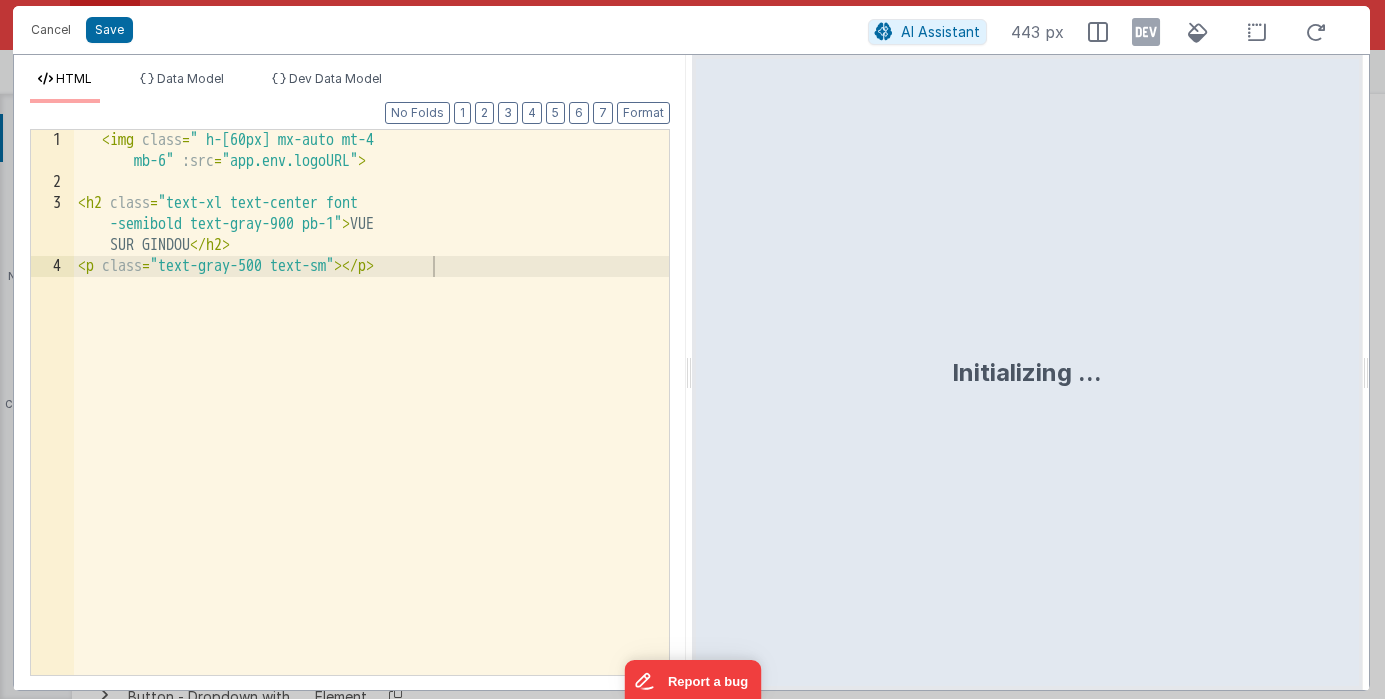 click on "< img   class = " h-[60px] mx-auto mt-4          mb-6"   :src = "app.env.logoURL" >      < h2   class = "text-xl text-center font      -semibold text-gray-900 pb-1" > VUE       SUR GINDOU  </ h2 > < p   class = "text-gray-500 text-sm" > </ p >" at bounding box center [371, 434] 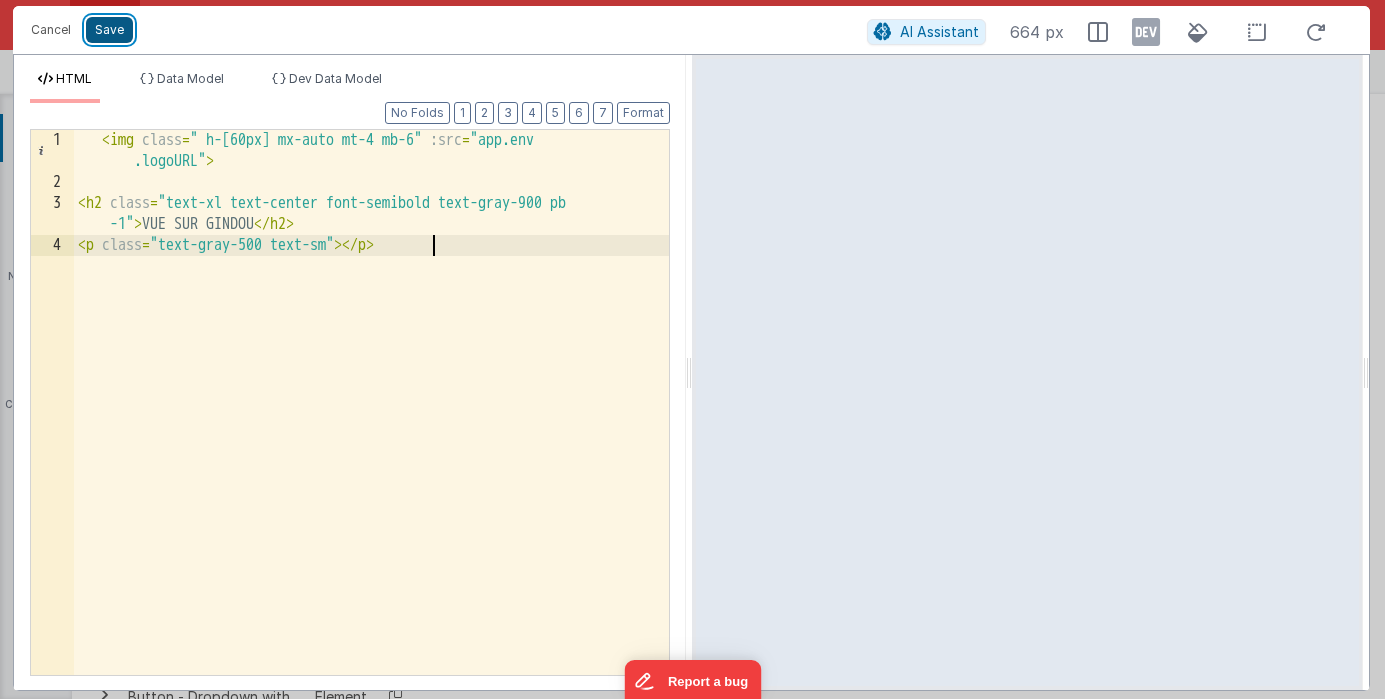 click on "Save" at bounding box center (109, 30) 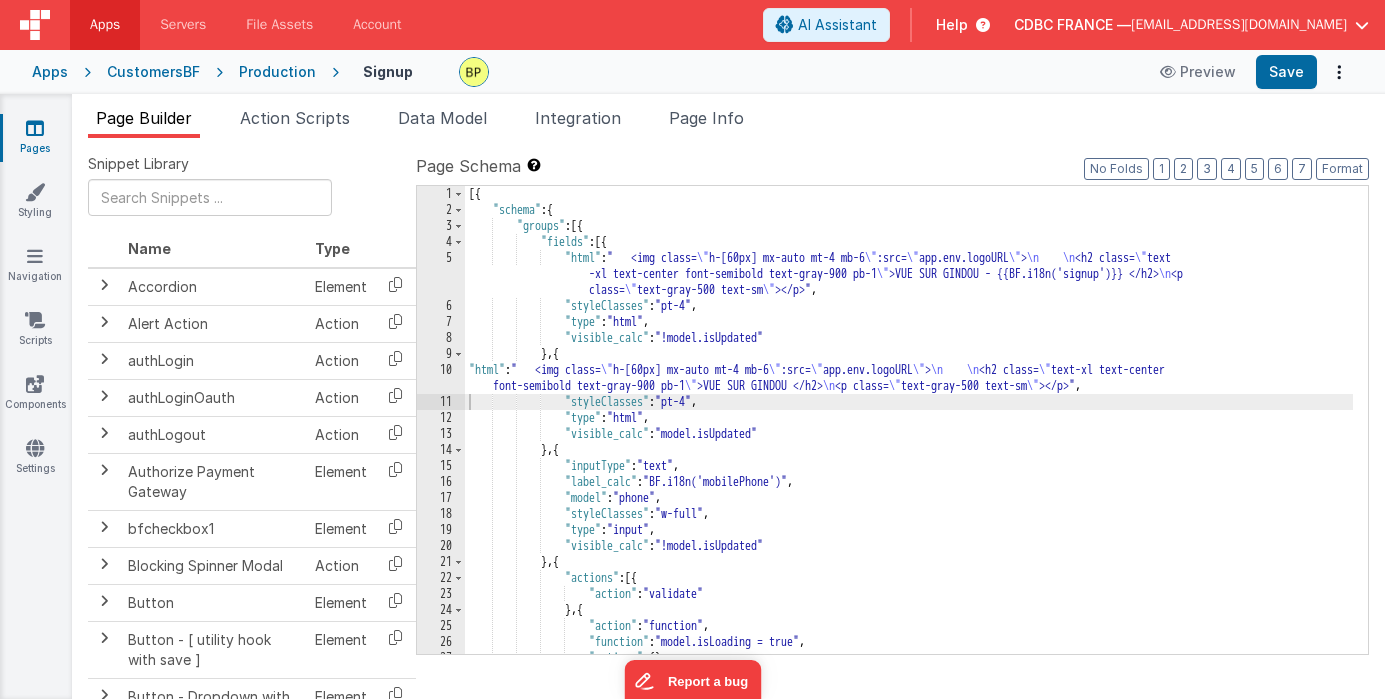 click on "[{      "schema" :  {           "groups" :  [{                "fields" :  [{                     "html" :  "   <img class= \"  h-[60px] mx-auto mt-4 mb-6 \"  :src= \" app.env.logoURL \" > \n      \n <h2 class= \" text                      -xl text-center font-semibold text-gray-900 pb-1 \" >VUE SUR GINDOU - {{BF.i18n('signup')}} </h2> \n <p                       class= \" text-gray-500 text-sm \" ></p>" ,                     "styleClasses" :  "pt-4" ,                     "type" :  "html" ,                     "visible_calc" :  "!model.isUpdated"                } ,  { "html" :  "   <img class= \"  h-[60px] mx-auto mt-4 mb-6 \"  :src= \" app.env.logoURL \" > \n      \n <h2 class= \" text-xl text-center       font-semibold text-gray-900 pb-1 \" >VUE SUR GINDOU </h2> \n <p class= \" text-gray-500 text-sm \" ></p>" ,                     "styleClasses" :  "pt-4" ,                     "type" :  "html" ,                     "visible_calc" :  "model.isUpdated"" at bounding box center [909, 436] 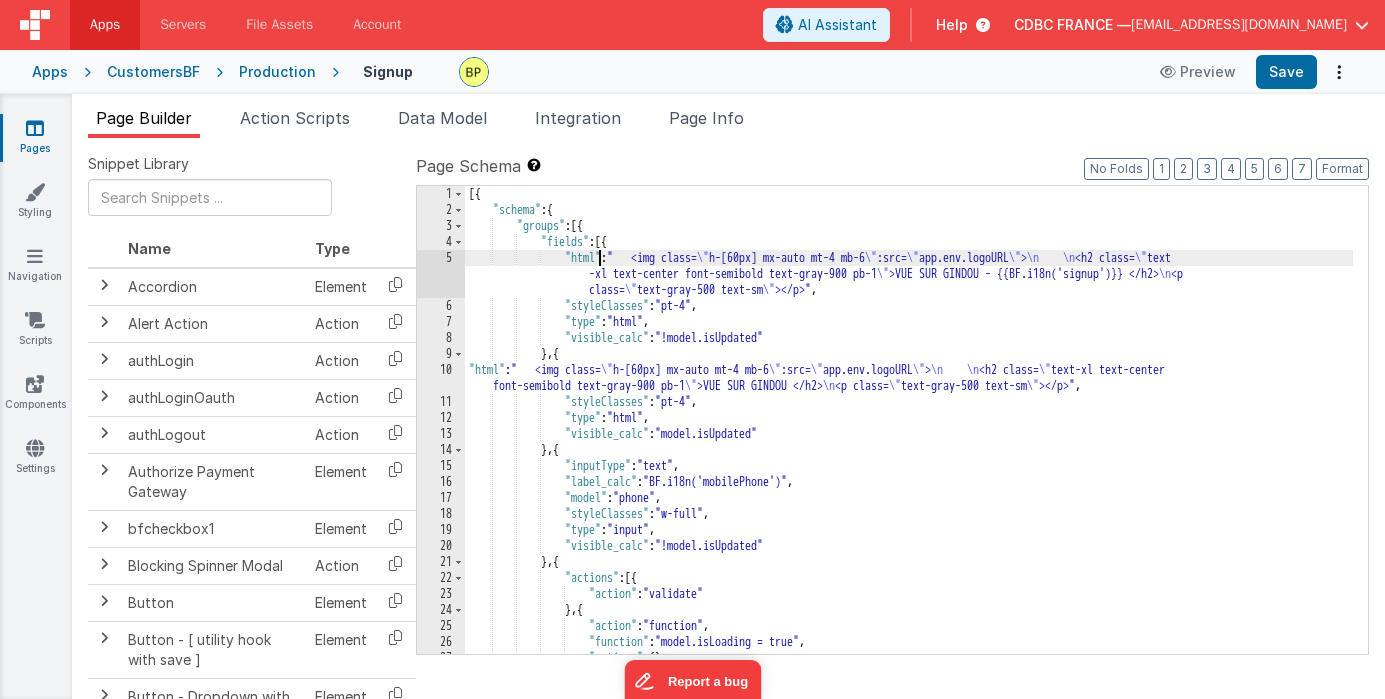 click on "5" at bounding box center (441, 274) 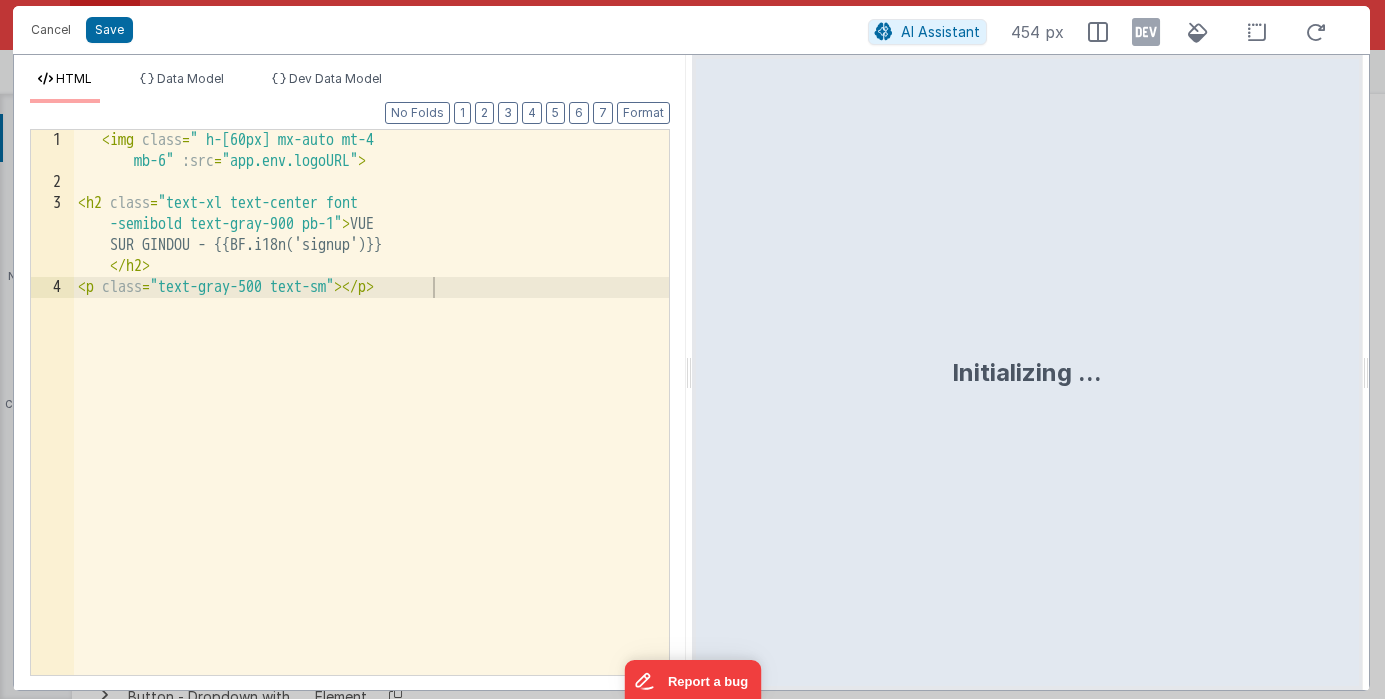 click on "Format
7
6
5
4
3
2
1
No Folds
1 2 3 4     < img   class = " h-[60px] mx-auto mt-4          mb-6"   :src = "app.env.logoURL" >      < h2   class = "text-xl text-center font      -semibold text-gray-900 pb-1" > VUE       SUR GINDOU - {{BF.i18n('signup')}}       </ h2 > < p   class = "text-gray-500 text-sm" > </ p > XXXXXXXXXXXXXXXXXXXXXXXXXXXXXXXXXXXXXXXXXXXXXXXXXX Data Model Format
7
6
5
4
3
2
1
No Folds
XXXXXXXXXXXXXXXXXXXXXXXXXXXXXXXXXXXXXXXXXXXXXXXXXX Development Data Model Format
7
6
5" at bounding box center [350, 396] 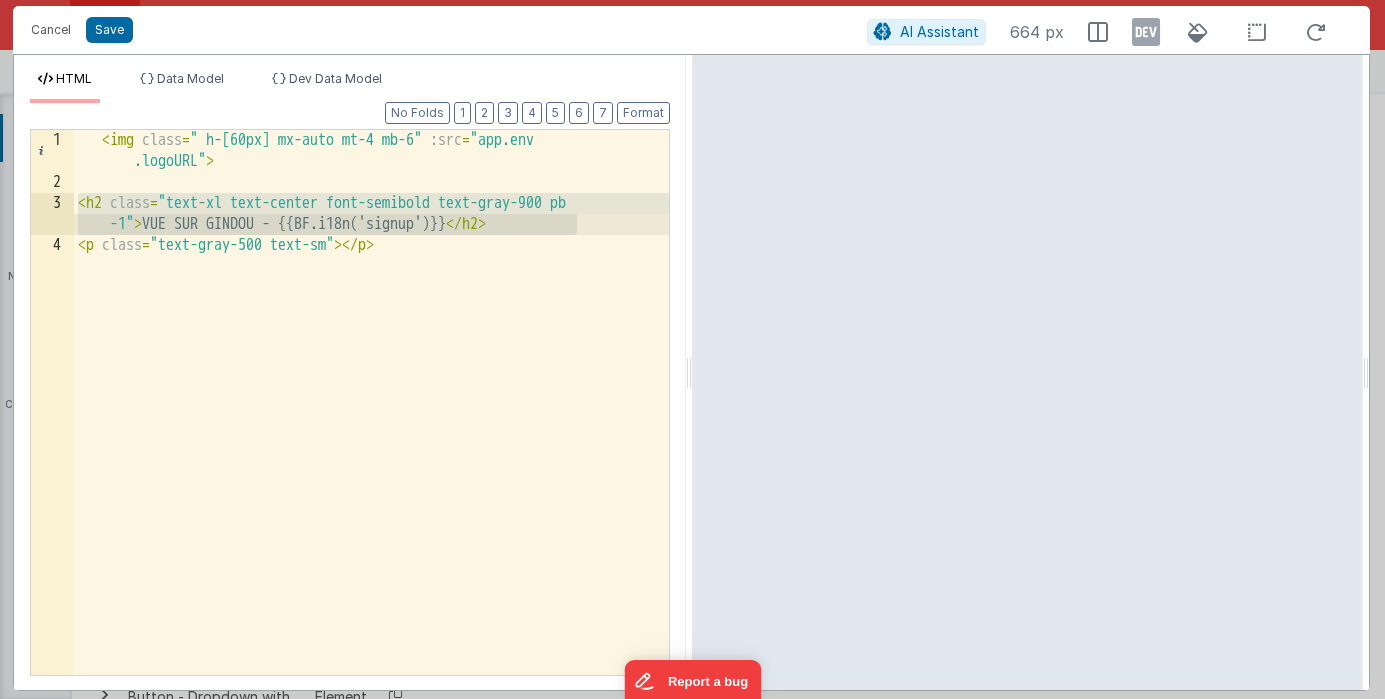 drag, startPoint x: 79, startPoint y: 203, endPoint x: 670, endPoint y: 233, distance: 591.7609 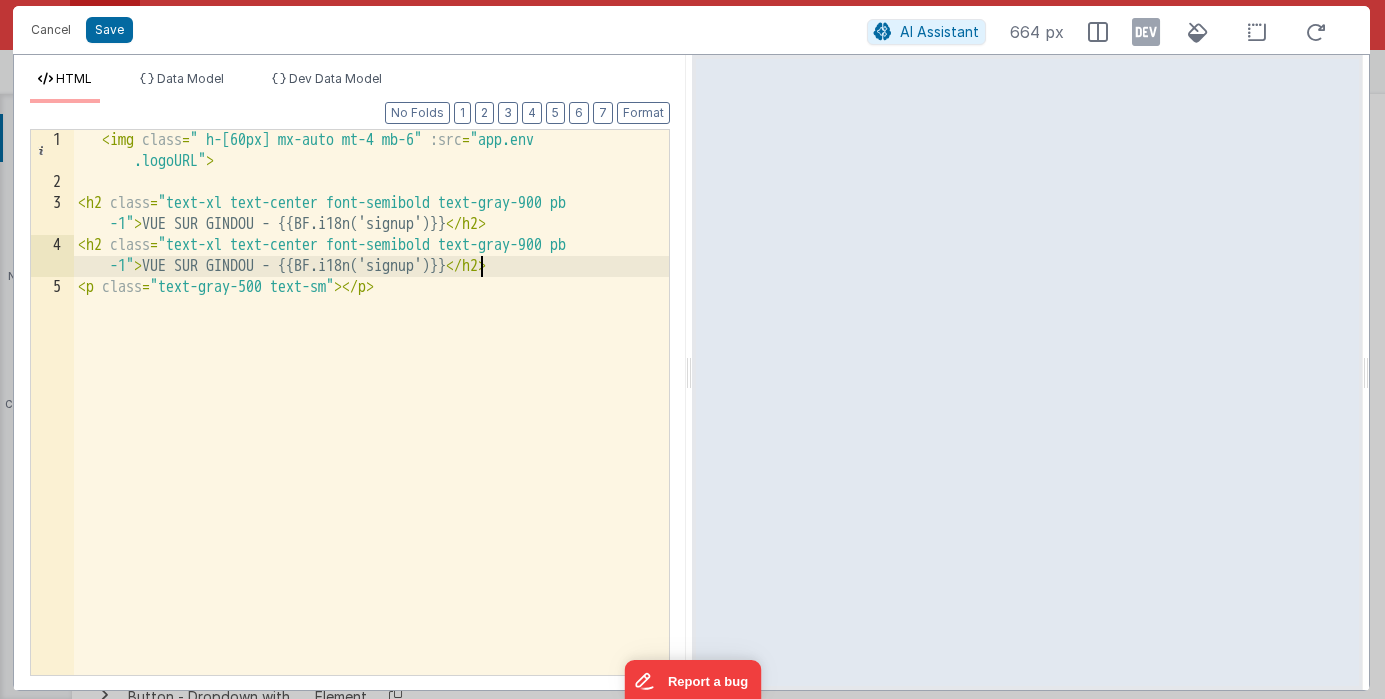 click on "< img   class = " h-[60px] mx-auto mt-4 mb-6"   :src = "app.env         .logoURL" >      < h2   class = "text-xl text-center font-semibold text-gray-900 pb      -1" > VUE SUR GINDOU - {{BF.i18n('signup')}}  </ h2 > < h2   class = "text-xl text-center font-semibold text-gray-900 pb      -1" > VUE SUR GINDOU - {{BF.i18n('signup')}}  </ h2 > < p   class = "text-gray-500 text-sm" > </ p >" at bounding box center [371, 434] 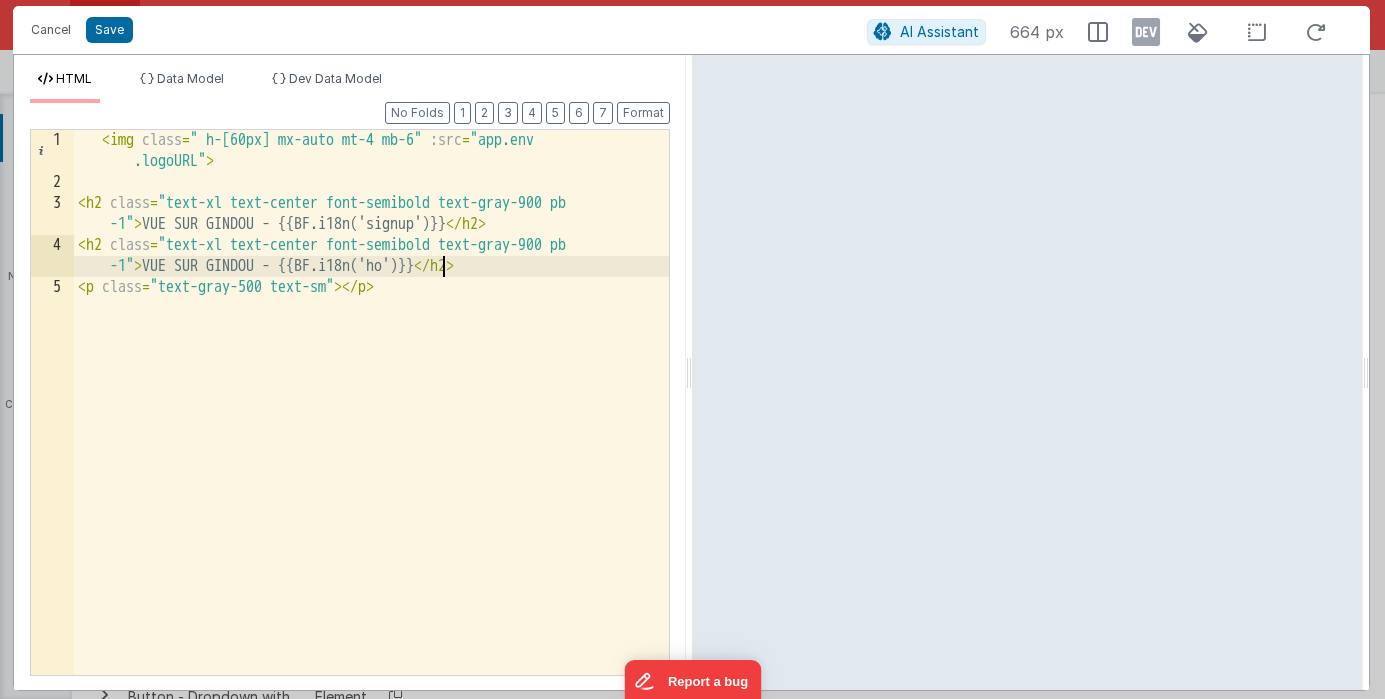 type 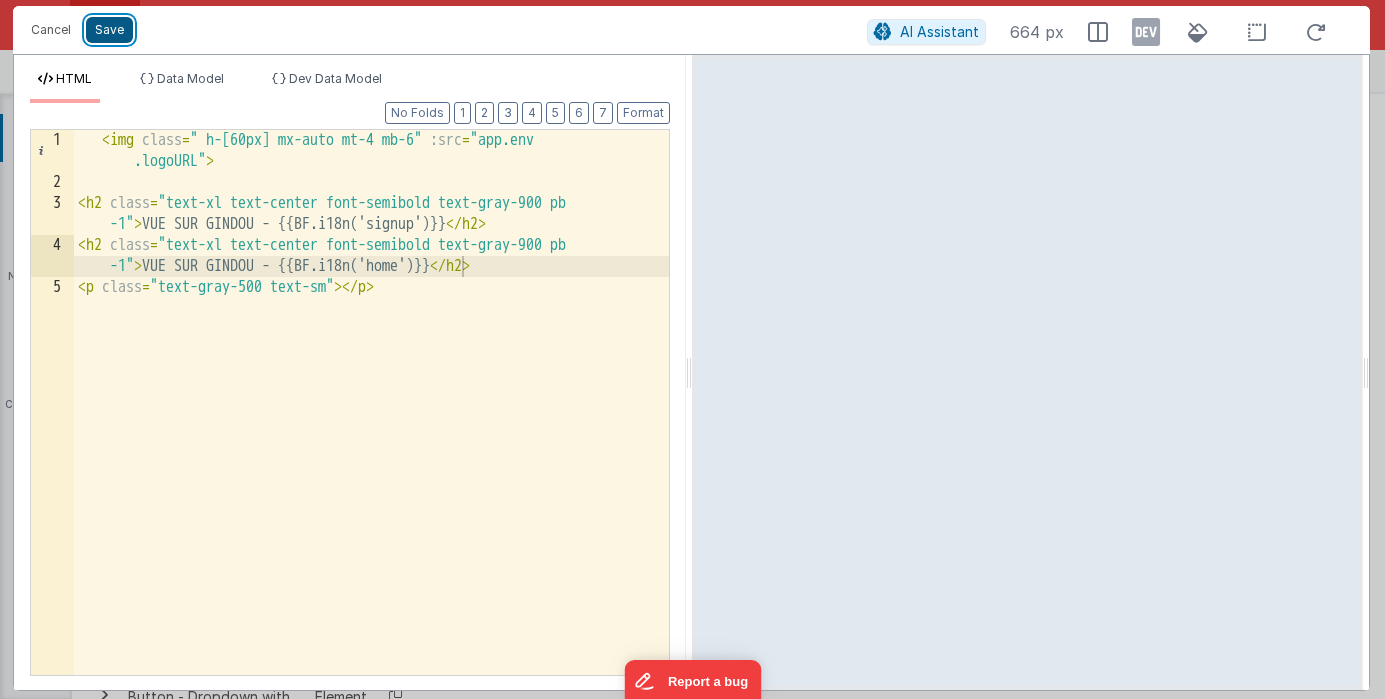 click on "Save" at bounding box center [109, 30] 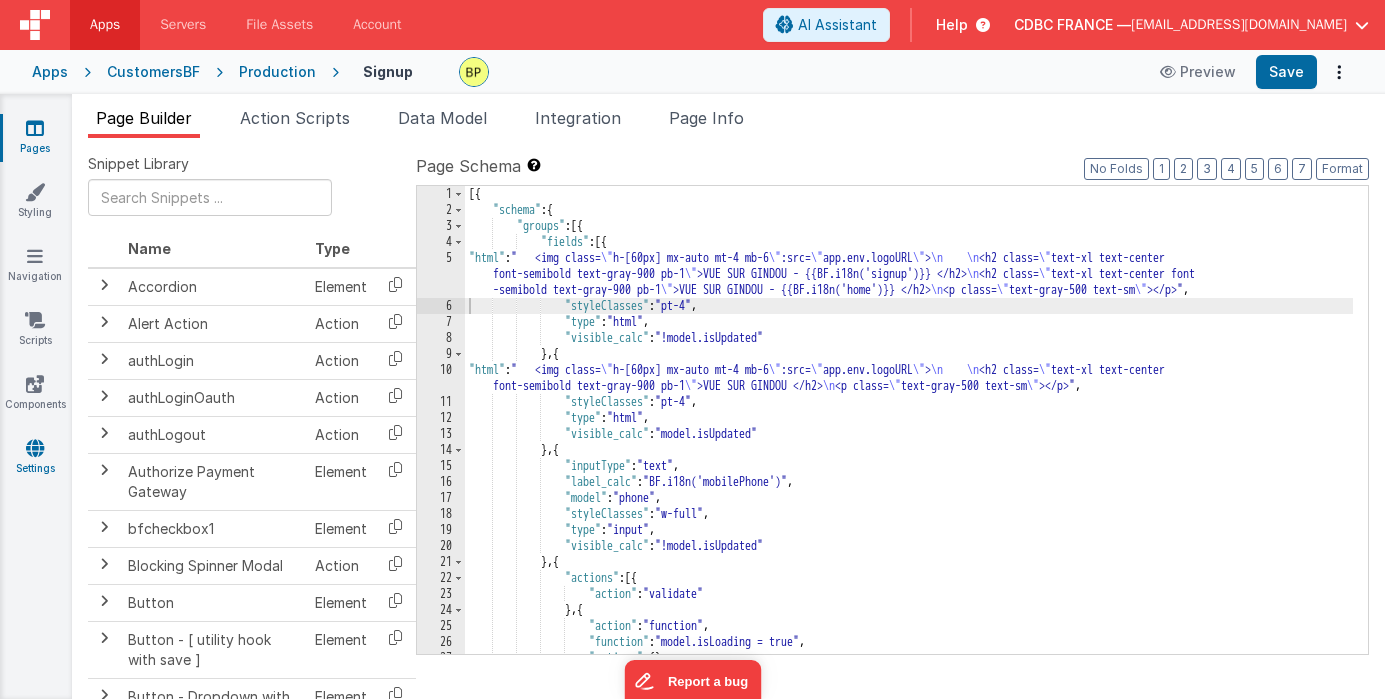 click at bounding box center [35, 448] 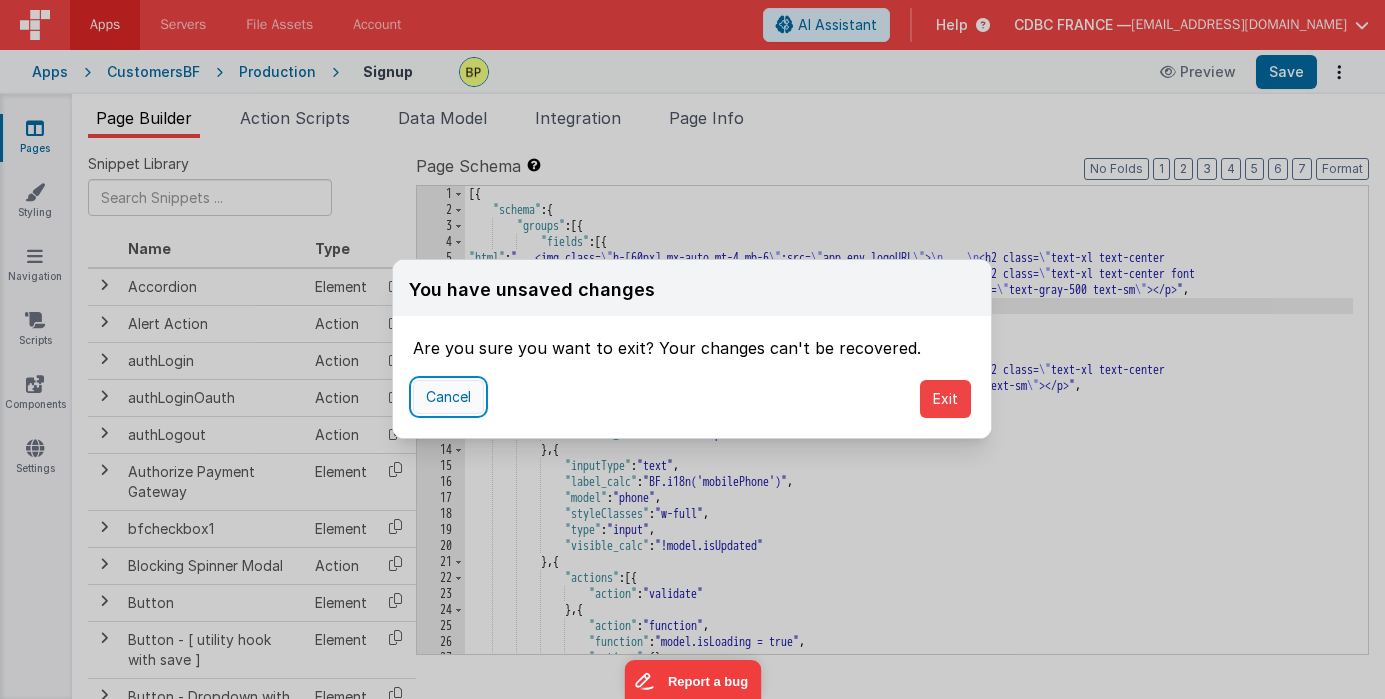 click on "Cancel" at bounding box center (448, 397) 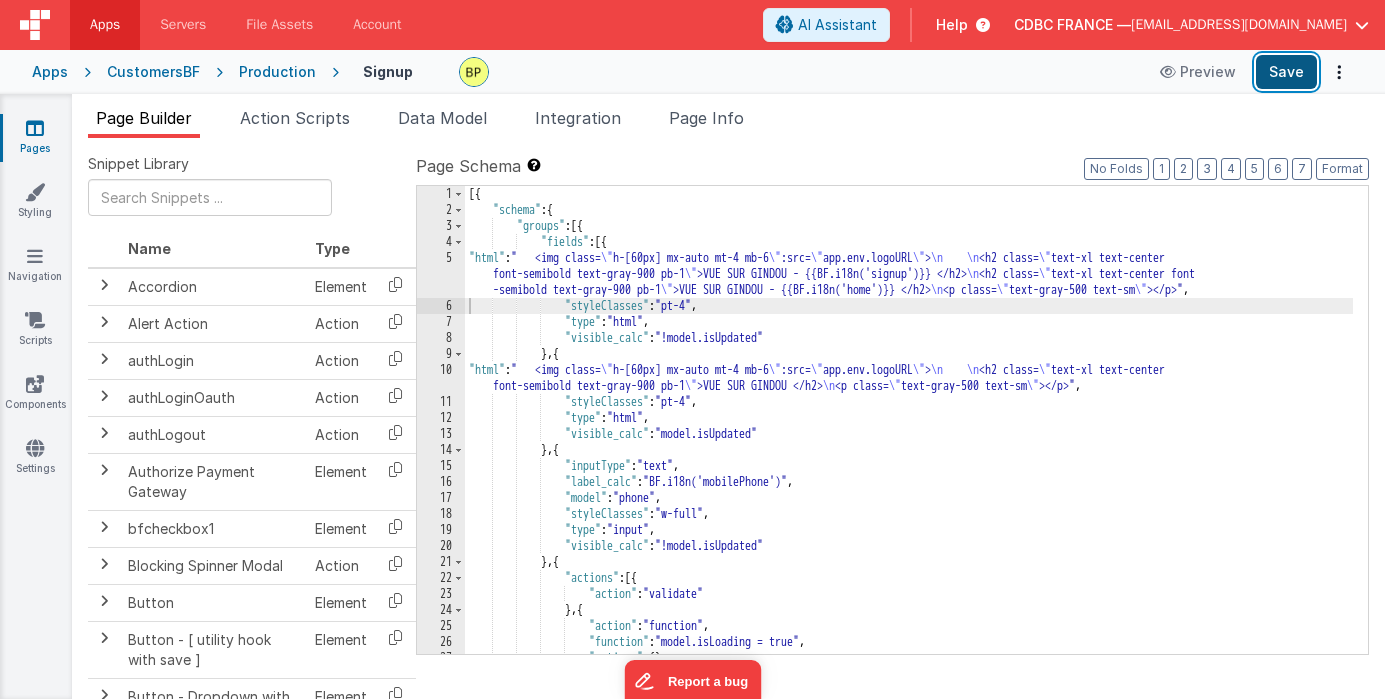 click on "Save" at bounding box center [1286, 72] 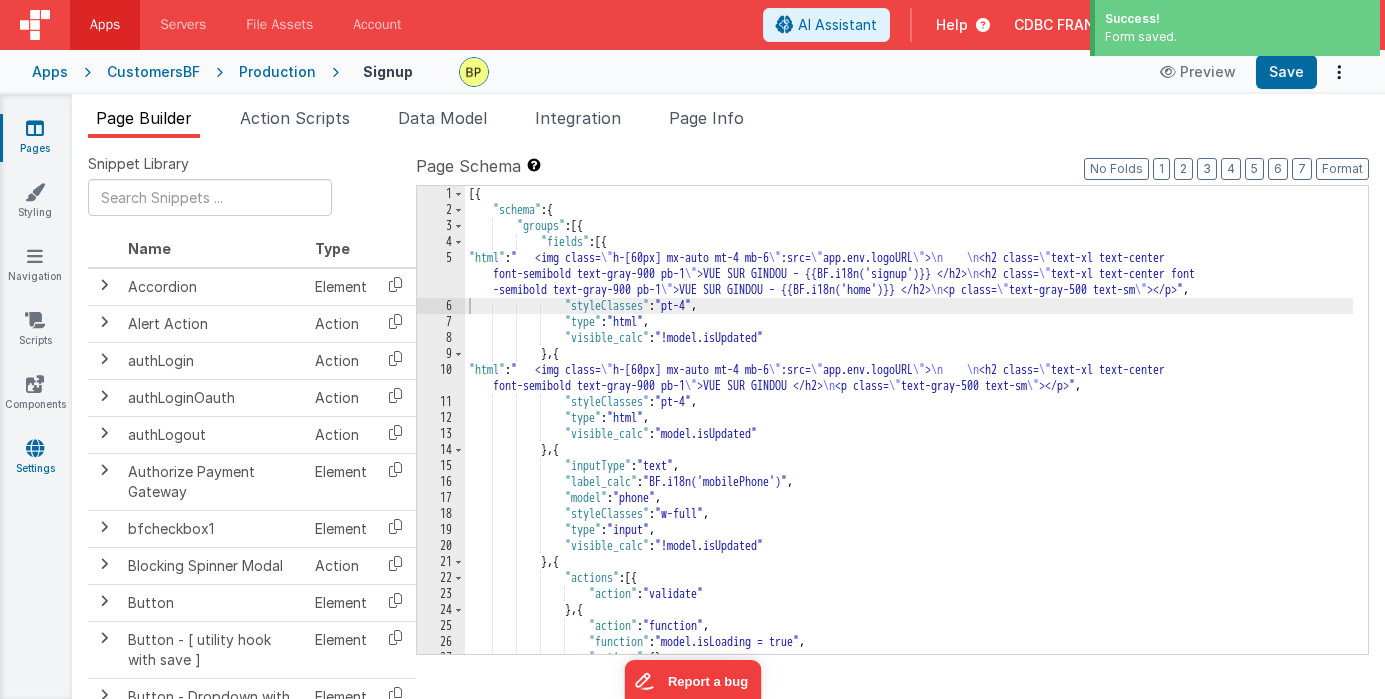 click at bounding box center (35, 448) 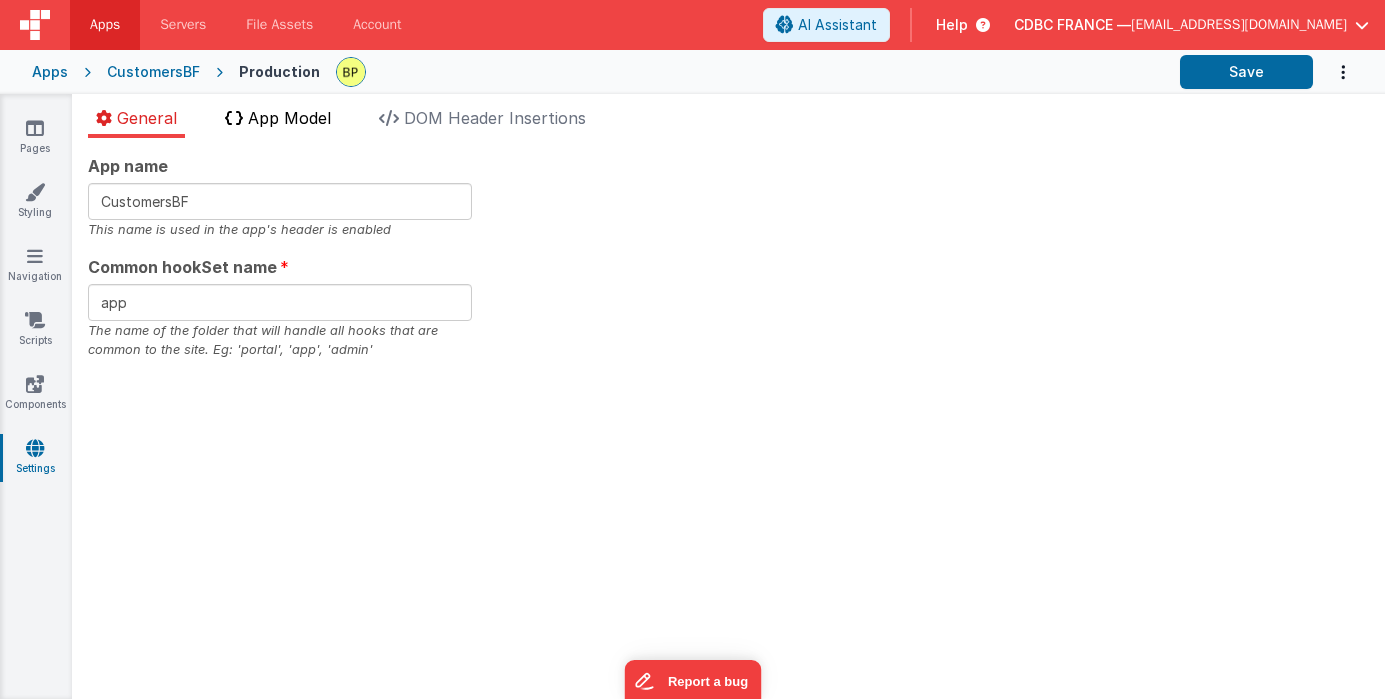 click on "App Model" at bounding box center [289, 118] 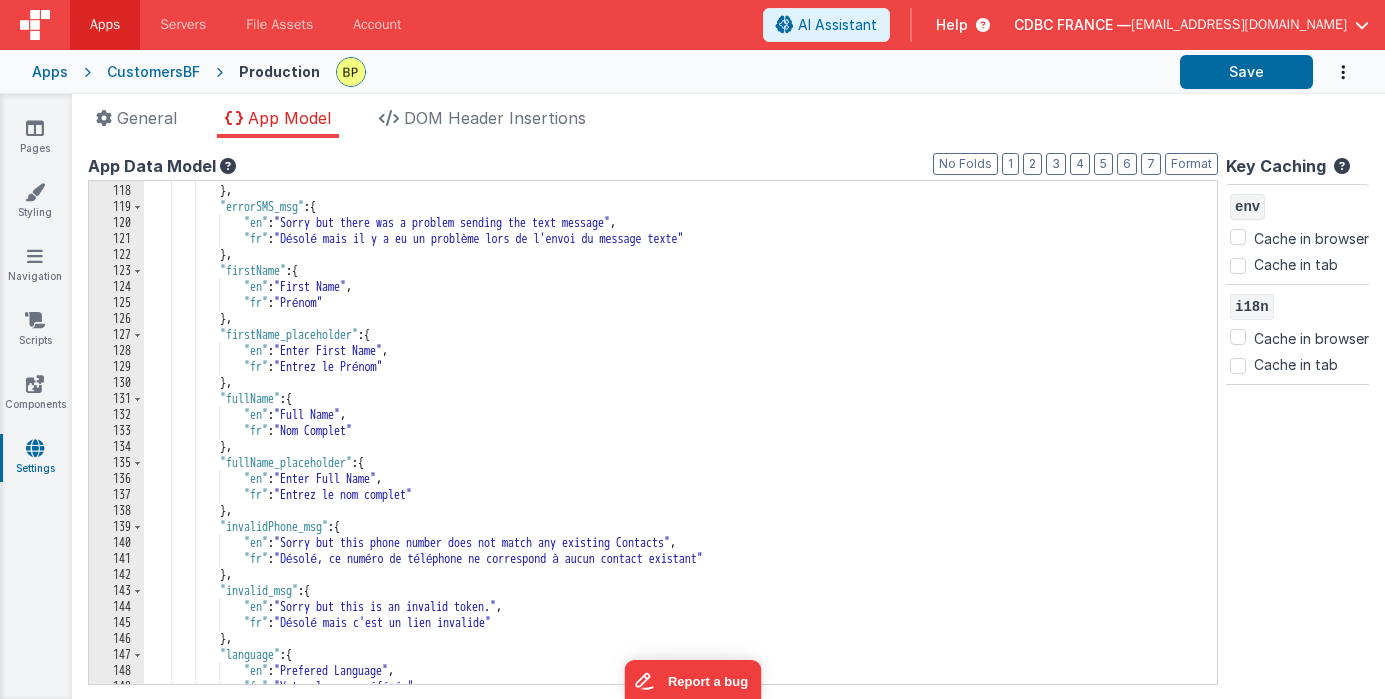 scroll, scrollTop: 1872, scrollLeft: 0, axis: vertical 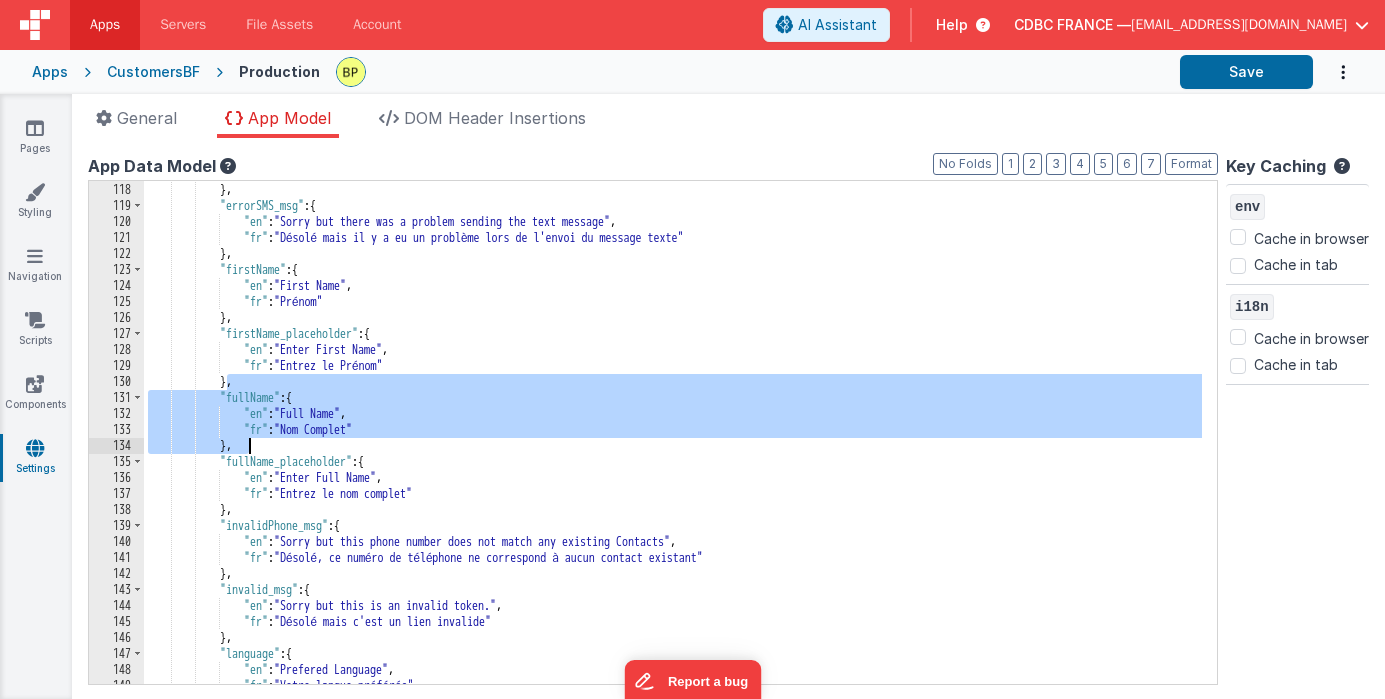 drag, startPoint x: 229, startPoint y: 383, endPoint x: 323, endPoint y: 450, distance: 115.43397 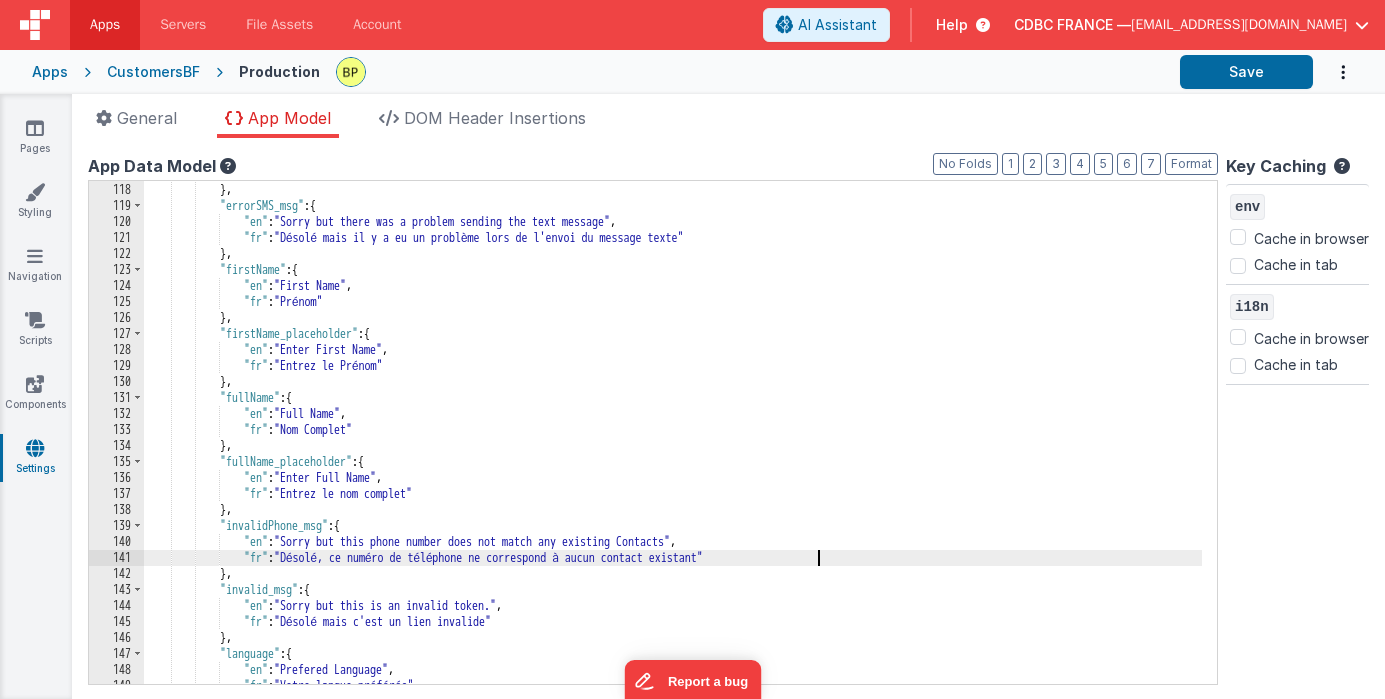 click on ""fr" :  "Entrez l'e-mail"                } ,                "errorSMS_msg" :  {                     "en" :  "Sorry but there was a problem sending the text message" ,                     "fr" :  "Désolé mais il y a eu un problème lors de l'envoi du message texte"                } ,                "firstName" :  {                     "en" :  "First Name" ,                     "fr" :  "Prénom"                } ,                "firstName_placeholder" :  {                     "en" :  "Enter First Name" ,                     "fr" :  "Entrez le Prénom"                } ,                "fullName" :  {                     "en" :  "Full Name" ,                     "fr" :  "Nom Complet"                } ,                "fullName_placeholder" :  {                     "en" :  "Enter Full Name" ,                     "fr" :  "Entrez le nom complet"                } ,                "invalidPhone_msg" :  {                     "en" :  ,                     "fr" :                 } ," at bounding box center (673, 433) 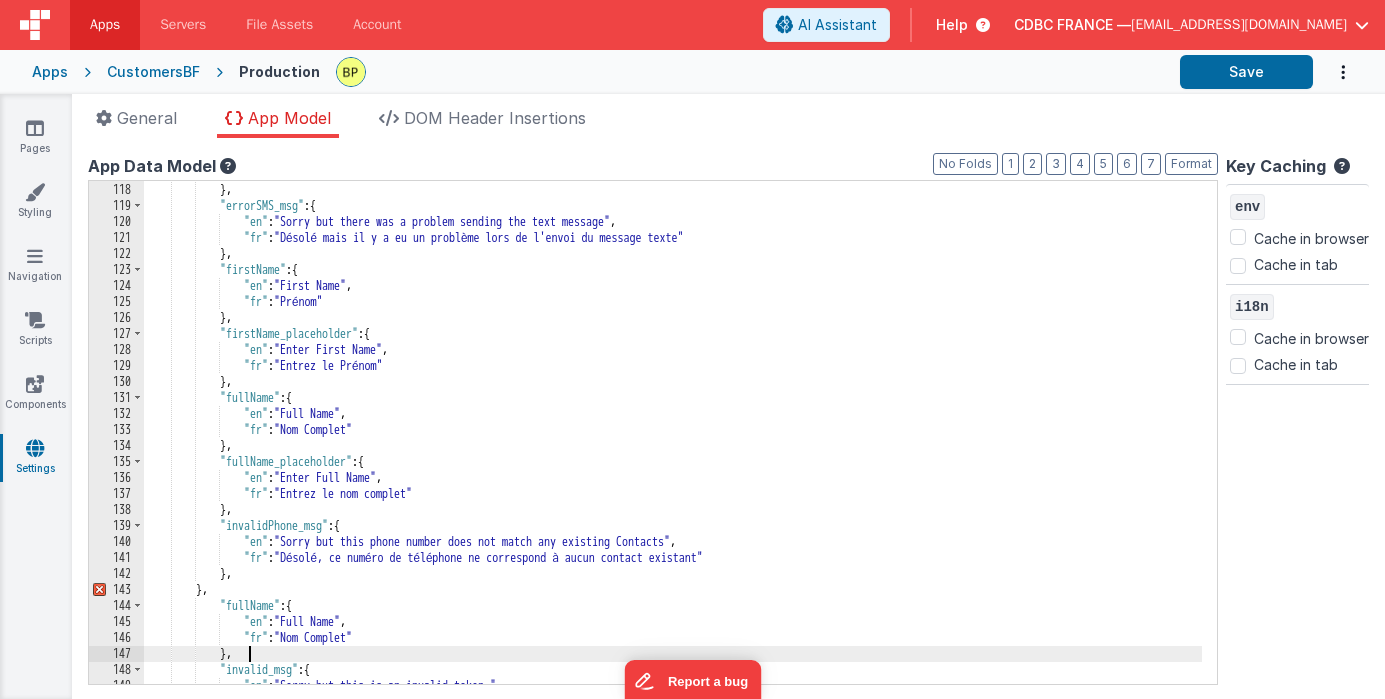 click on ""fr" :  "Entrez l'e-mail"                } ,                "errorSMS_msg" :  {                     "en" :  "Sorry but there was a problem sending the text message" ,                     "fr" :  "Désolé mais il y a eu un problème lors de l'envoi du message texte"                } ,                "firstName" :  {                     "en" :  "First Name" ,                     "fr" :  "Prénom"                } ,                "firstName_placeholder" :  {                     "en" :  "Enter First Name" ,                     "fr" :  "Entrez le Prénom"                } ,                "fullName" :  {                     "en" :  "Full Name" ,                     "fr" :  "Nom Complet"                } ,                "fullName_placeholder" :  {                     "en" :  "Enter Full Name" ,                     "fr" :  "Entrez le nom complet"                } ,                "invalidPhone_msg" :  {                     "en" :  ,                     "fr" :                 } ,           } ," at bounding box center (673, 433) 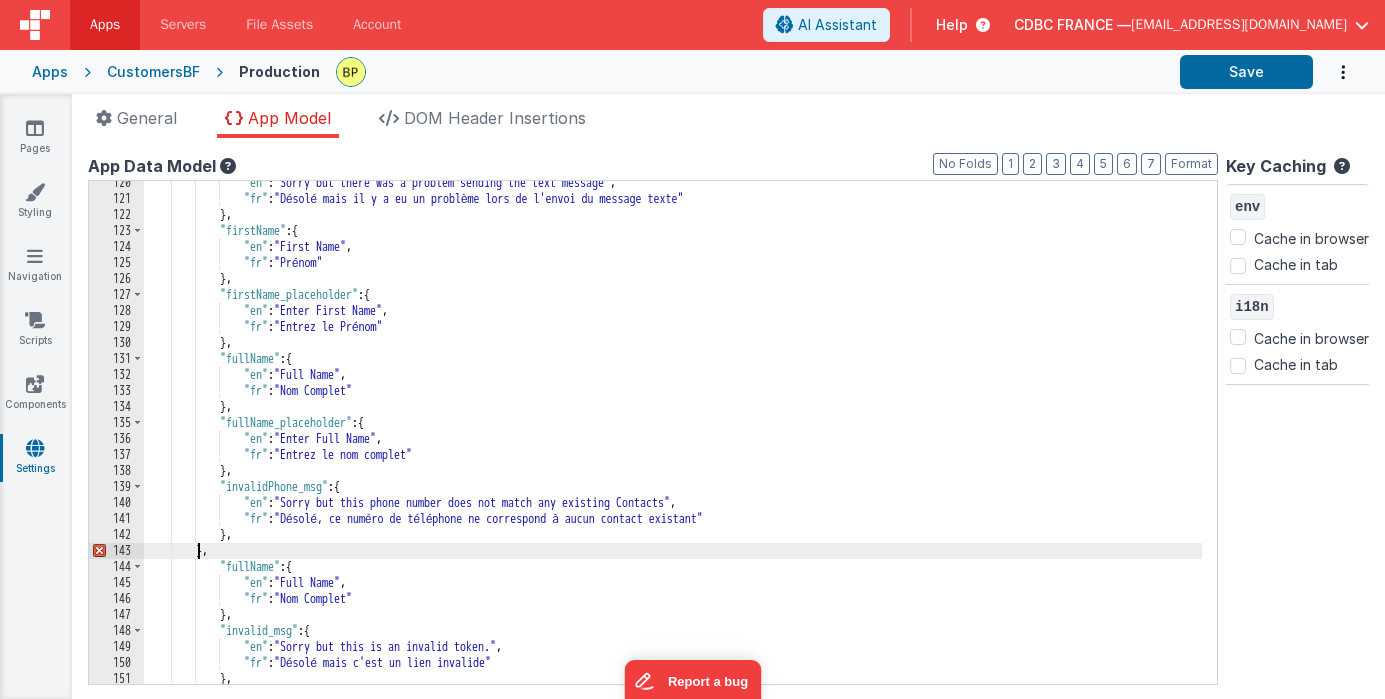 scroll, scrollTop: 2002, scrollLeft: 0, axis: vertical 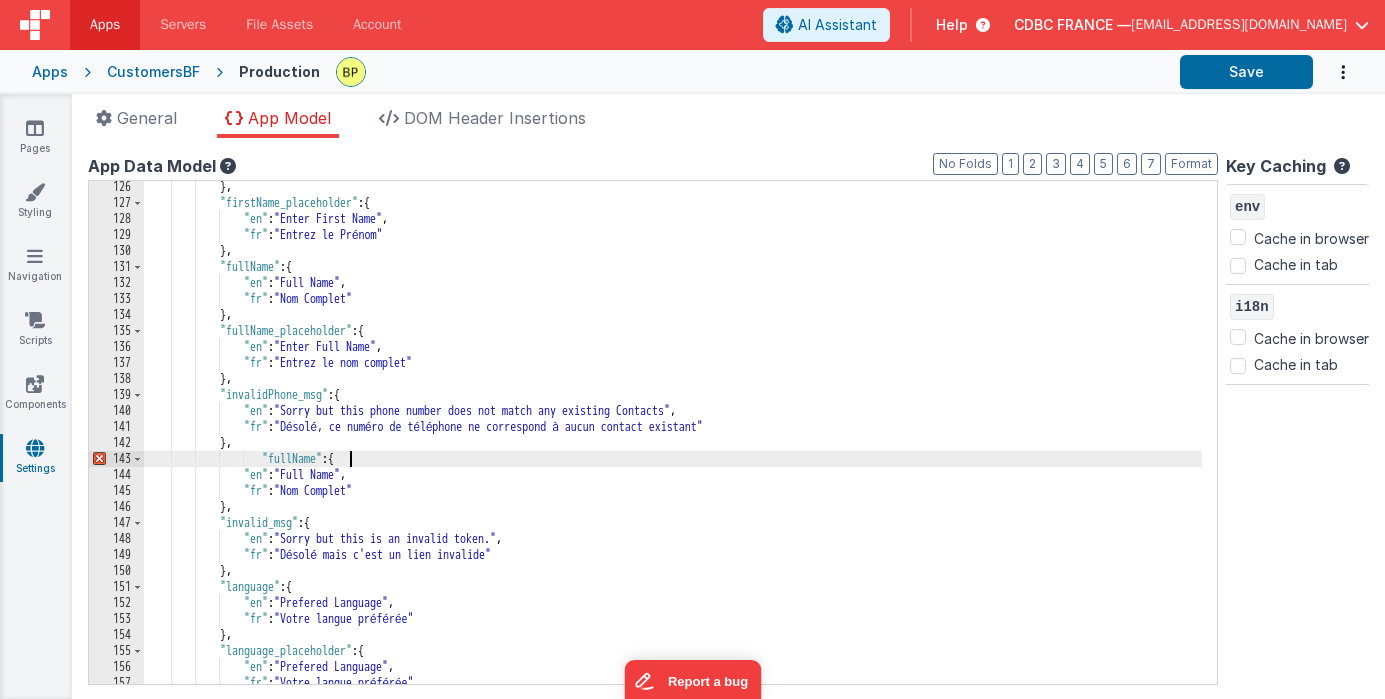 click on "} ,                "firstName_placeholder" :  {                     "en" :  "Enter First Name" ,                     "fr" :  "Entrez le Prénom"                } ,                "fullName" :  {                     "en" :  "Full Name" ,                     "fr" :  "Nom Complet"                } ,                "fullName_placeholder" :  {                     "en" :  "Enter Full Name" ,                     "fr" :  "Entrez le nom complet"                } ,                "invalidPhone_msg" :  {                     "en" :  "Sorry but this phone number does not match any existing Contacts" ,                     "fr" :  "Désolé, ce numéro de téléphone ne correspond à aucun contact existant"                } ,                         "fullName" :  {                     "en" :  "Full Name" ,                     "fr" :  "Nom Complet"                } ,                "invalid_msg" :  {                     "en" :  "Sorry but this is an invalid token." ,                     "fr" :" at bounding box center (673, 446) 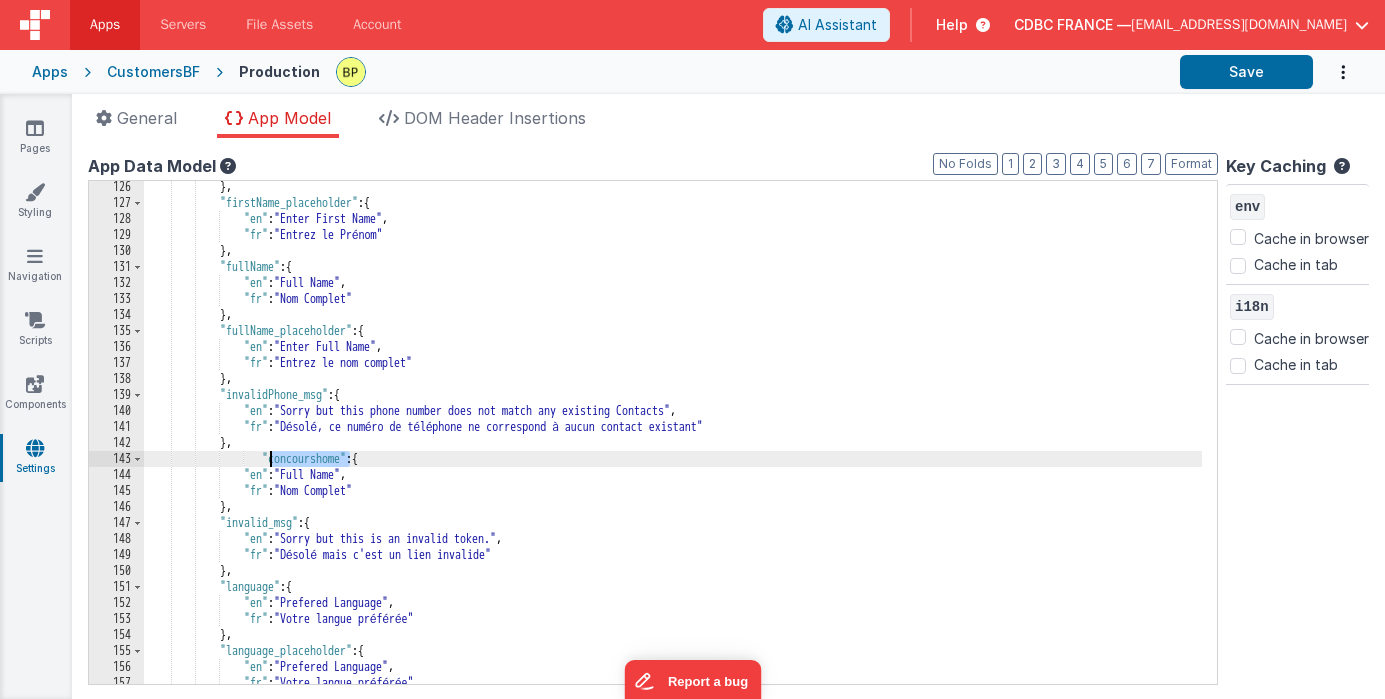 drag, startPoint x: 349, startPoint y: 457, endPoint x: 277, endPoint y: 455, distance: 72.02777 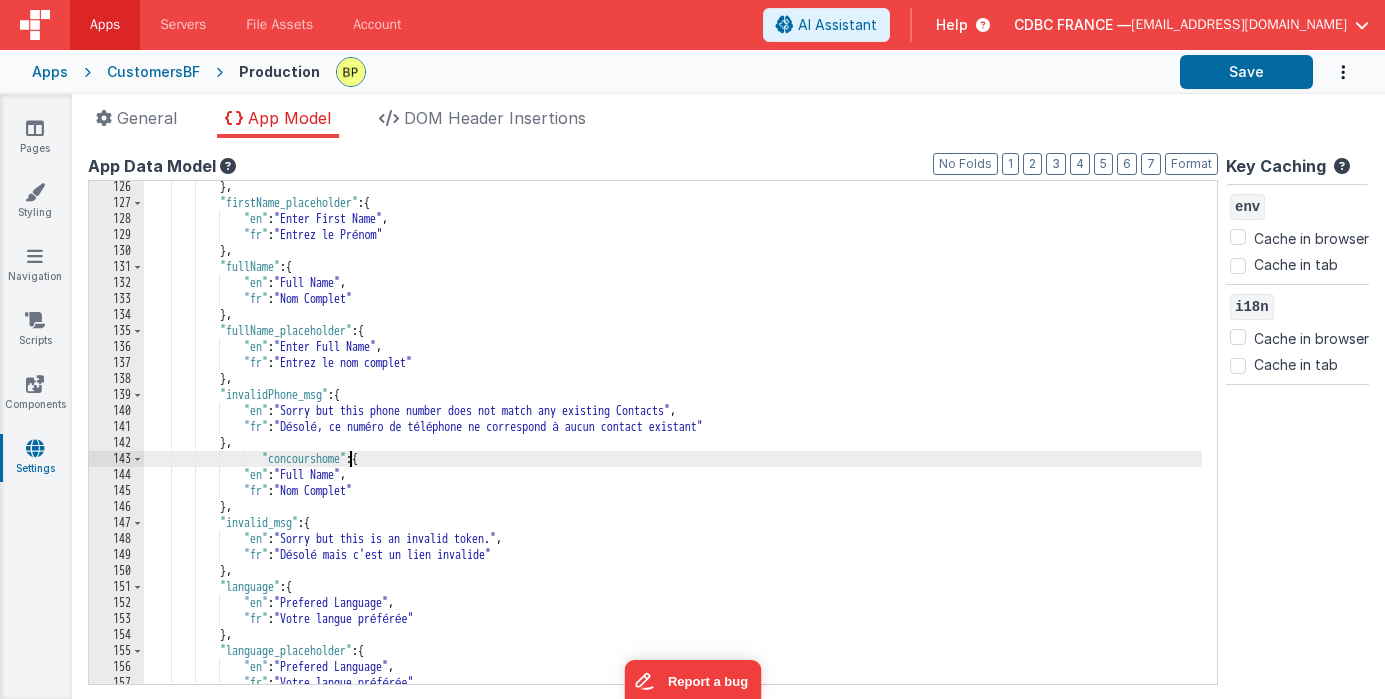 click on "} ,                "firstName_placeholder" :  {                     "en" :  "Enter First Name" ,                     "fr" :  "Entrez le Prénom"                } ,                "fullName" :  {                     "en" :  "Full Name" ,                     "fr" :  "Nom Complet"                } ,                "fullName_placeholder" :  {                     "en" :  "Enter Full Name" ,                     "fr" :  "Entrez le nom complet"                } ,                "invalidPhone_msg" :  {                     "en" :  "Sorry but this phone number does not match any existing Contacts" ,                     "fr" :  "Désolé, ce numéro de téléphone ne correspond à aucun contact existant"                } ,                         "concourshome" :  {                     "en" :  "Full Name" ,                     "fr" :  "Nom Complet"                } ,                "invalid_msg" :  {                     "en" :  "Sorry but this is an invalid token." ,                     "fr" :            }" at bounding box center (673, 446) 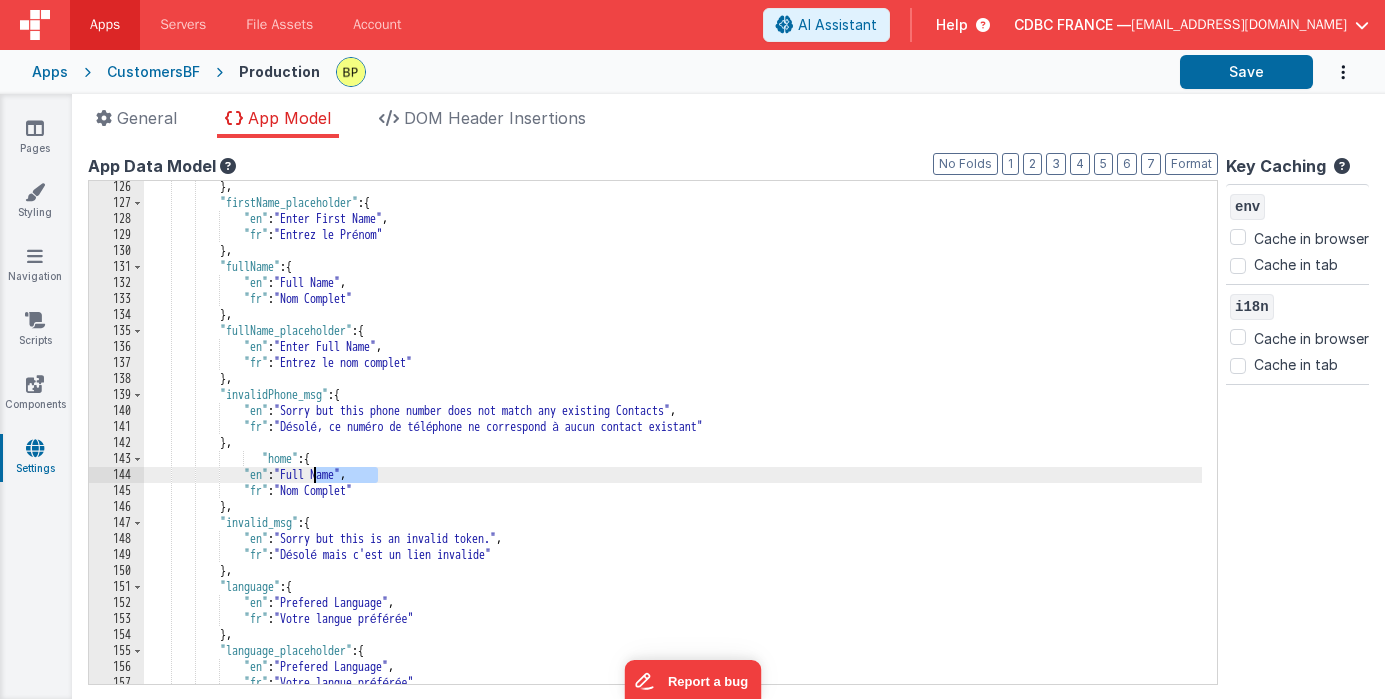 drag, startPoint x: 379, startPoint y: 473, endPoint x: 329, endPoint y: 520, distance: 68.622154 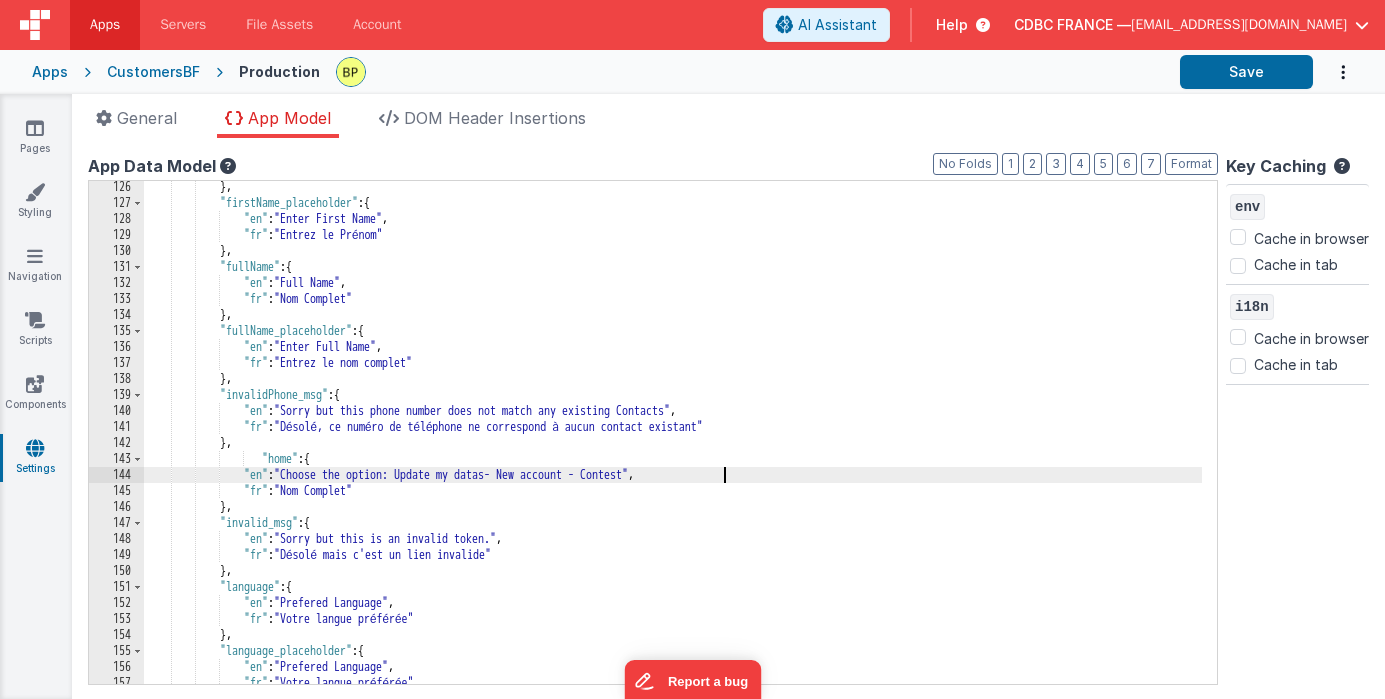 click on "} ,                "firstName_placeholder" :  {                     "en" :  "Enter First Name" ,                     "fr" :  "Entrez le Prénom"                } ,                "fullName" :  {                     "en" :  "Full Name" ,                     "fr" :  "Nom Complet"                } ,                "fullName_placeholder" :  {                     "en" :  "Enter Full Name" ,                     "fr" :  "Entrez le nom complet"                } ,                "invalidPhone_msg" :  {                     "en" :  "Sorry but this phone number does not match any existing Contacts" ,                     "fr" :  "Désolé, ce numéro de téléphone ne correspond à aucun contact existant"                } ,                         "home" :  {                     "en" :  "Choose the option: Update my datas- New account - Contest" ,                     "fr" :  "Nom Complet"                } ,                "invalid_msg" :  {                     "en" :  "Sorry but this is an invalid token." ," at bounding box center (673, 446) 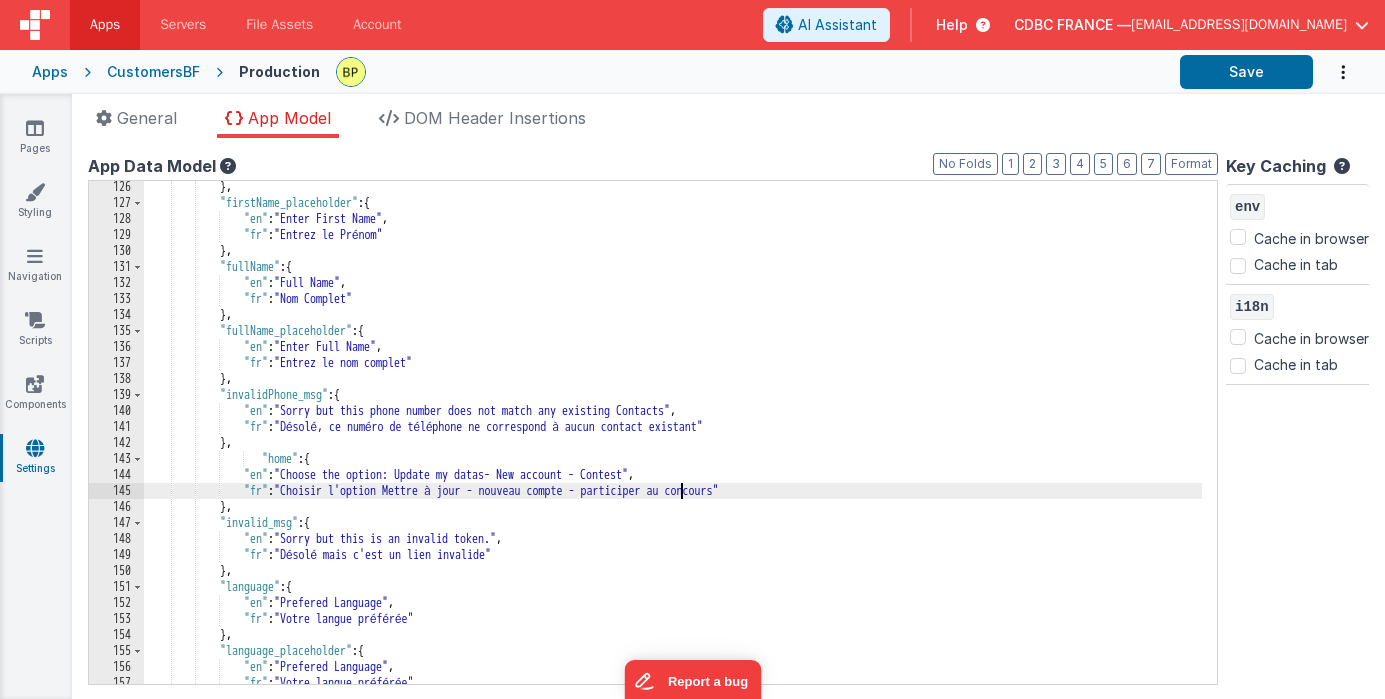 drag, startPoint x: 681, startPoint y: 494, endPoint x: 664, endPoint y: 551, distance: 59.48109 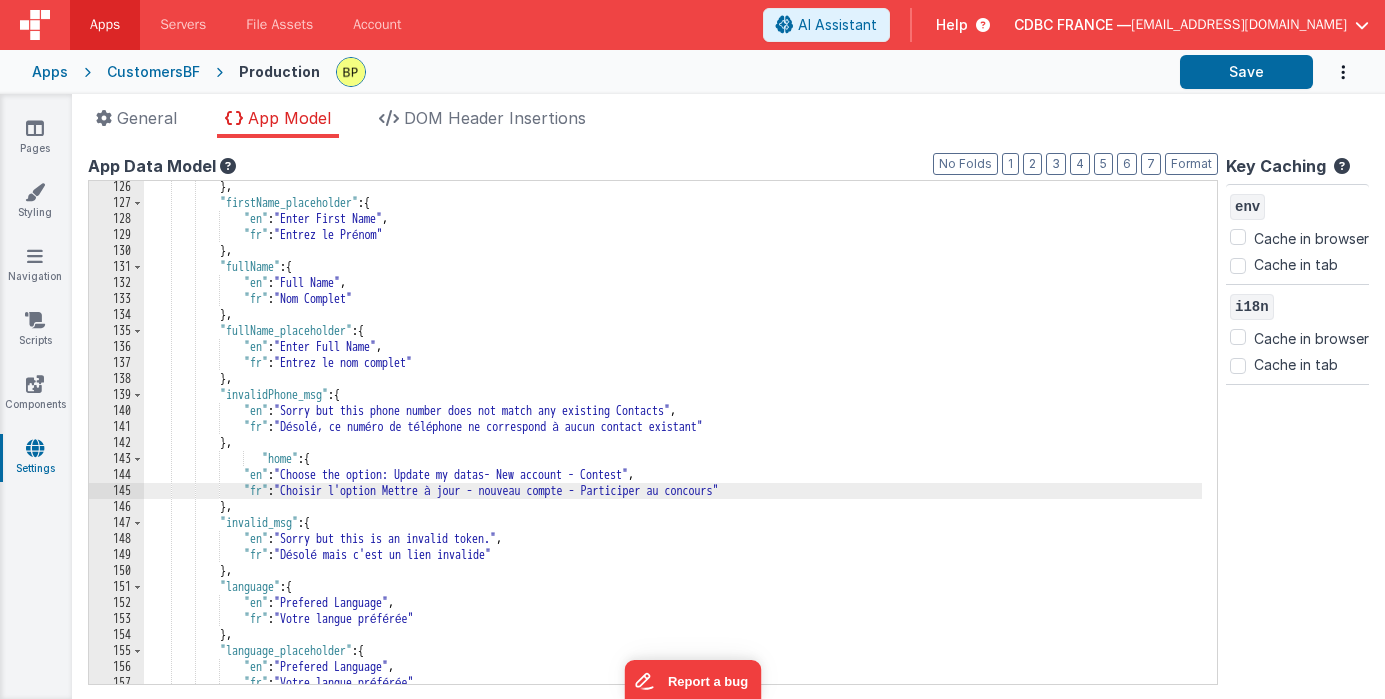 click on "} ,                "firstName_placeholder" :  {                     "en" :  "Enter First Name" ,                     "fr" :  "Entrez le Prénom"                } ,                "fullName" :  {                     "en" :  "Full Name" ,                     "fr" :  "Nom Complet"                } ,                "fullName_placeholder" :  {                     "en" :  "Enter Full Name" ,                     "fr" :  "Entrez le nom complet"                } ,                "invalidPhone_msg" :  {                     "en" :  "Sorry but this phone number does not match any existing Contacts" ,                     "fr" :  "Désolé, ce numéro de téléphone ne correspond à aucun contact existant"                } ,                         "home" :  {                     "en" :  "Choose the option: Update my datas- New account - Contest" ,                     "fr" :  "Choisir l'option Mettre à jour - nouveau compte - Participer au concours"                } ,                "invalid_msg" :  {" at bounding box center [673, 446] 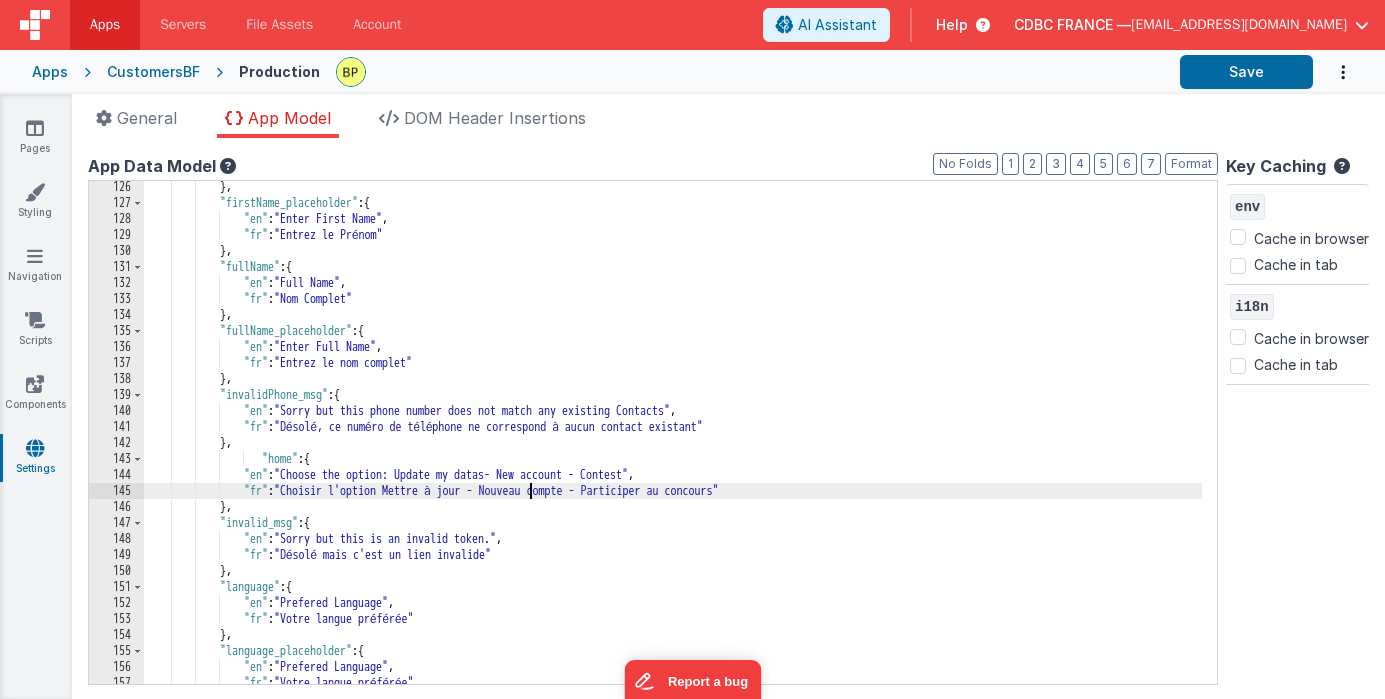 drag, startPoint x: 530, startPoint y: 493, endPoint x: 556, endPoint y: 536, distance: 50.24938 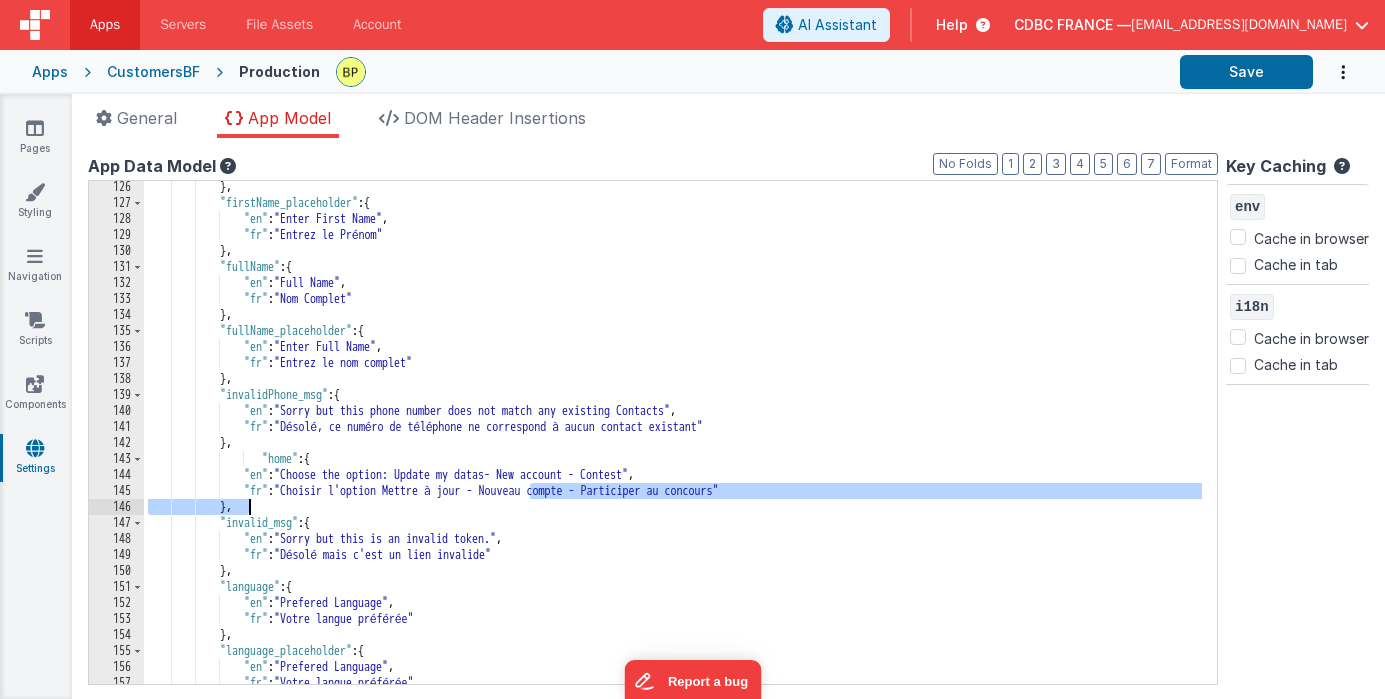 click on "} ,                "firstName_placeholder" :  {                     "en" :  "Enter First Name" ,                     "fr" :  "Entrez le Prénom"                } ,                "fullName" :  {                     "en" :  "Full Name" ,                     "fr" :  "Nom Complet"                } ,                "fullName_placeholder" :  {                     "en" :  "Enter Full Name" ,                     "fr" :  "Entrez le nom complet"                } ,                "invalidPhone_msg" :  {                     "en" :  "Sorry but this phone number does not match any existing Contacts" ,                     "fr" :  "Désolé, ce numéro de téléphone ne correspond à aucun contact existant"                } ,                         "home" :  {                     "en" :  "Choose the option: Update my datas- New account - Contest" ,                     "fr" :  "Choisir l'option Mettre à jour - Nouveau compte - Participer au concours"                } ,                "invalid_msg" :  {" at bounding box center [673, 446] 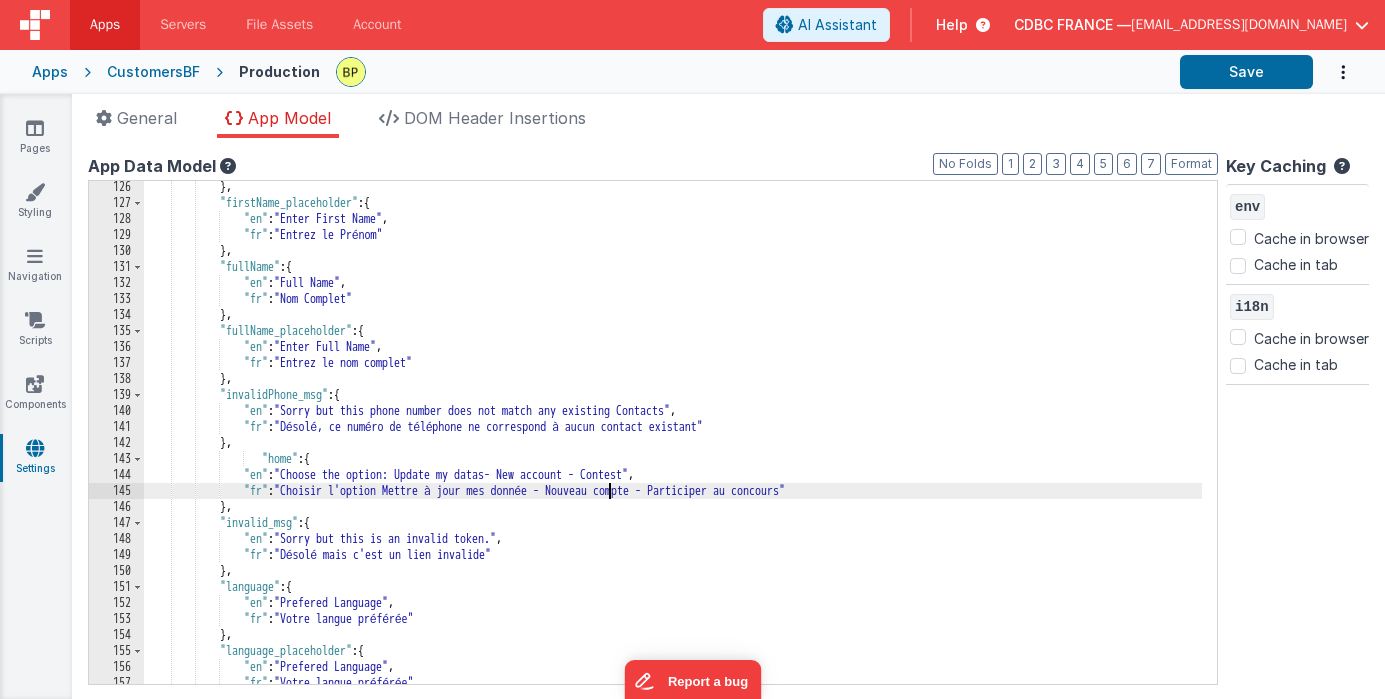 type 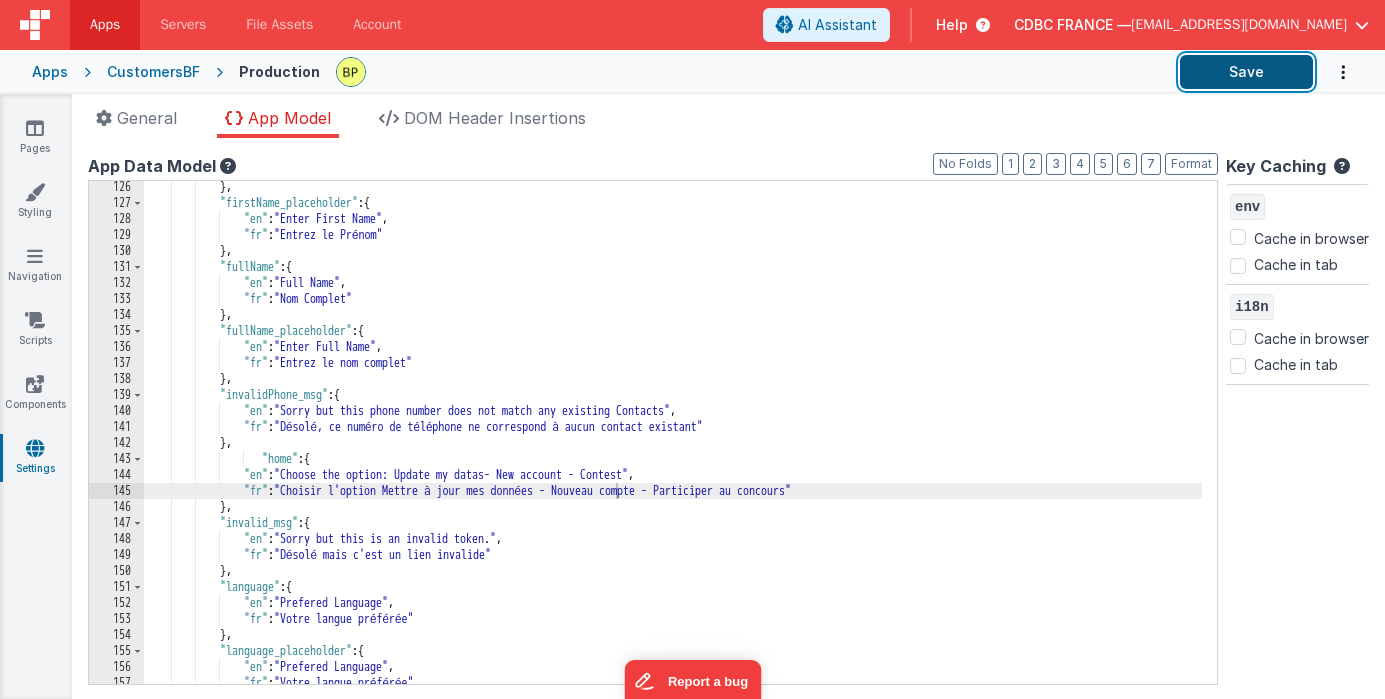 click on "Save" at bounding box center [1246, 72] 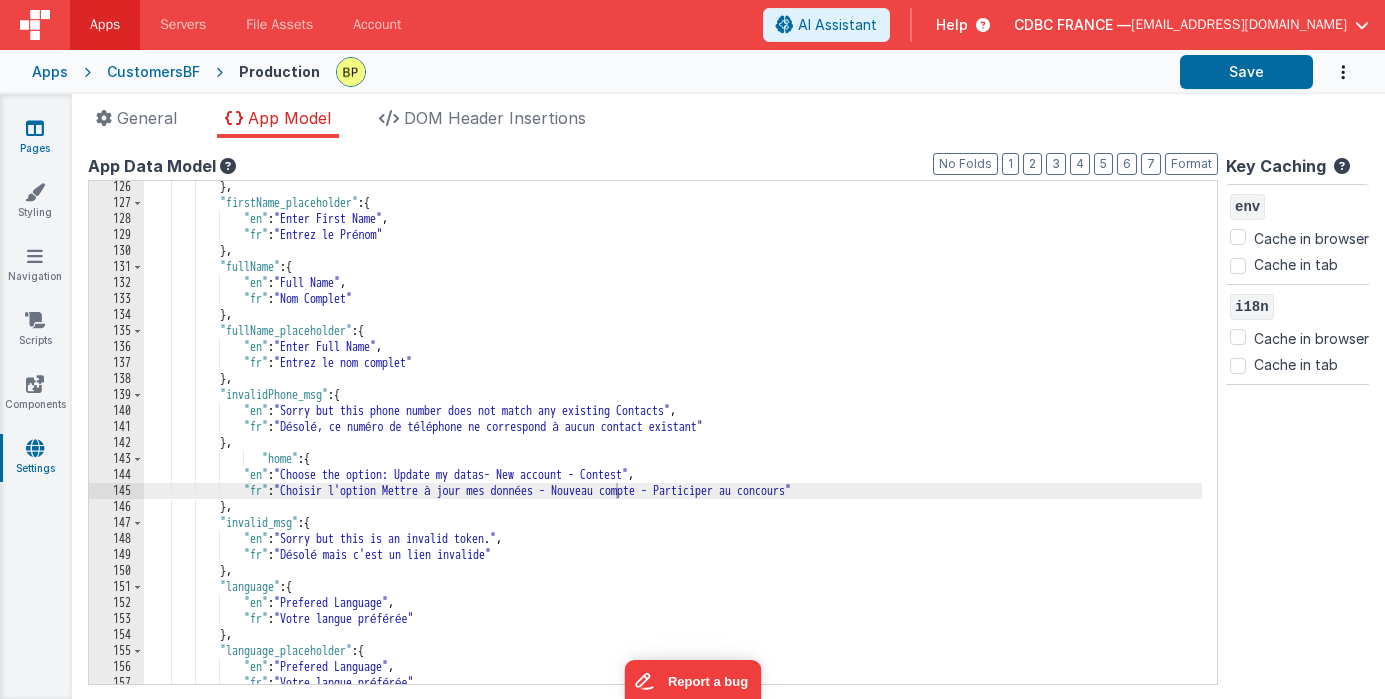 click at bounding box center [35, 128] 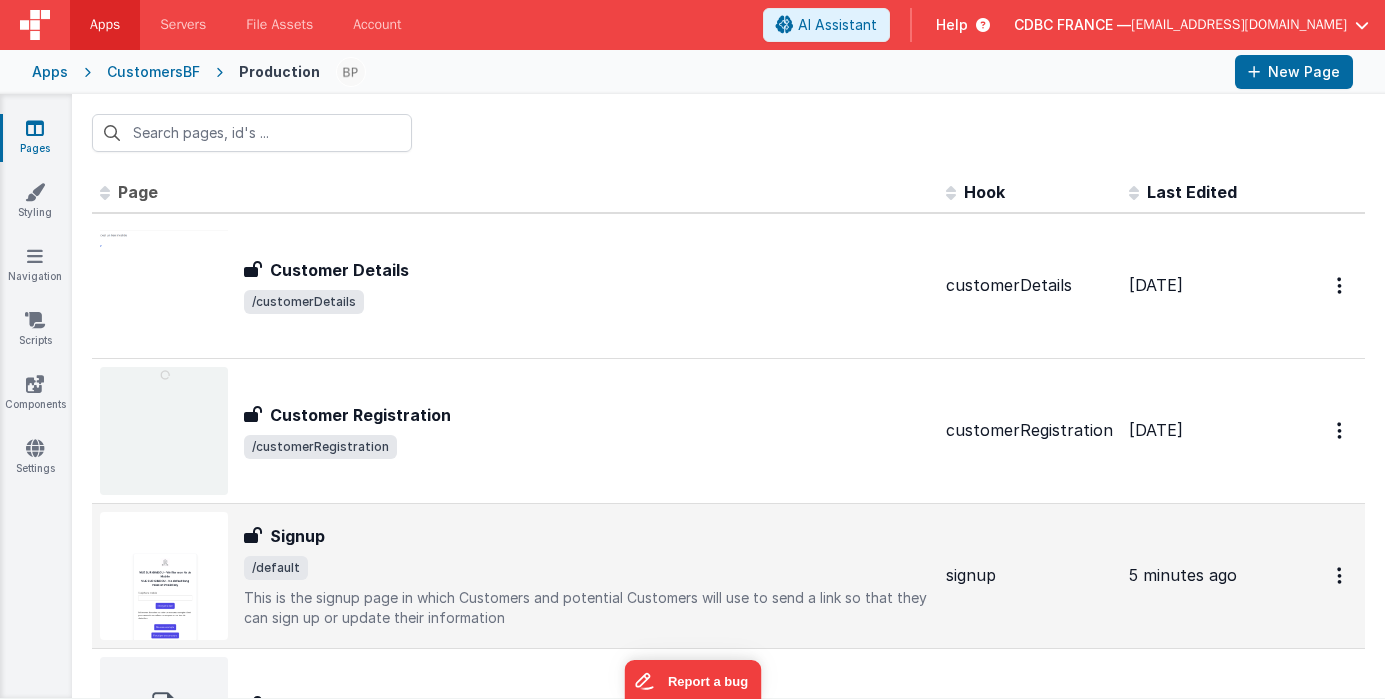 click on "Signup
Signup
/default   This is the signup page in which Customers and potential Customers will use to send a link so that they can sign up or update their information" at bounding box center (587, 576) 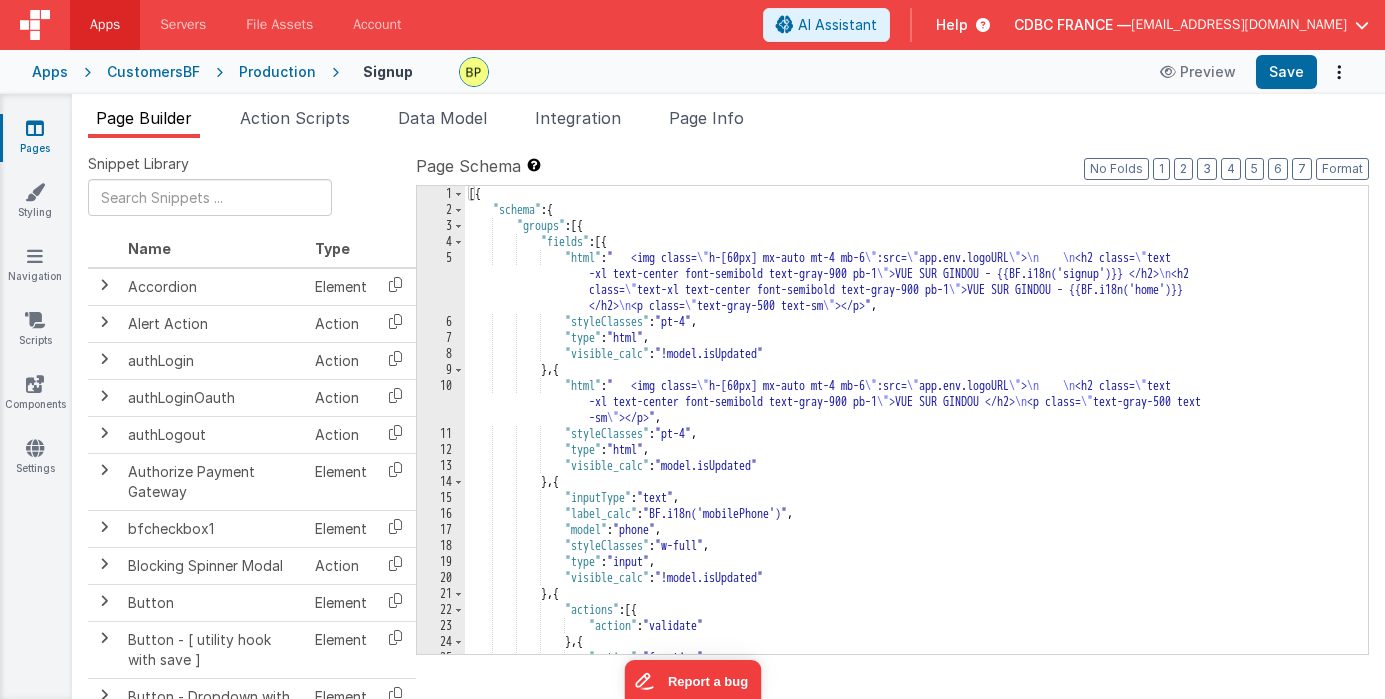 click on "5" at bounding box center (441, 282) 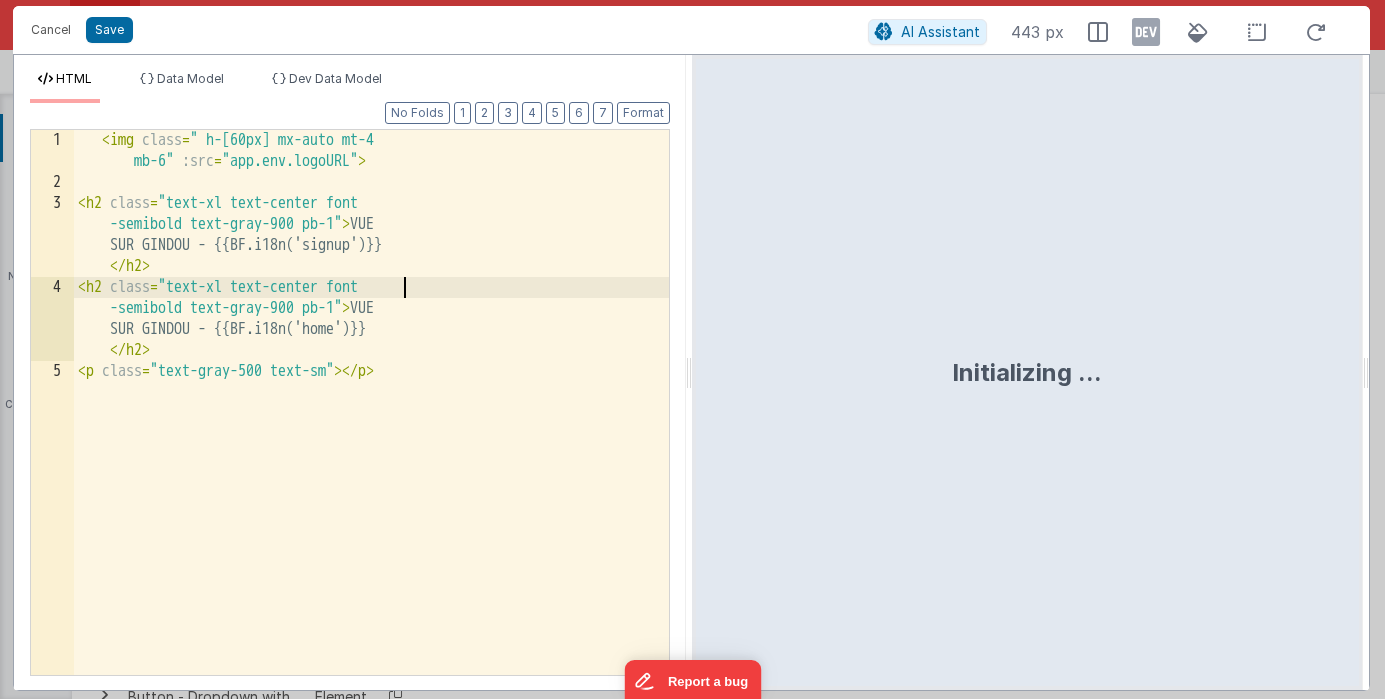 click on "< img   class = " h-[60px] mx-auto mt-4          mb-6"   :src = "app.env.logoURL" >      < h2   class = "text-xl text-center font      -semibold text-gray-900 pb-1" > VUE       SUR GINDOU - {{BF.i18n('signup')}}       </ h2 > < h2   class = "text-xl text-center font      -semibold text-gray-900 pb-1" > VUE       SUR GINDOU - {{BF.i18n('home')}}       </ h2 > < p   class = "text-gray-500 text-sm" > </ p >" at bounding box center [371, 434] 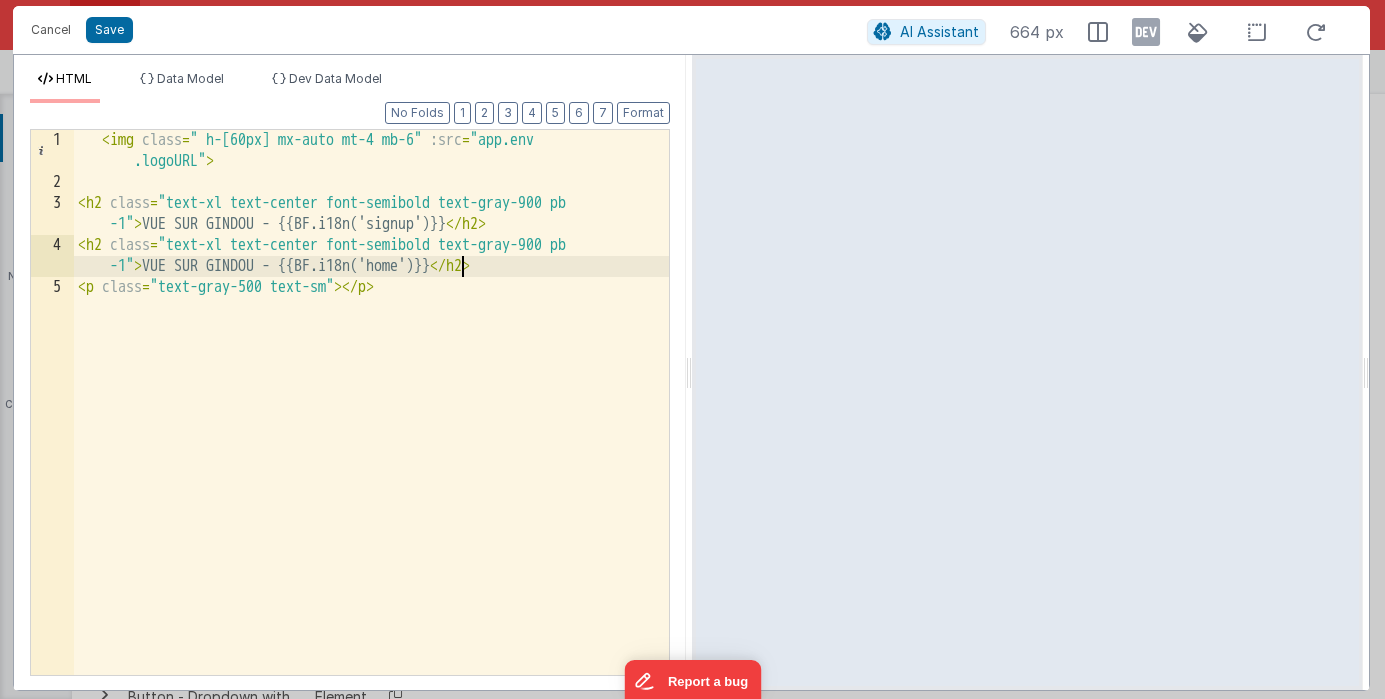 click on "< img   class = " h-[60px] mx-auto mt-4 mb-6"   :src = "app.env         .logoURL" >      < h2   class = "text-xl text-center font-semibold text-gray-900 pb      -1" > VUE SUR GINDOU - {{BF.i18n('signup')}}  </ h2 > < h2   class = "text-xl text-center font-semibold text-gray-900 pb      -1" > VUE SUR GINDOU - {{BF.i18n('home')}}  </ h2 > < p   class = "text-gray-500 text-sm" > </ p >" at bounding box center (371, 434) 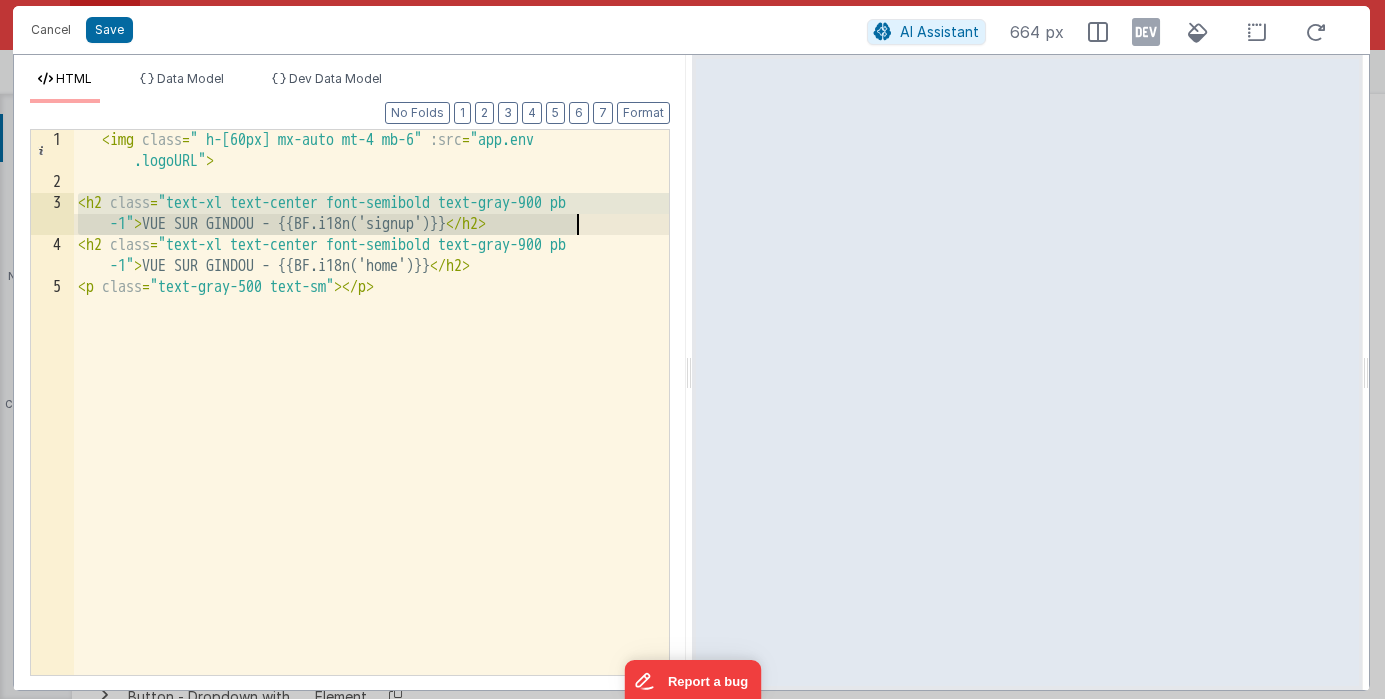 drag, startPoint x: 75, startPoint y: 202, endPoint x: 604, endPoint y: 229, distance: 529.6886 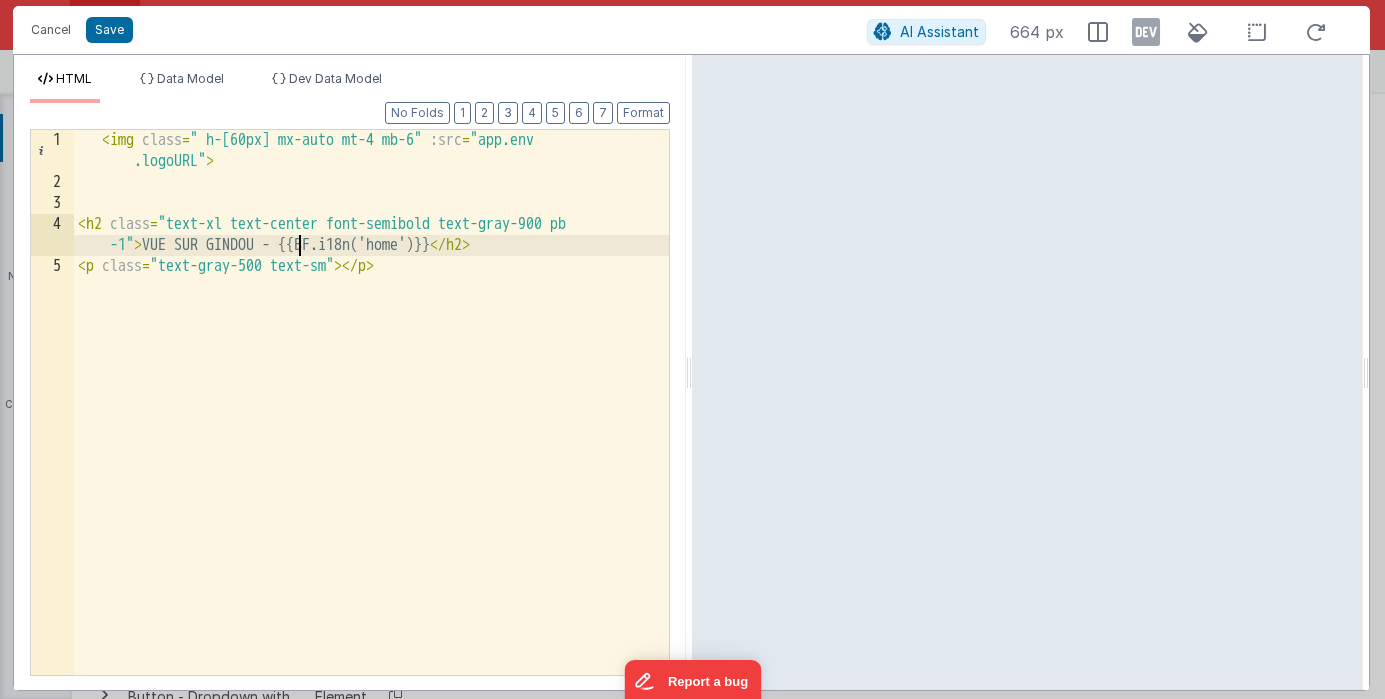 click on "< img   class = " h-[60px] mx-auto mt-4 mb-6"   :src = "app.env         .logoURL" >      < h2   class = "text-xl text-center font-semibold text-gray-900 pb      -1" > VUE SUR GINDOU - {{BF.i18n('home')}}  </ h2 > < p   class = "text-gray-500 text-sm" > </ p >" at bounding box center [371, 434] 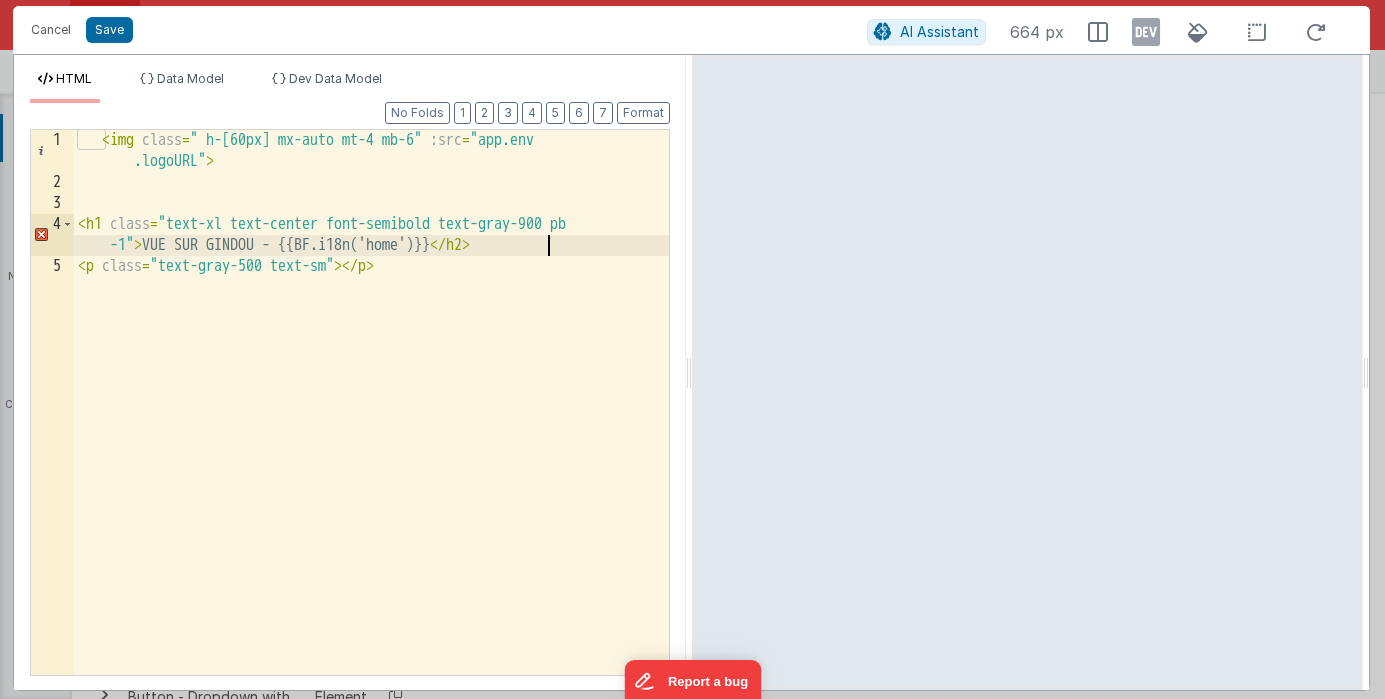 drag, startPoint x: 546, startPoint y: 244, endPoint x: 546, endPoint y: 276, distance: 32 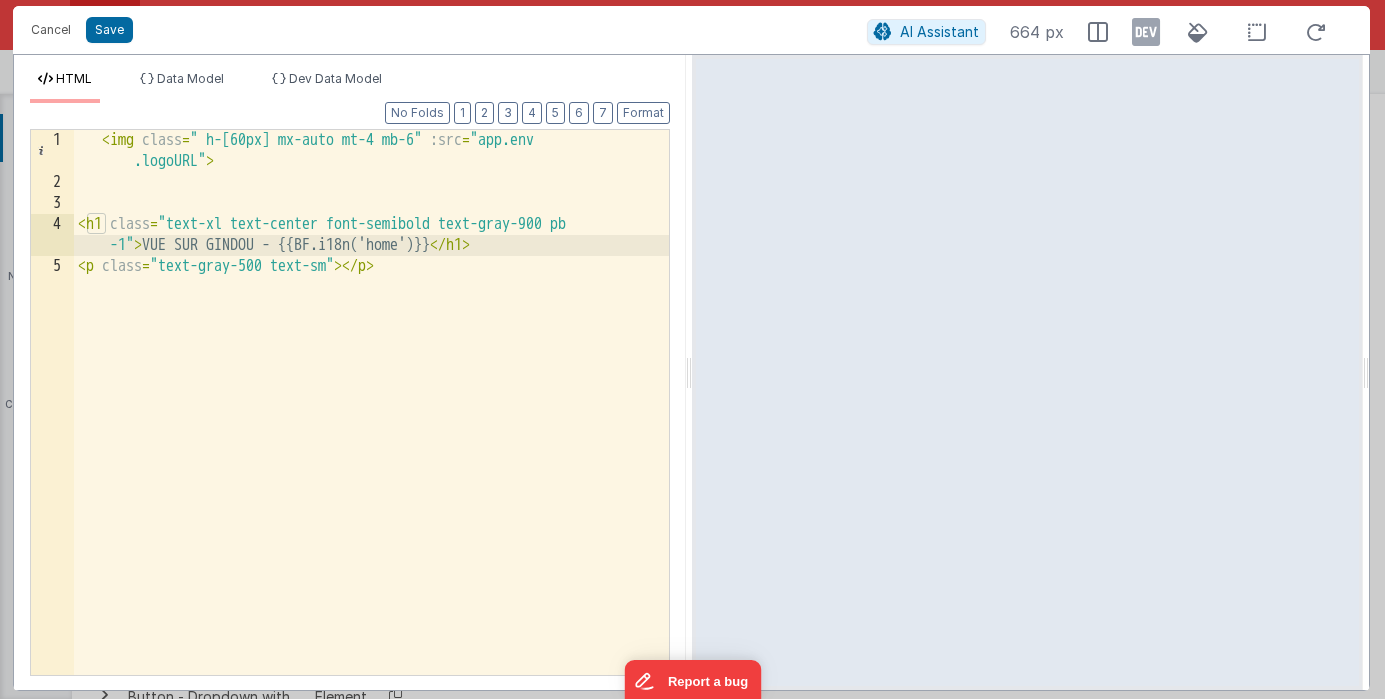 click on "< img   class = " h-[60px] mx-auto mt-4 mb-6"   :src = "app.env         .logoURL" >      < h1   class = "text-xl text-center font-semibold text-gray-900 pb      -1" > VUE SUR GINDOU - {{BF.i18n('home')}}  </ h1 > < p   class = "text-gray-500 text-sm" > </ p >" at bounding box center [371, 434] 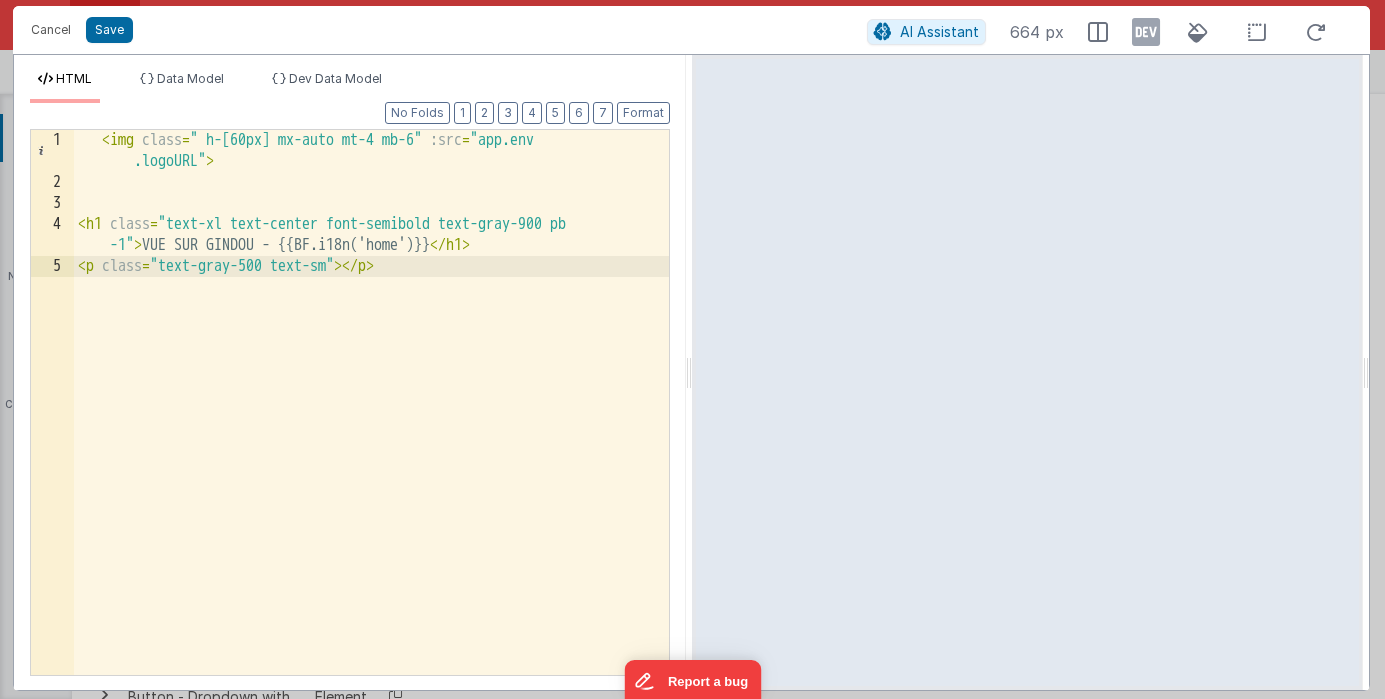 click on "< img   class = " h-[60px] mx-auto mt-4 mb-6"   :src = "app.env         .logoURL" >      < h1   class = "text-xl text-center font-semibold text-gray-900 pb      -1" > VUE SUR GINDOU - {{BF.i18n('home')}}  </ h1 > < p   class = "text-gray-500 text-sm" > </ p >" at bounding box center (371, 434) 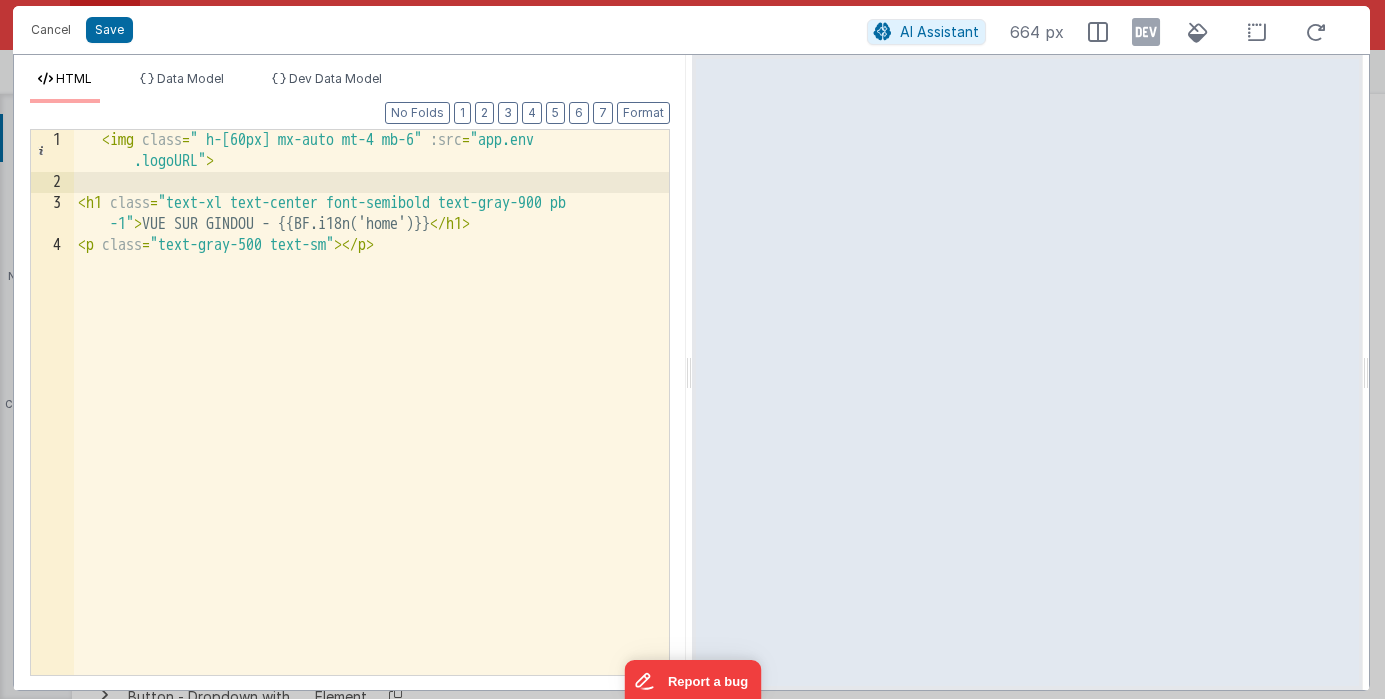 click on "< img   class = " h-[60px] mx-auto mt-4 mb-6"   :src = "app.env         .logoURL" >    < h1   class = "text-xl text-center font-semibold text-gray-900 pb      -1" > VUE SUR GINDOU - {{BF.i18n('home')}}  </ h1 > < p   class = "text-gray-500 text-sm" > </ p >" at bounding box center (371, 434) 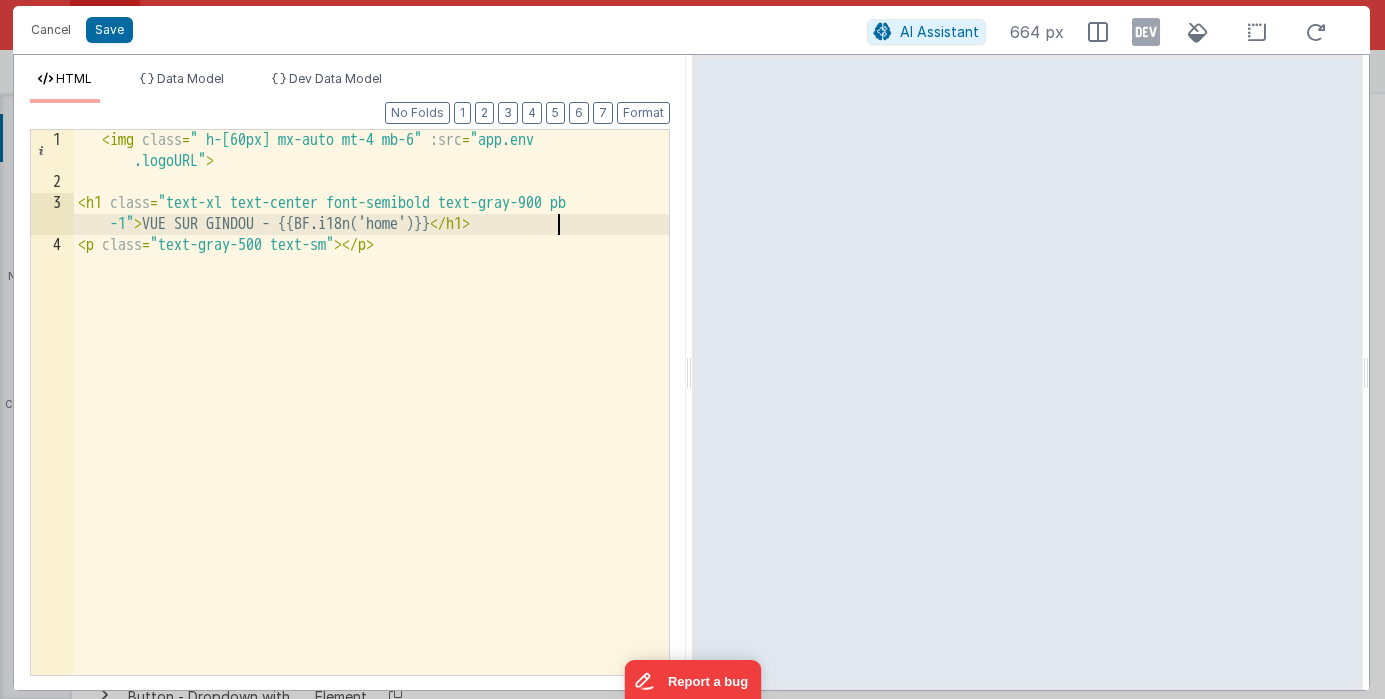 click on "< img   class = " h-[60px] mx-auto mt-4 mb-6"   :src = "app.env         .logoURL" >    < h1   class = "text-xl text-center font-semibold text-gray-900 pb      -1" > VUE SUR GINDOU - {{BF.i18n('home')}}  </ h1 > < p   class = "text-gray-500 text-sm" > </ p >" at bounding box center [371, 434] 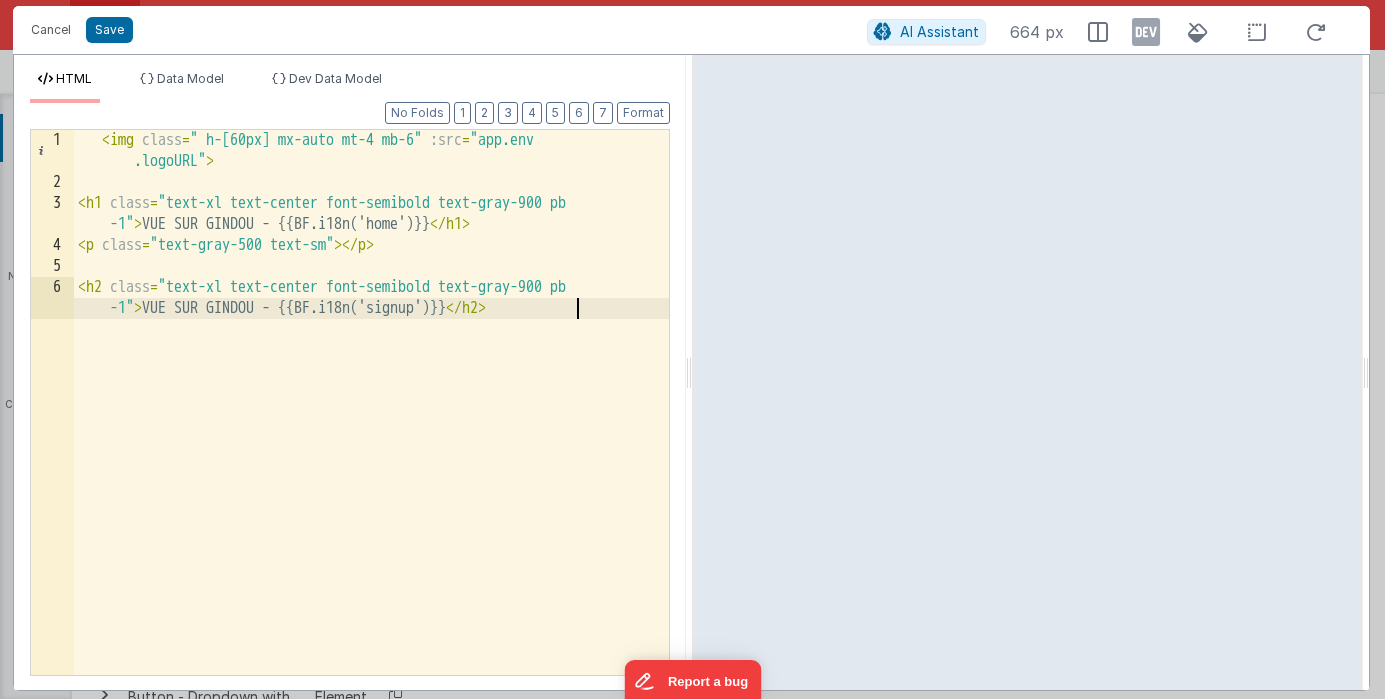 click on "< img   class = " h-[60px] mx-auto mt-4 mb-6"   :src = "app.env         .logoURL" >    < h1   class = "text-xl text-center font-semibold text-gray-900 pb      -1" > VUE SUR GINDOU - {{BF.i18n('home')}}  </ h1 > < p   class = "text-gray-500 text-sm" > </ p > < h2   class = "text-xl text-center font-semibold text-gray-900 pb      -1" > VUE SUR GINDOU - {{BF.i18n('signup')}}  </ h2 >" at bounding box center (371, 444) 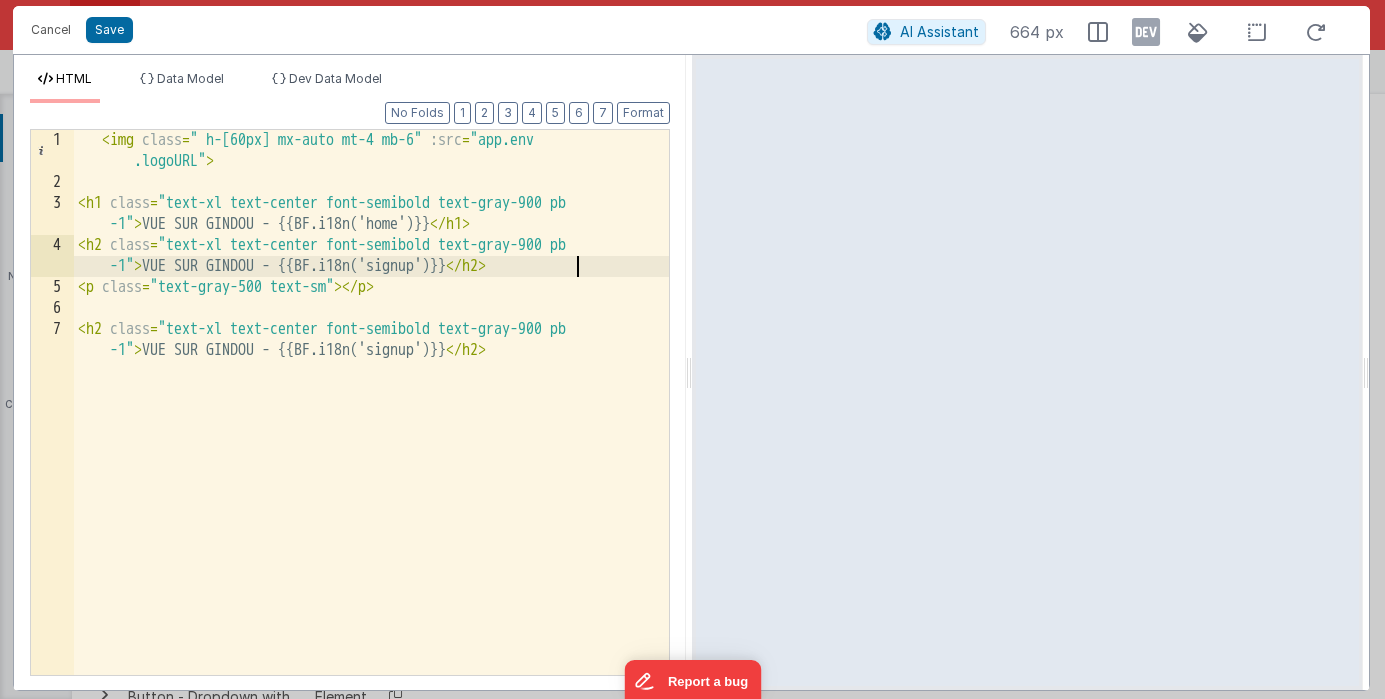 drag, startPoint x: 478, startPoint y: 266, endPoint x: 495, endPoint y: 288, distance: 27.802877 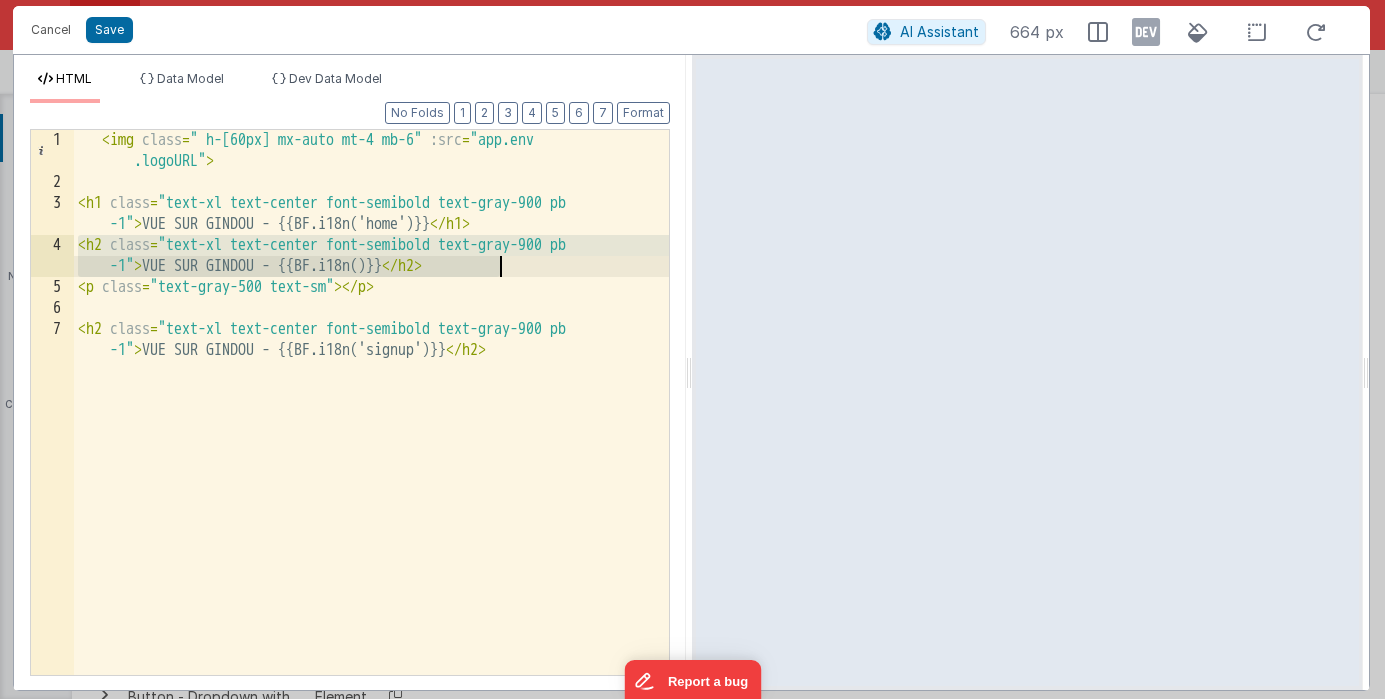 drag, startPoint x: 80, startPoint y: 245, endPoint x: 545, endPoint y: 258, distance: 465.18167 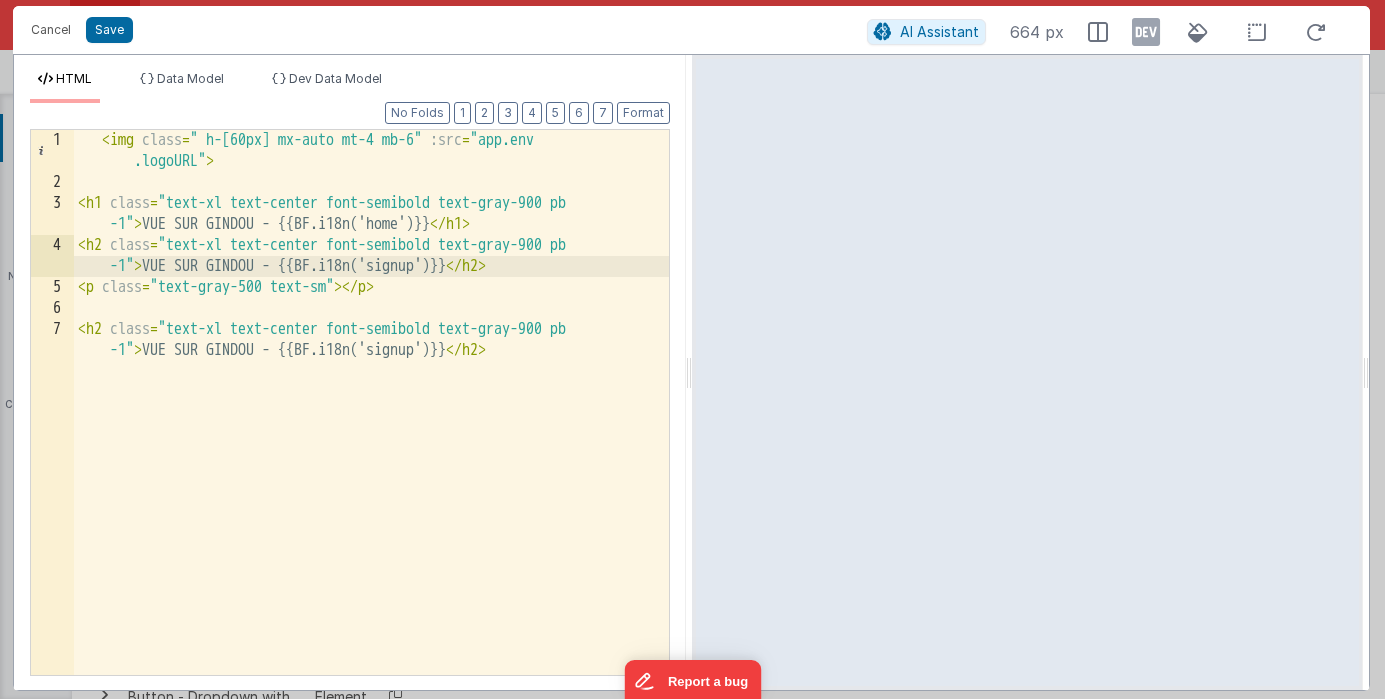 click on "< img   class = " h-[60px] mx-auto mt-4 mb-6"   :src = "app.env         .logoURL" >    < h1   class = "text-xl text-center font-semibold text-gray-900 pb      -1" > VUE SUR GINDOU - {{BF.i18n('home')}}  </ h1 > < h2   class = "text-xl text-center font-semibold text-gray-900 pb      -1" > VUE SUR GINDOU - {{BF.i18n('signup')}}  </ h2 > < p   class = "text-gray-500 text-sm" > </ p > < h2   class = "text-xl text-center font-semibold text-gray-900 pb      -1" > VUE SUR GINDOU - {{BF.i18n('signup')}}  </ h2 >" at bounding box center (371, 444) 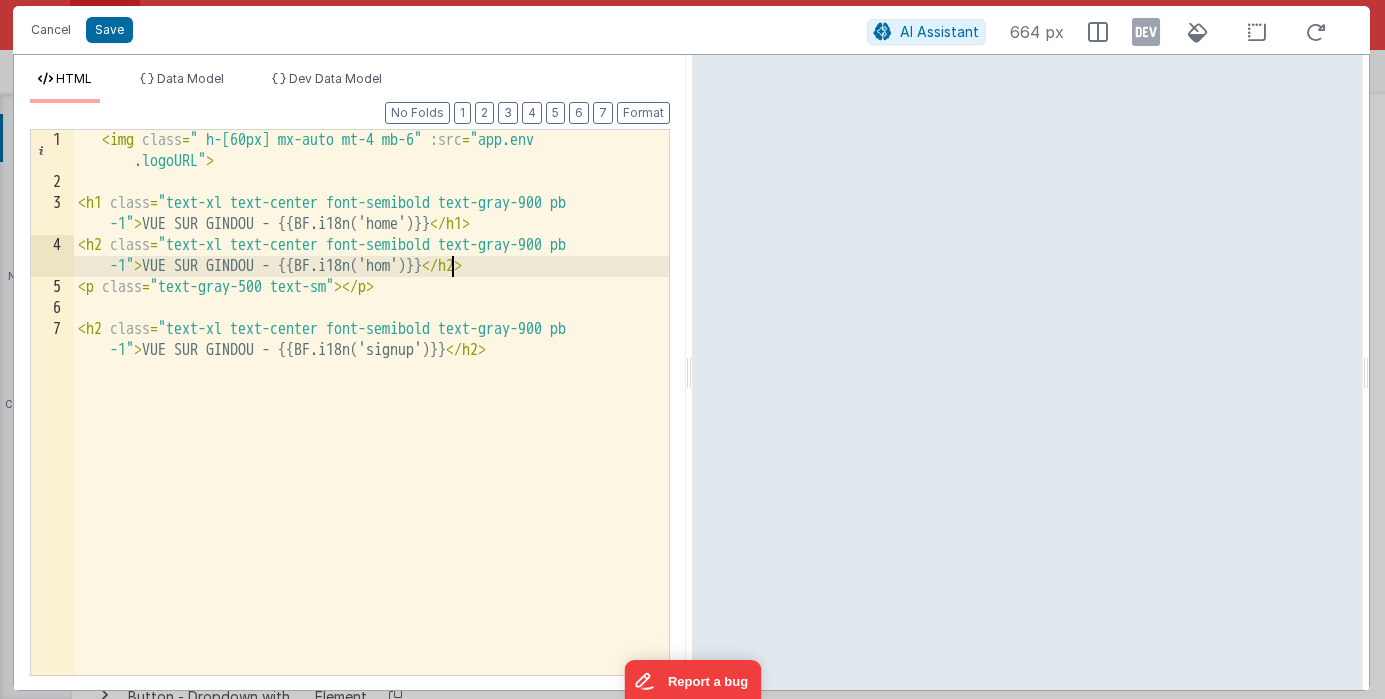 type 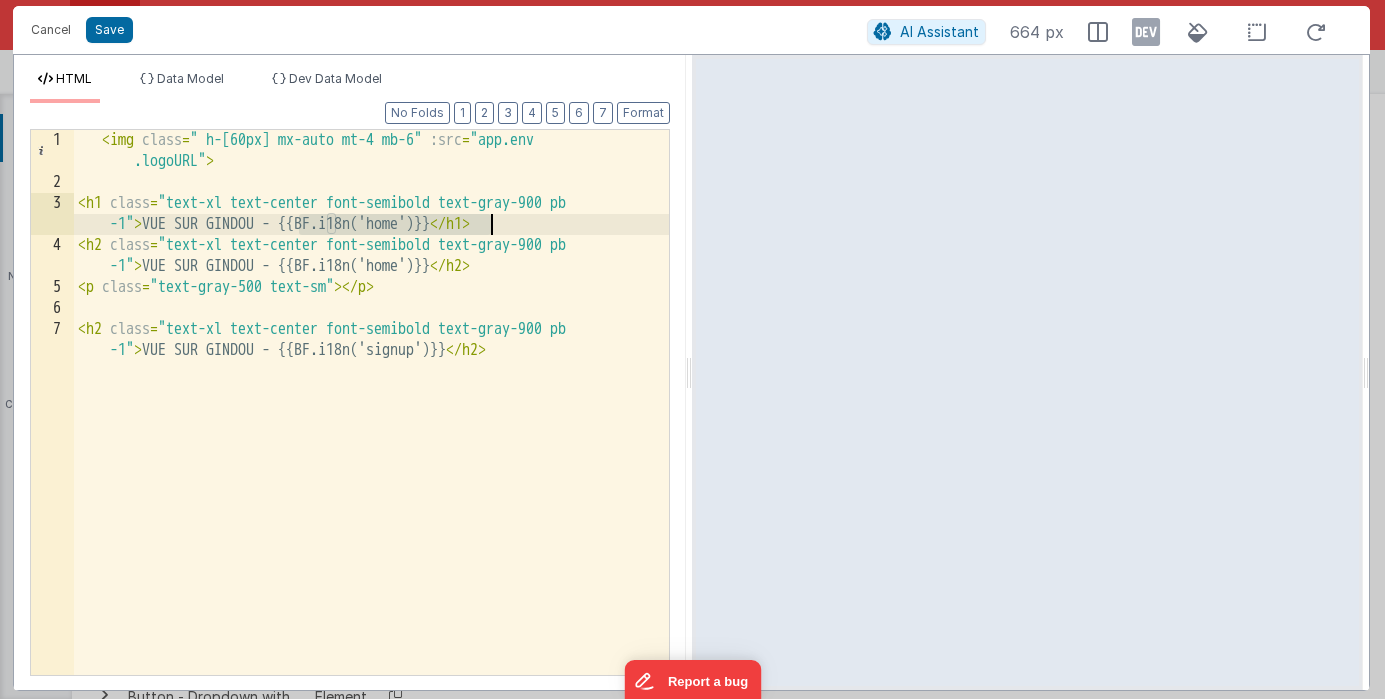 drag, startPoint x: 299, startPoint y: 222, endPoint x: 489, endPoint y: 228, distance: 190.09471 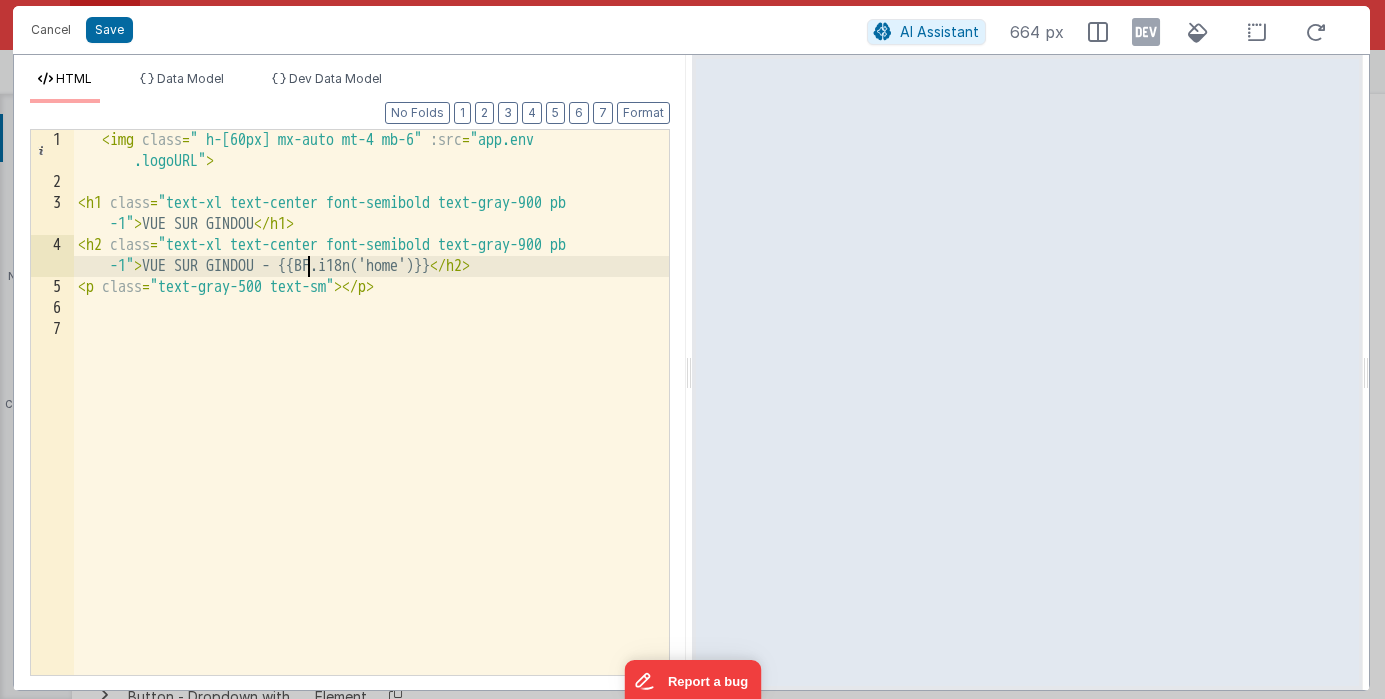 click on "< img   class = " h-[60px] mx-auto mt-4 mb-6"   :src = "app.env         .logoURL" >    < h1   class = "text-xl text-center font-semibold text-gray-900 pb      -1" > VUE SUR GINDOU  </ h1 > < h2   class = "text-xl text-center font-semibold text-gray-900 pb      -1" > VUE SUR GINDOU - {{BF.i18n('home')}}  </ h2 > < p   class = "text-gray-500 text-sm" > </ p >" at bounding box center (371, 434) 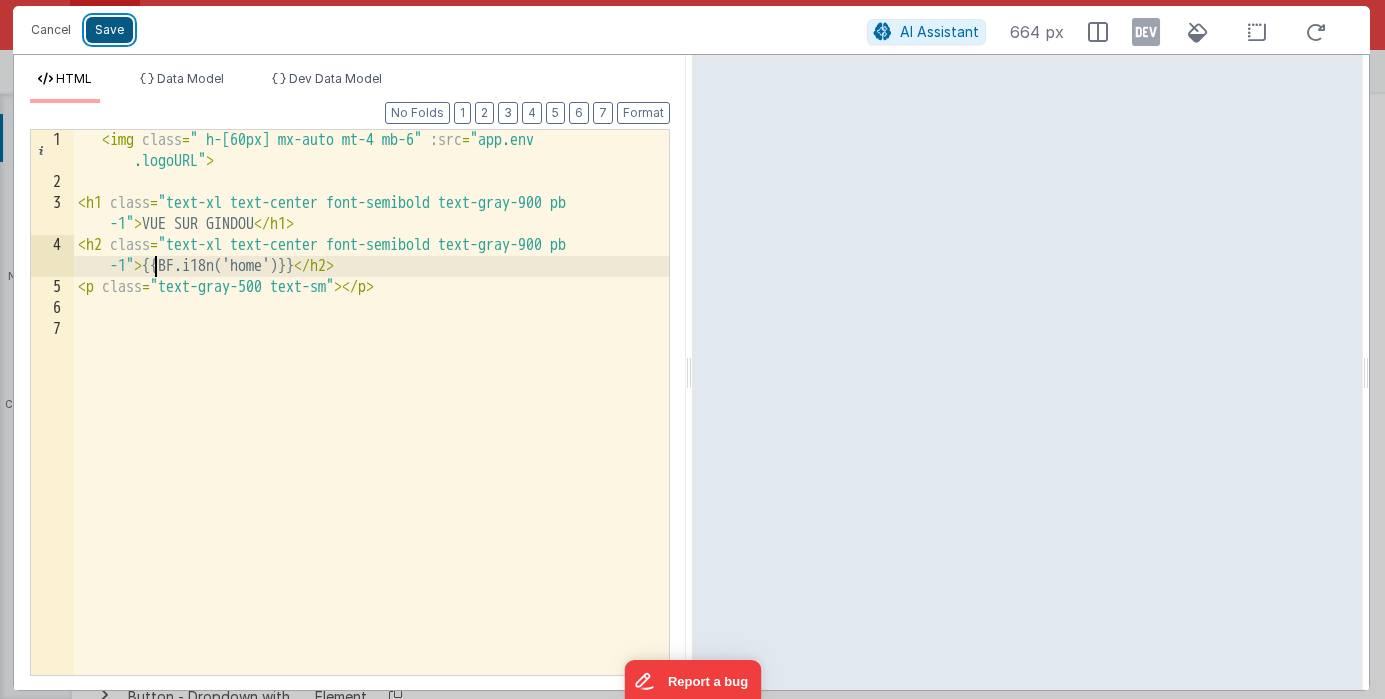 click on "Save" at bounding box center [109, 30] 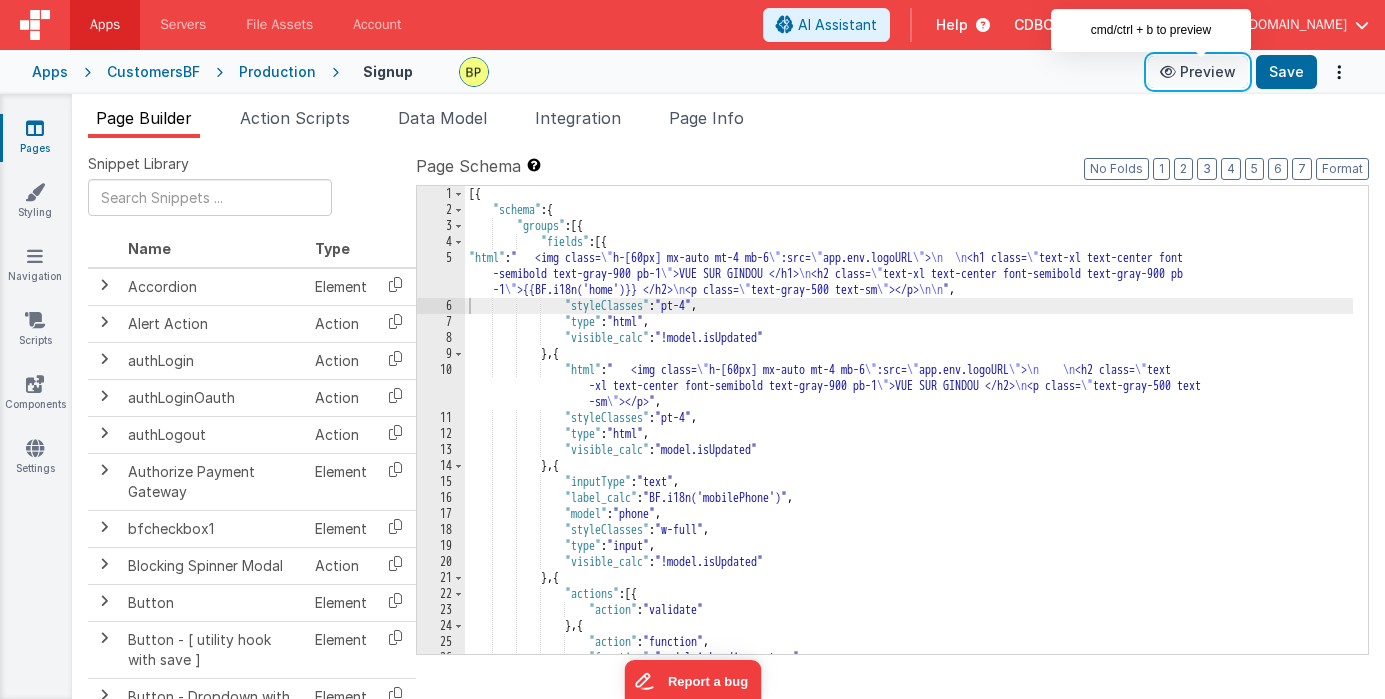 click on "Preview" at bounding box center [1198, 72] 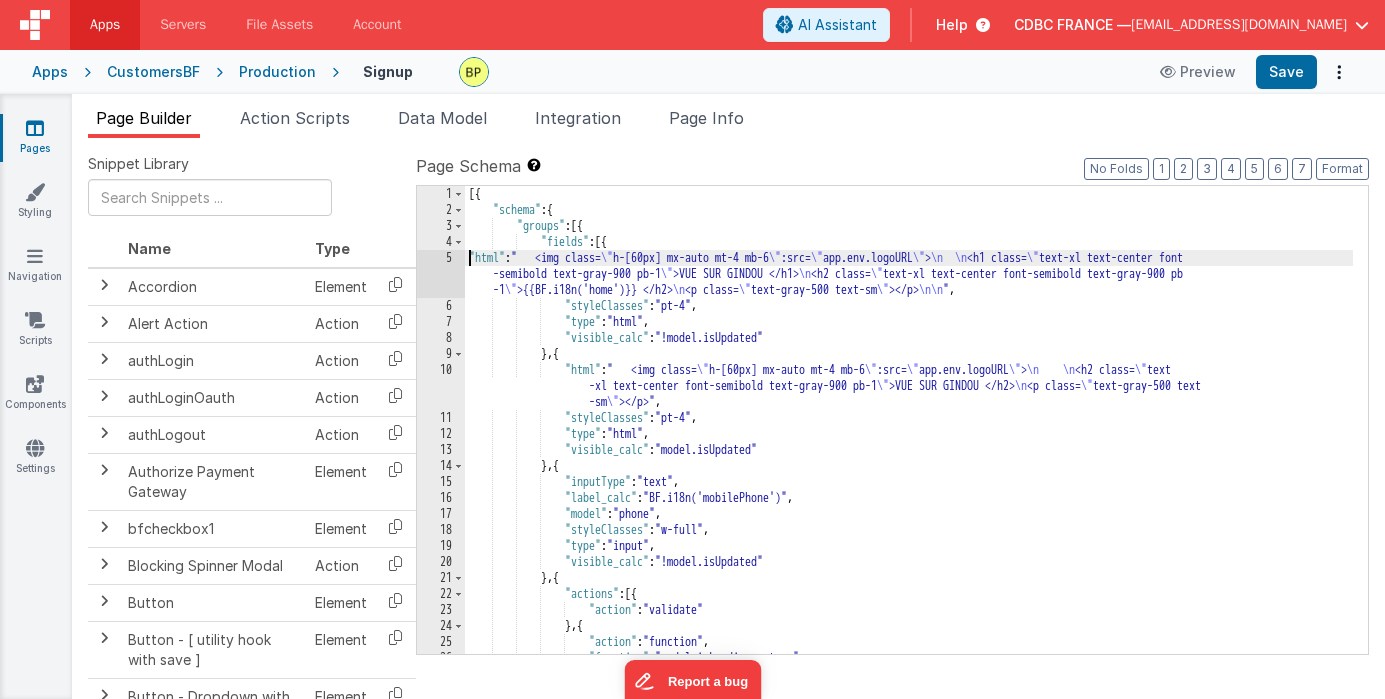 drag, startPoint x: 467, startPoint y: 253, endPoint x: 503, endPoint y: 287, distance: 49.517673 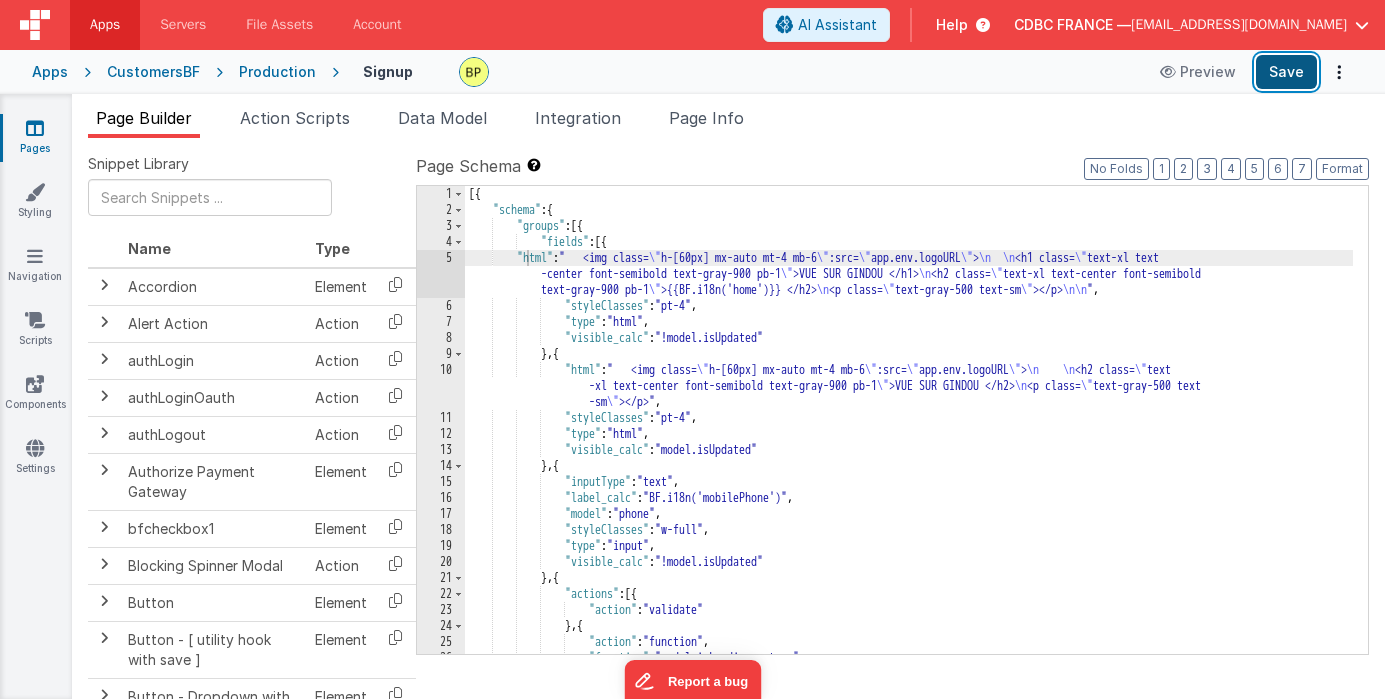 click on "Save" at bounding box center (1286, 72) 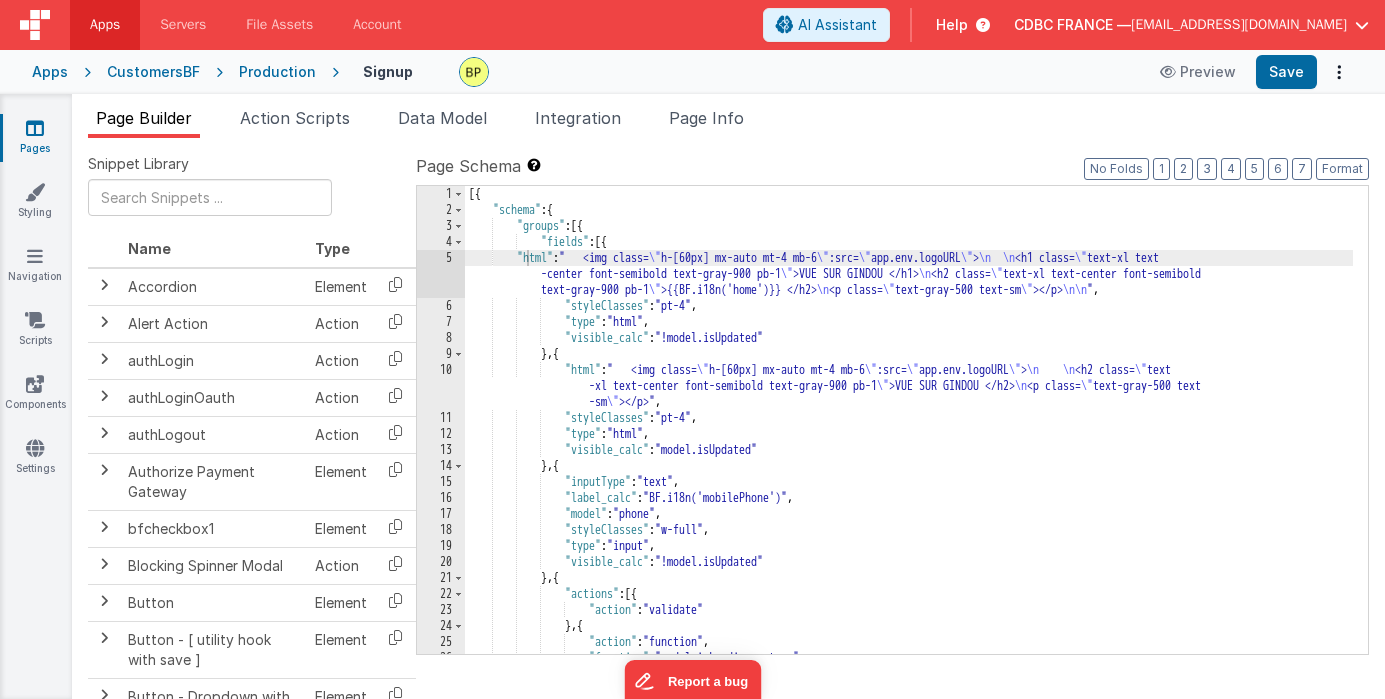 click on "5" at bounding box center [441, 274] 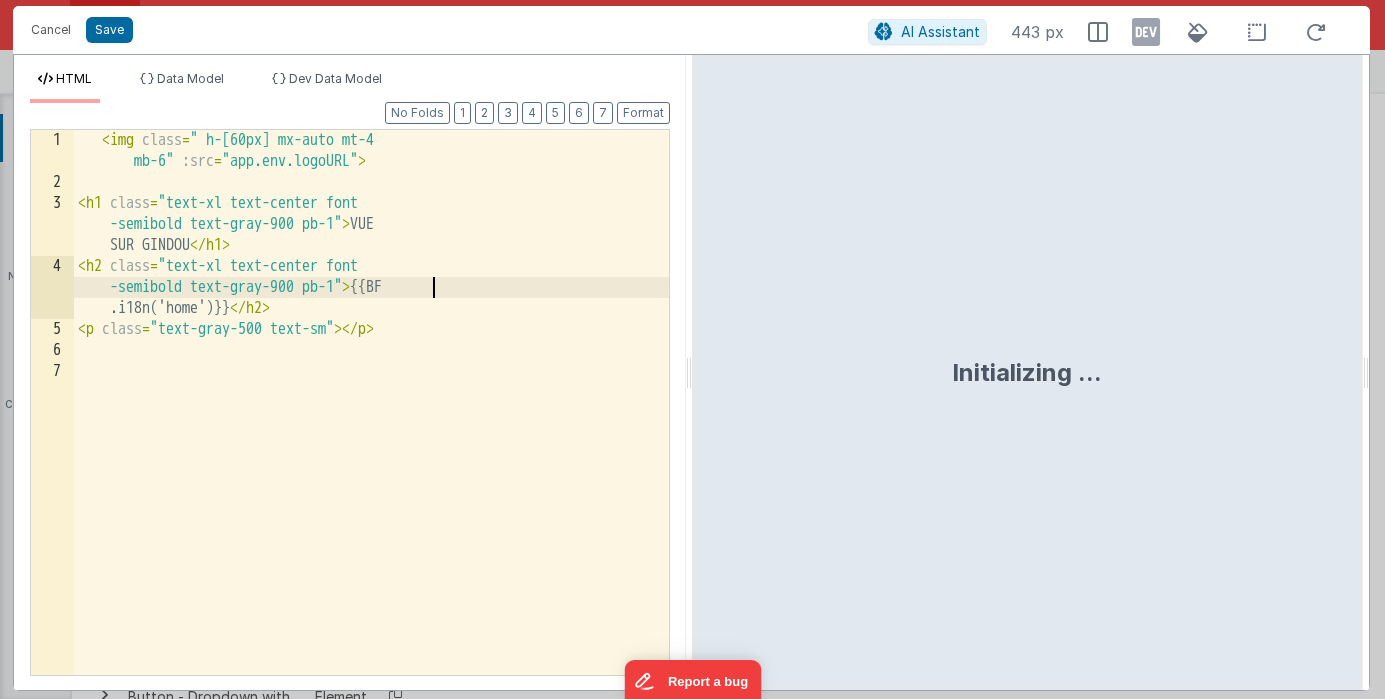 click on "< img   class = " h-[60px] mx-auto mt-4          mb-6"   :src = "app.env.logoURL" >    < h1   class = "text-xl text-center font      -semibold text-gray-900 pb-1" > VUE       SUR GINDOU  </ h1 > < h2   class = "text-xl text-center font      -semibold text-gray-900 pb-1" > {{BF      .i18n('home')}}  </ h2 > < p   class = "text-gray-500 text-sm" > </ p >" at bounding box center (371, 434) 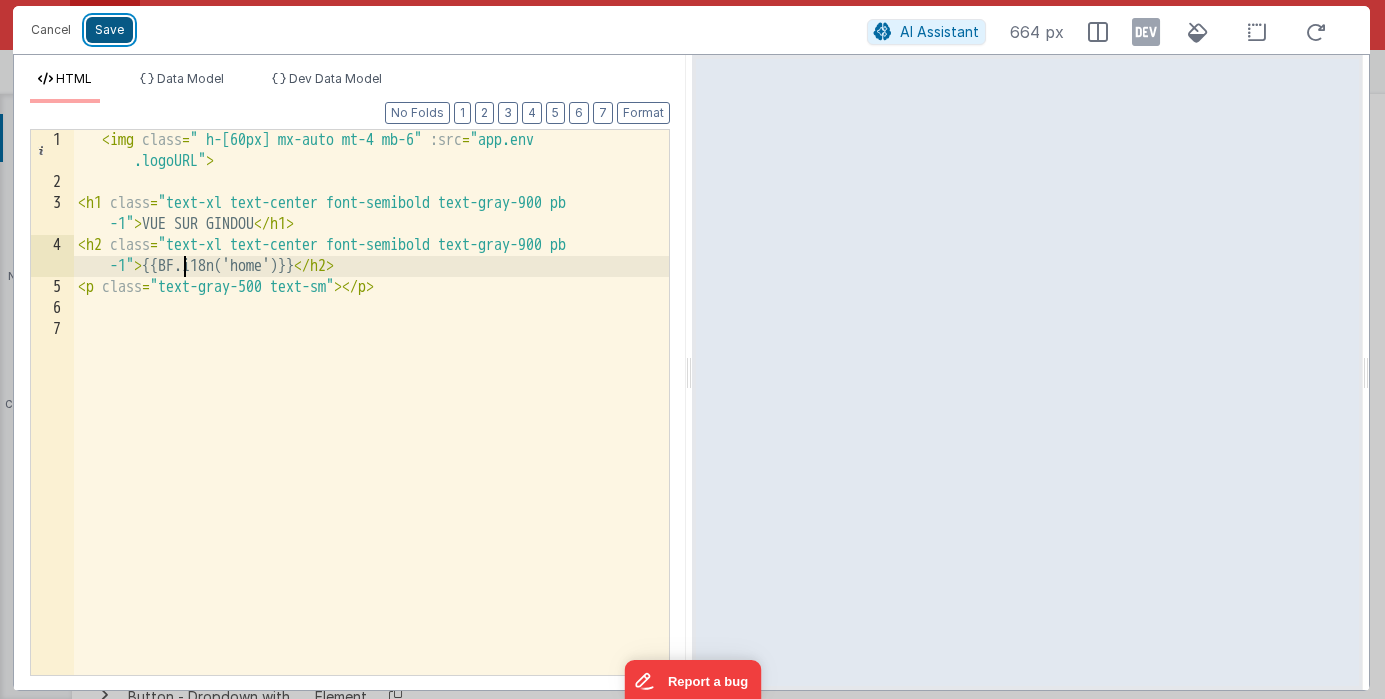 click on "Save" at bounding box center [109, 30] 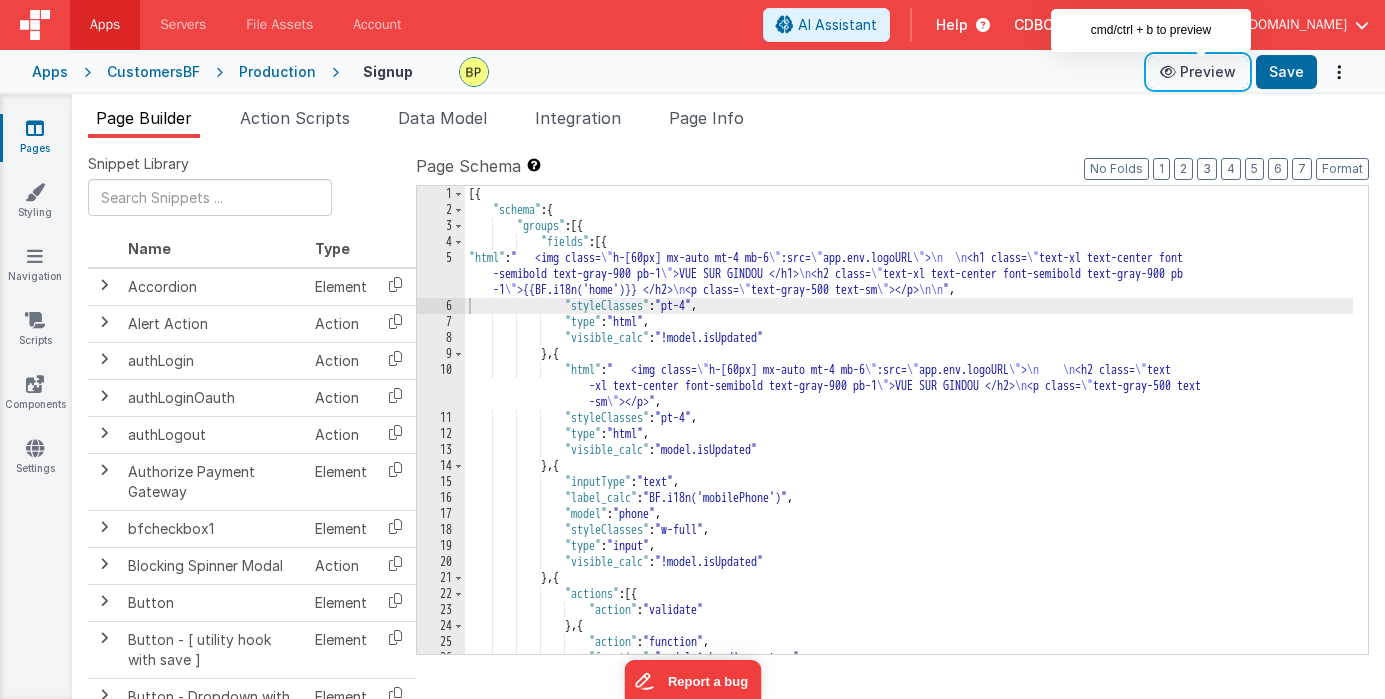 click on "Preview" at bounding box center [1198, 72] 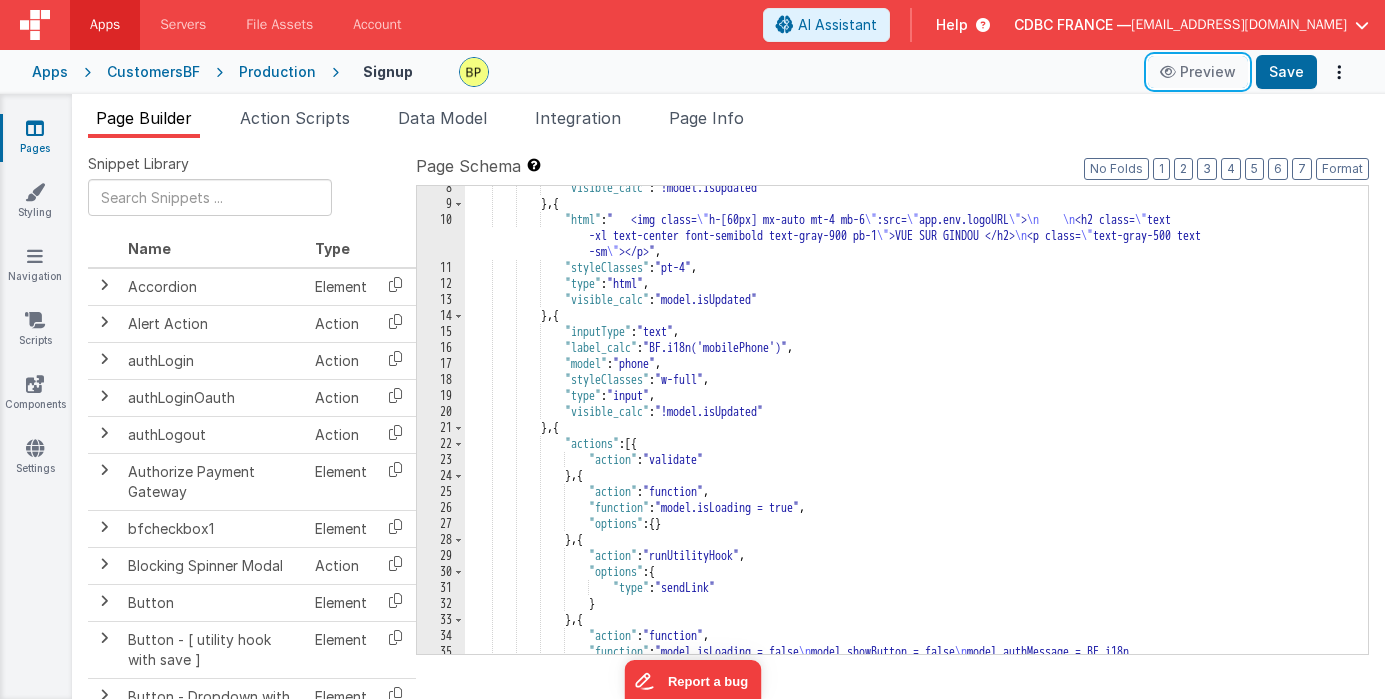 scroll, scrollTop: 3, scrollLeft: 0, axis: vertical 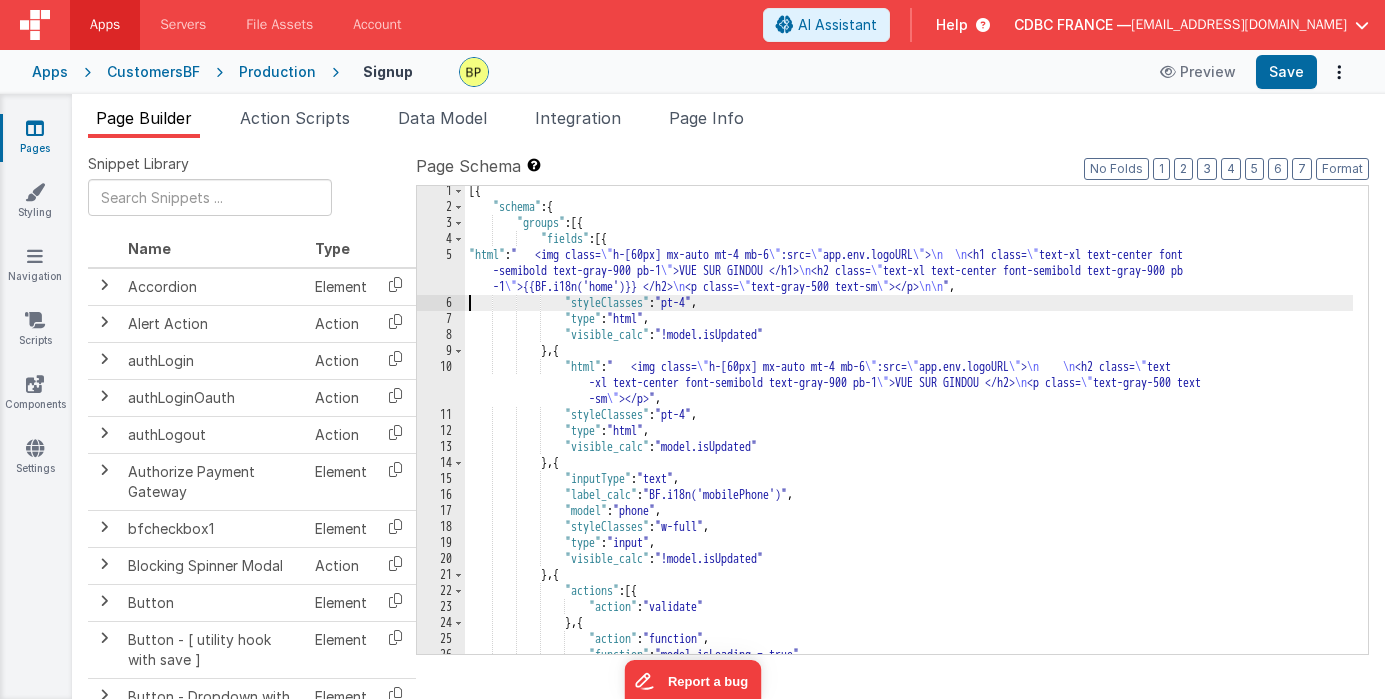 click on "10" at bounding box center [441, 383] 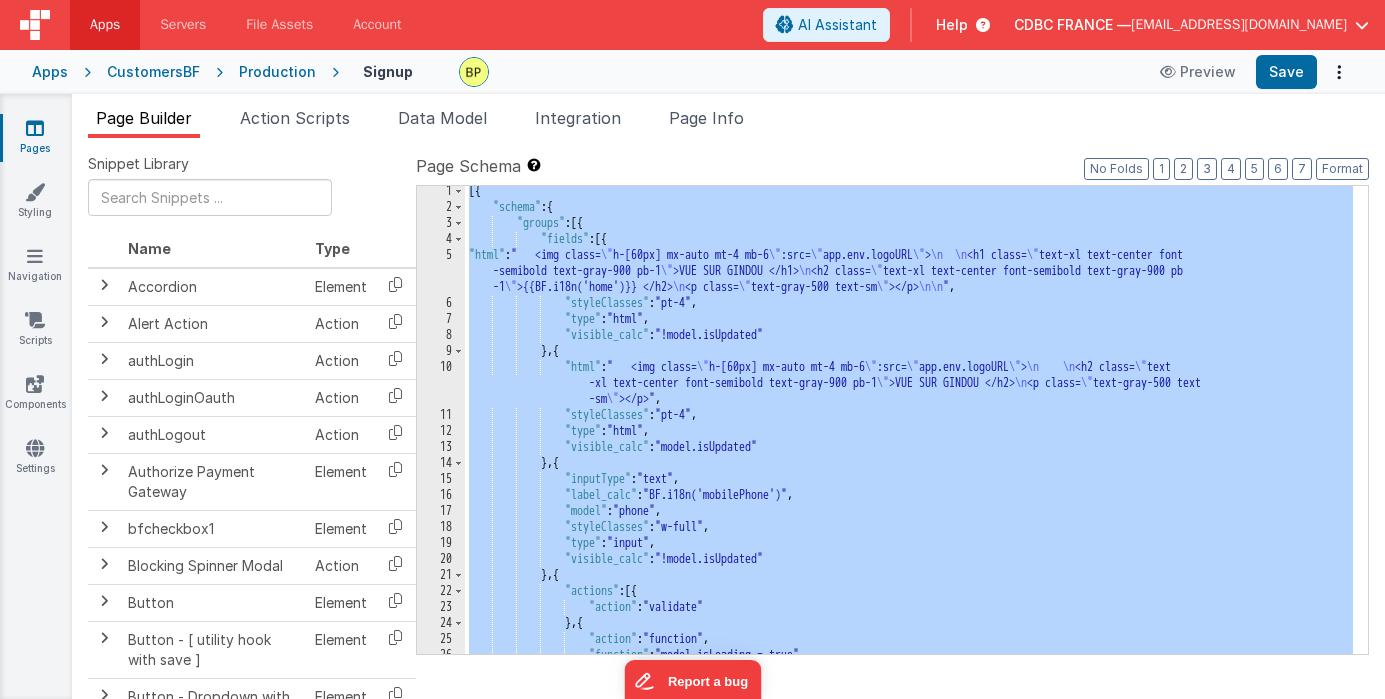 click on "10" at bounding box center [441, 383] 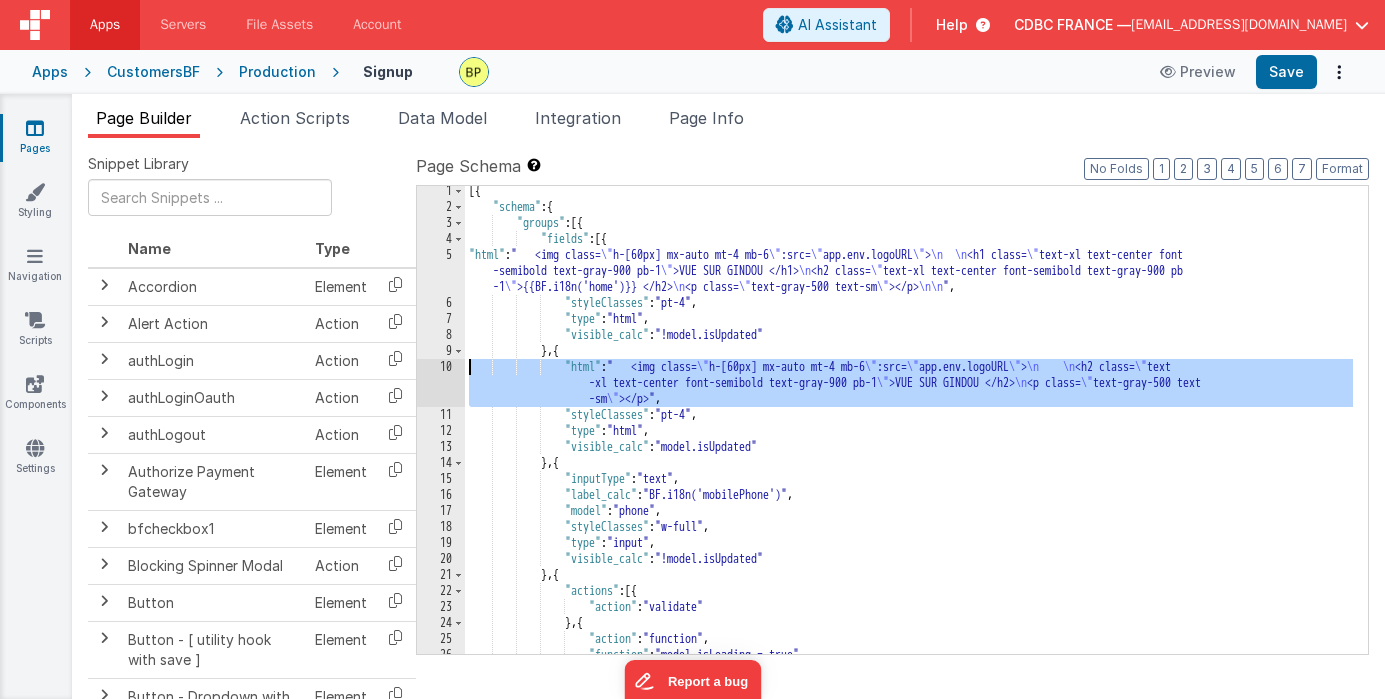 click on "10" at bounding box center (441, 383) 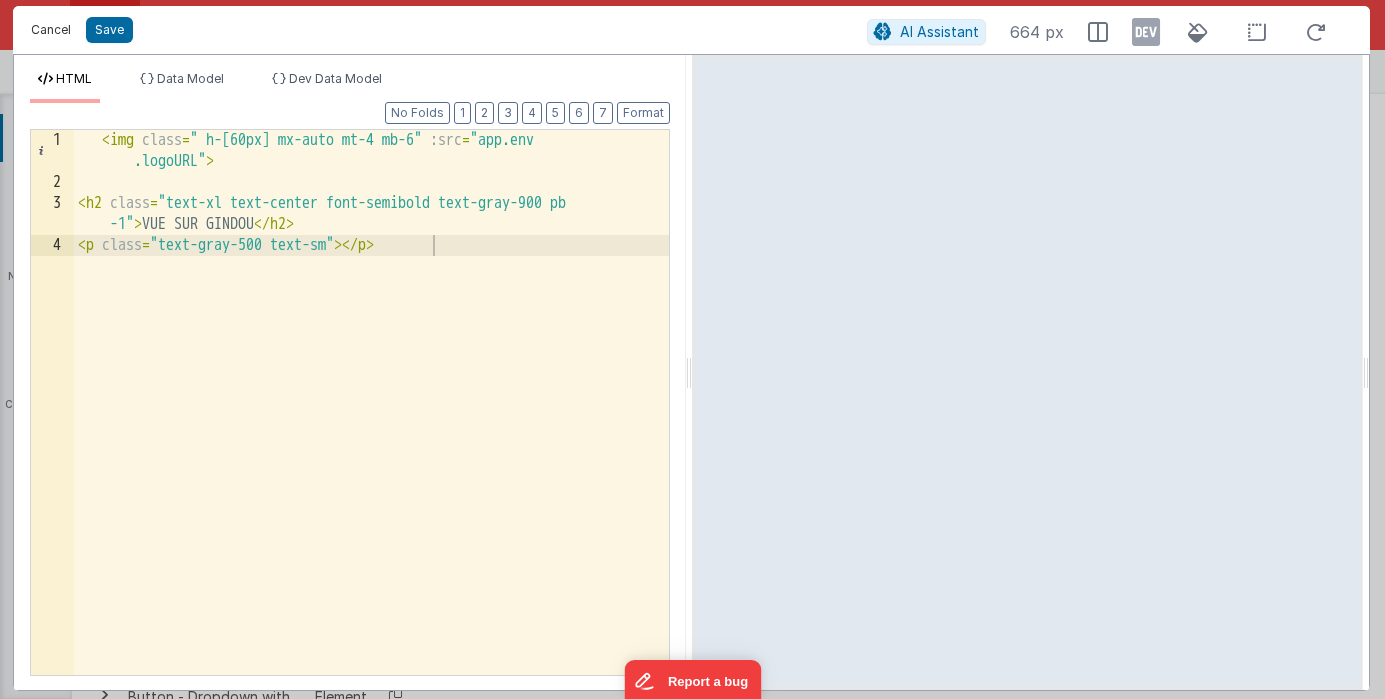 click on "Cancel" at bounding box center [51, 30] 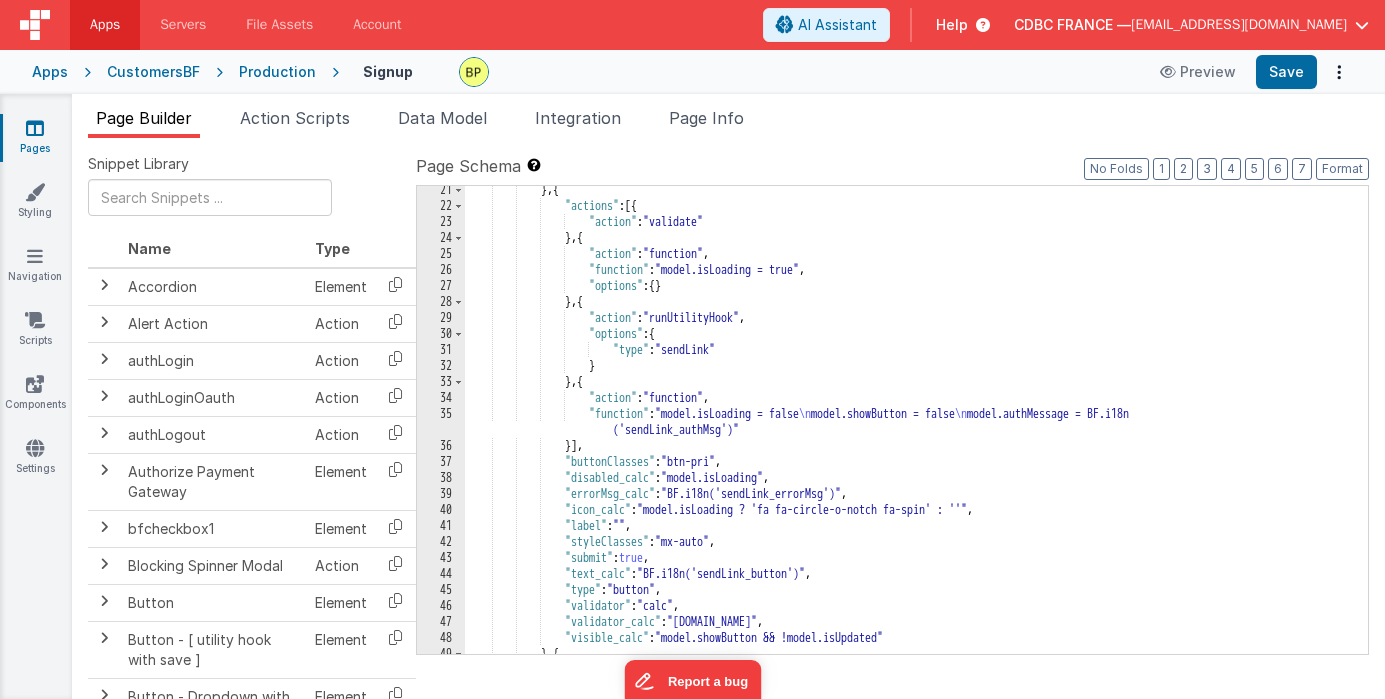 scroll, scrollTop: 541, scrollLeft: 0, axis: vertical 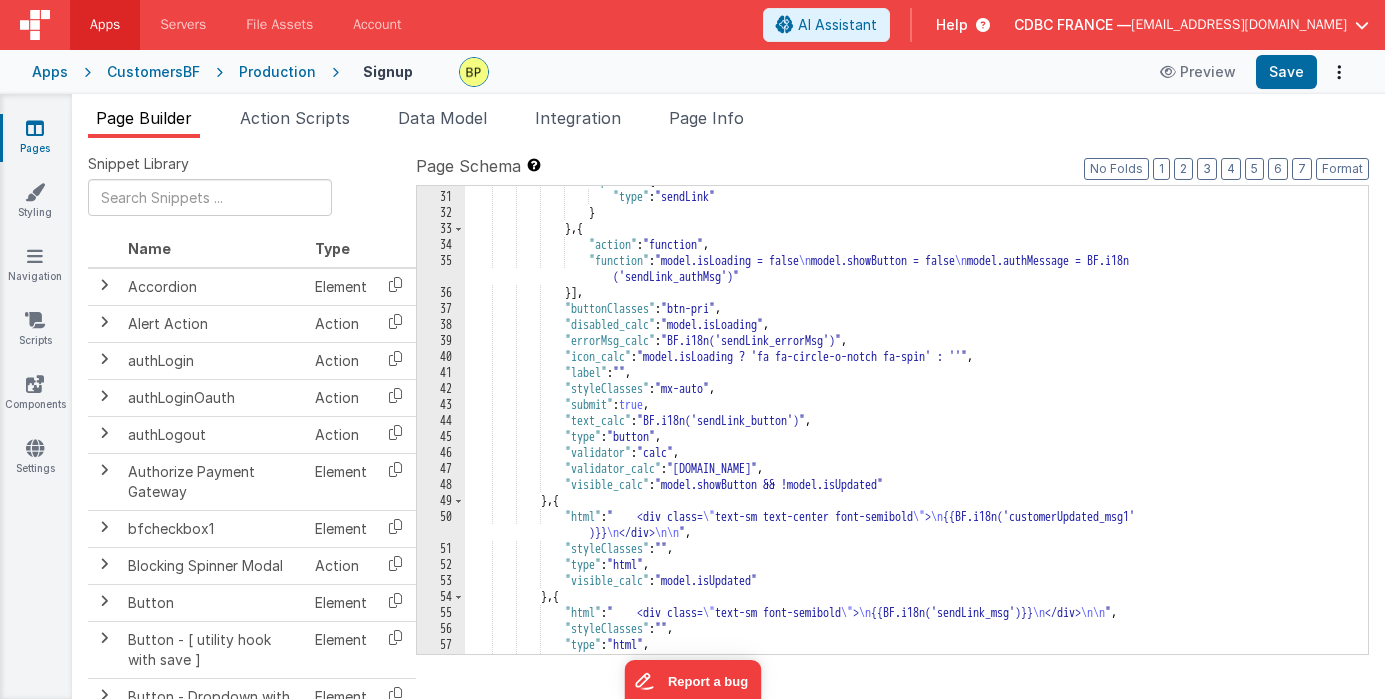 click on "50" at bounding box center (441, 525) 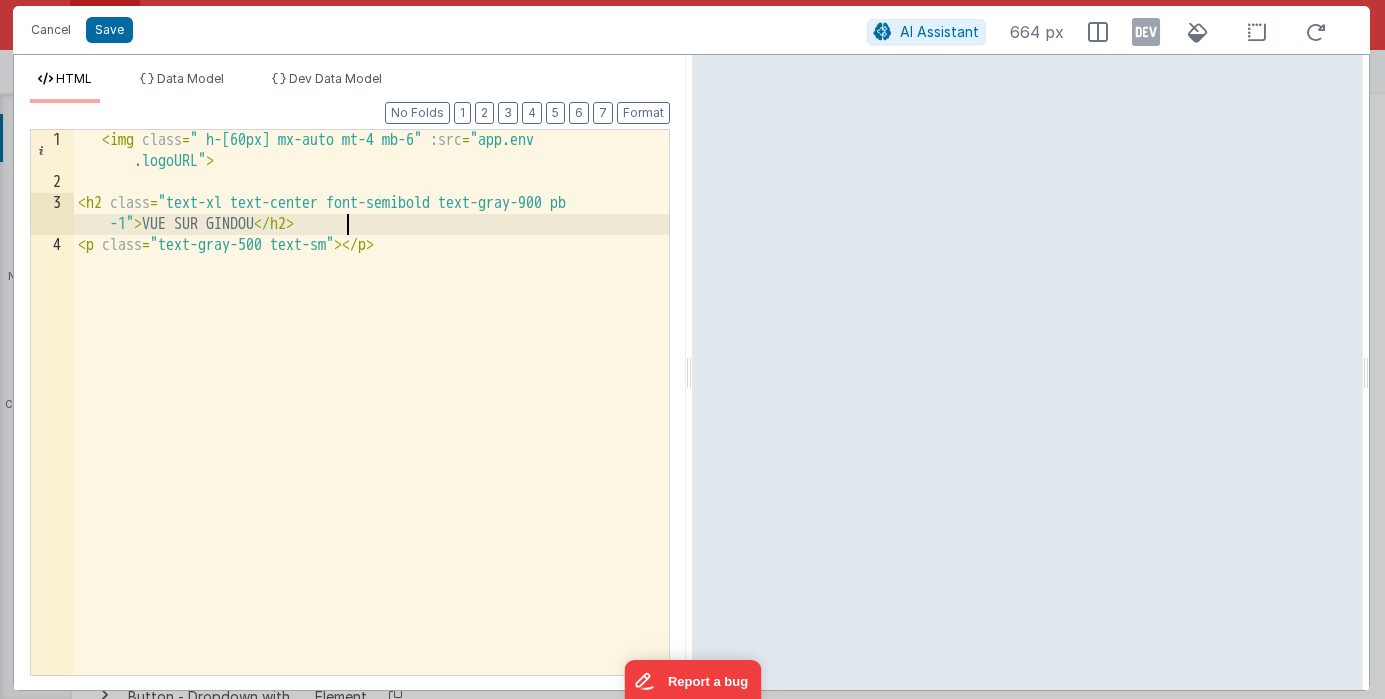 click on "< img   class = " h-[60px] mx-auto mt-4 mb-6"   :src = "app.env         .logoURL" >      < h2   class = "text-xl text-center font-semibold text-gray-900 pb      -1" > VUE SUR GINDOU  </ h2 > < p   class = "text-gray-500 text-sm" > </ p >" at bounding box center (371, 434) 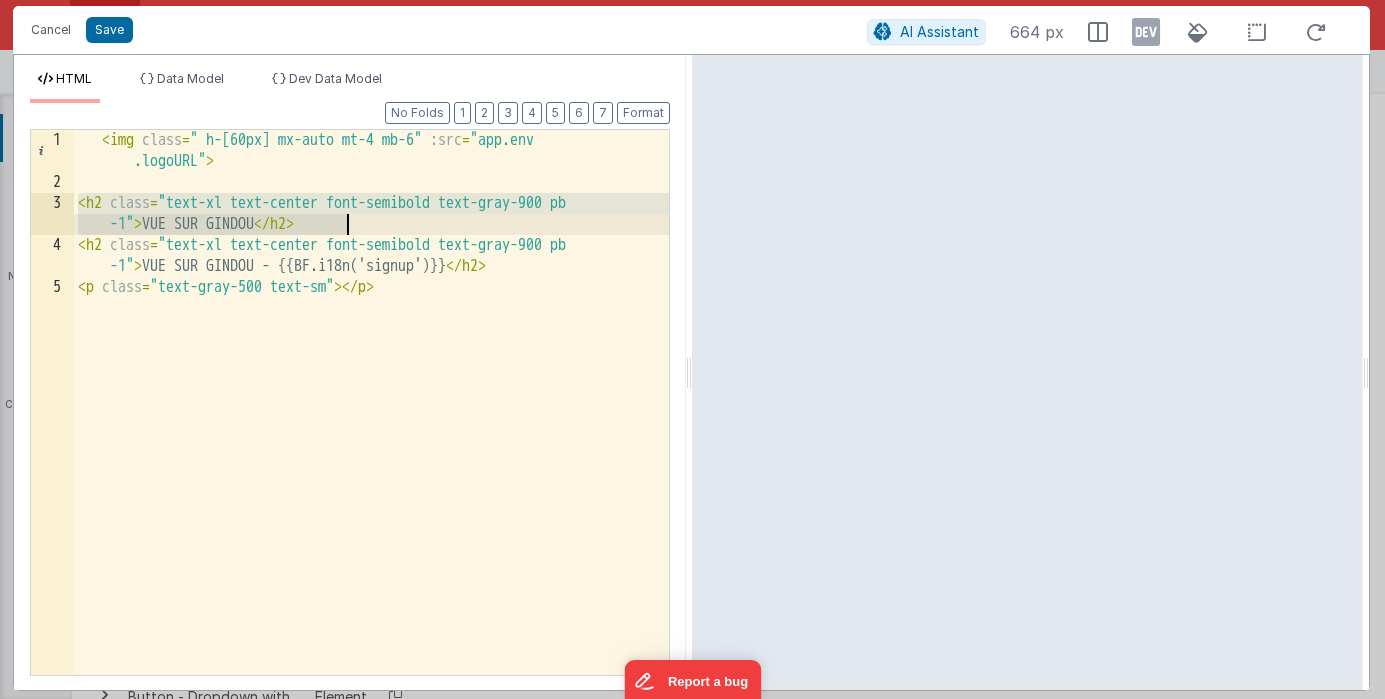 drag, startPoint x: 74, startPoint y: 204, endPoint x: 432, endPoint y: 224, distance: 358.55823 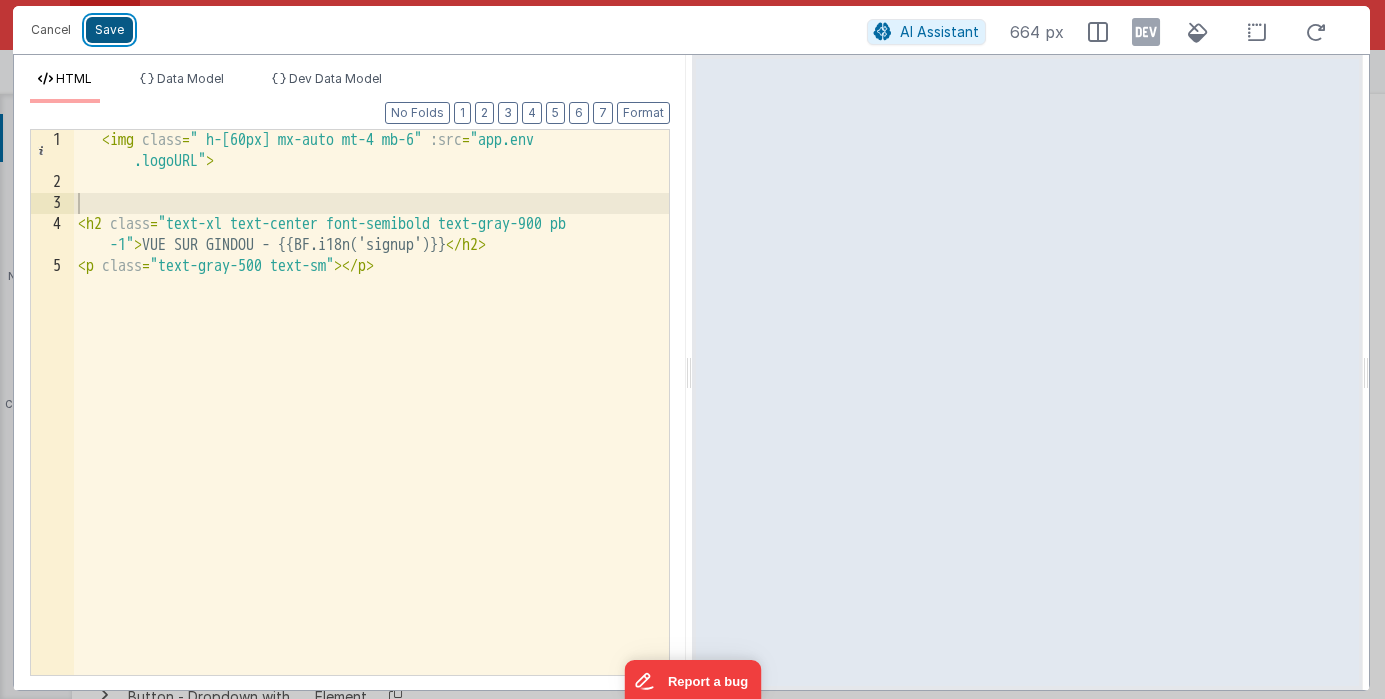 click on "Save" at bounding box center [109, 30] 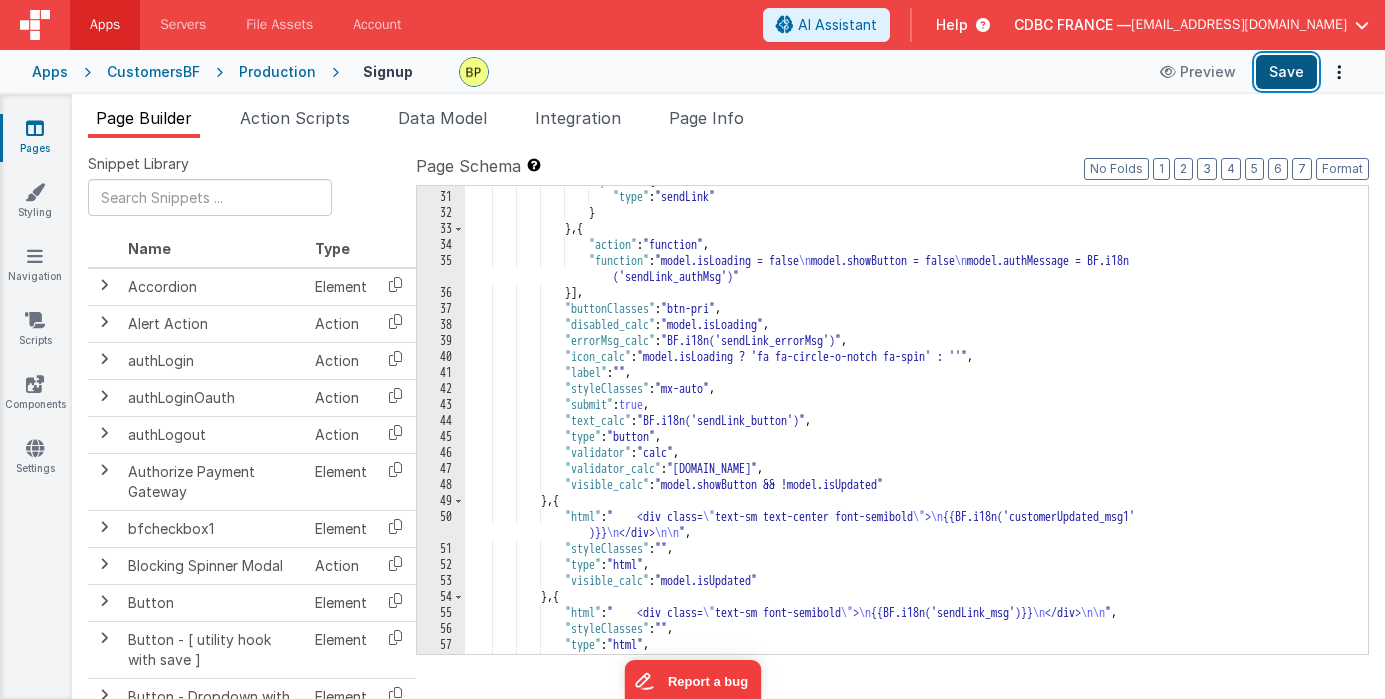 drag, startPoint x: 1311, startPoint y: 74, endPoint x: 1268, endPoint y: 78, distance: 43.185646 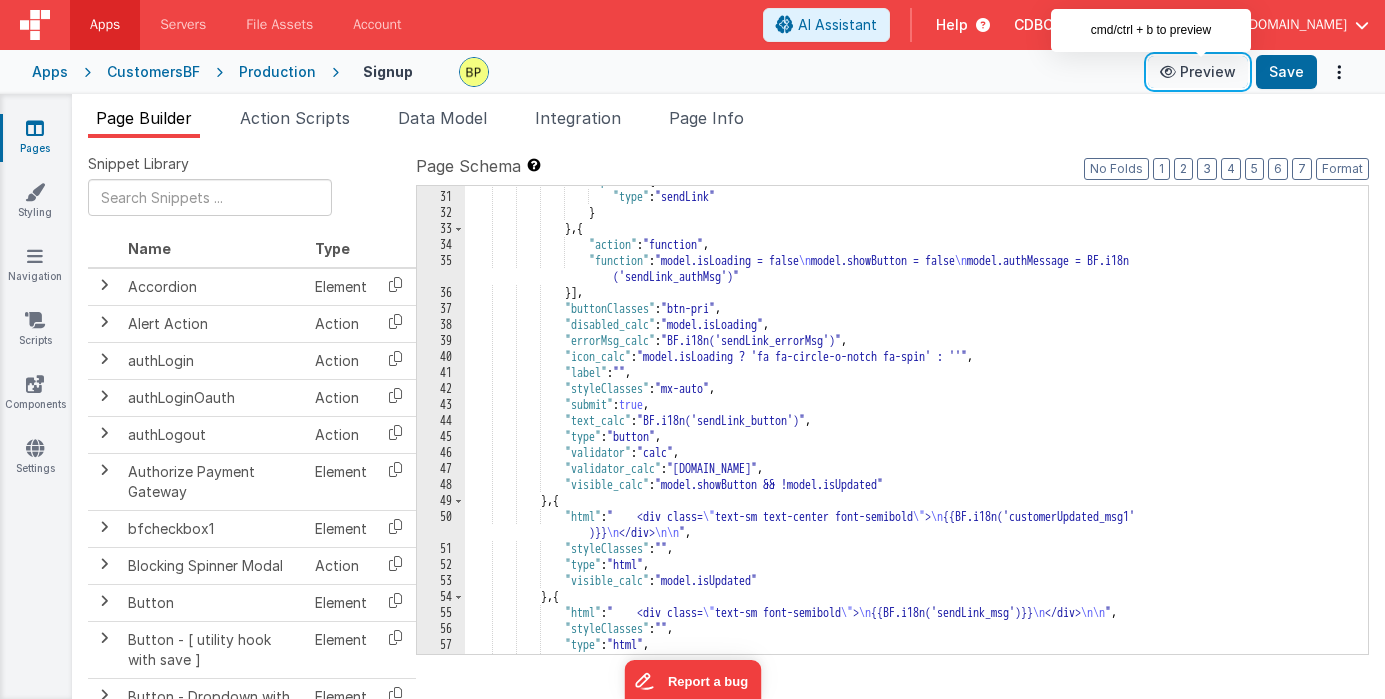 click at bounding box center (1170, 72) 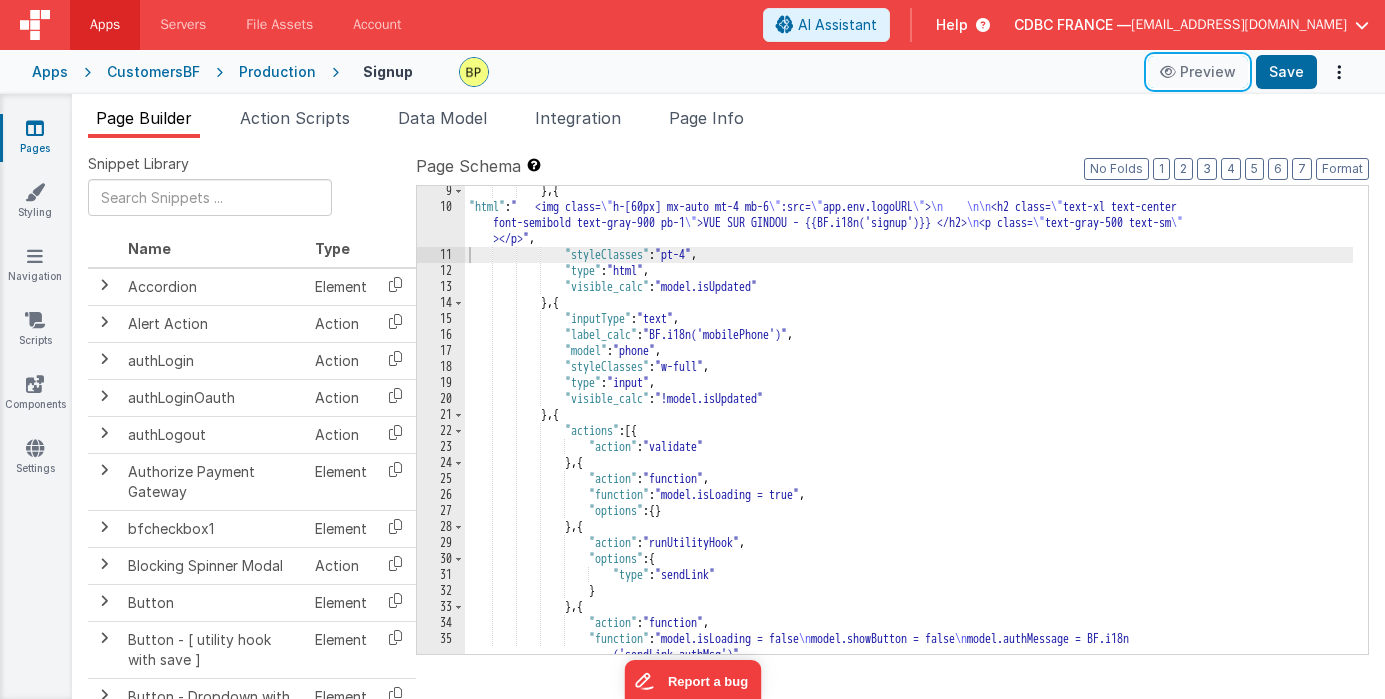 scroll, scrollTop: 0, scrollLeft: 0, axis: both 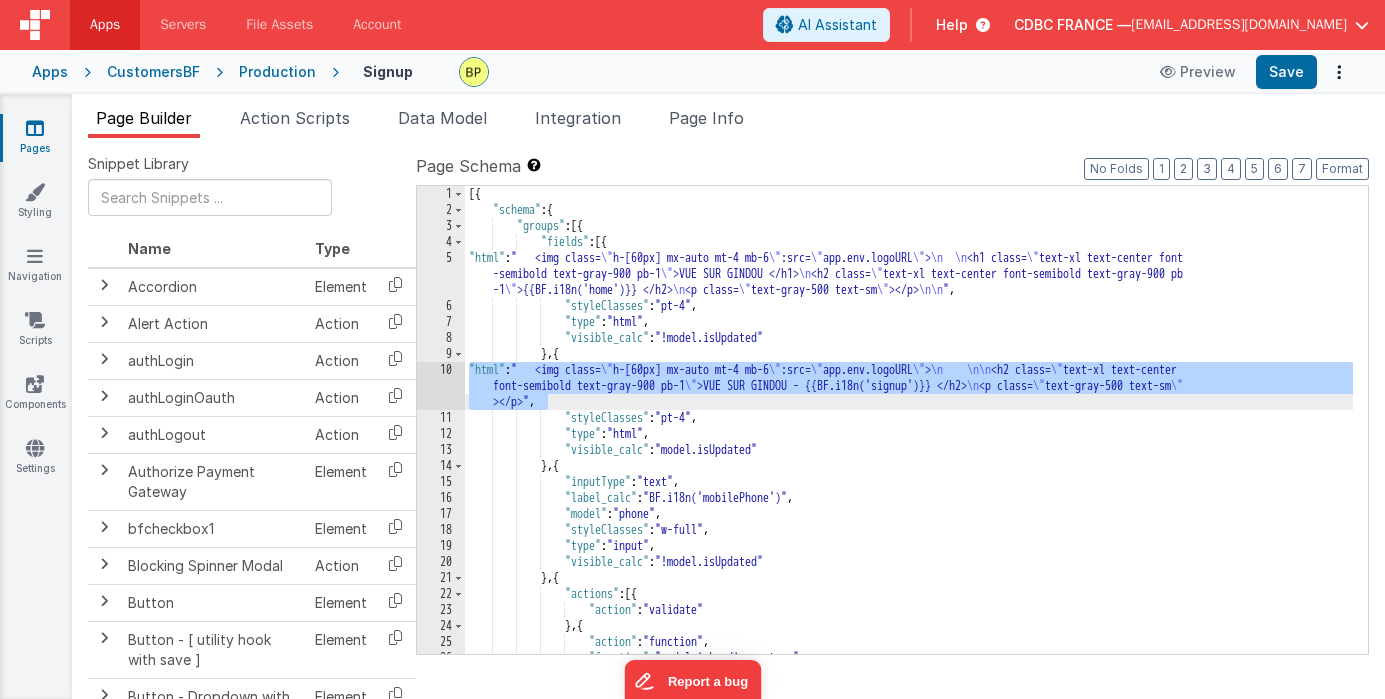 drag, startPoint x: 468, startPoint y: 370, endPoint x: 599, endPoint y: 400, distance: 134.39122 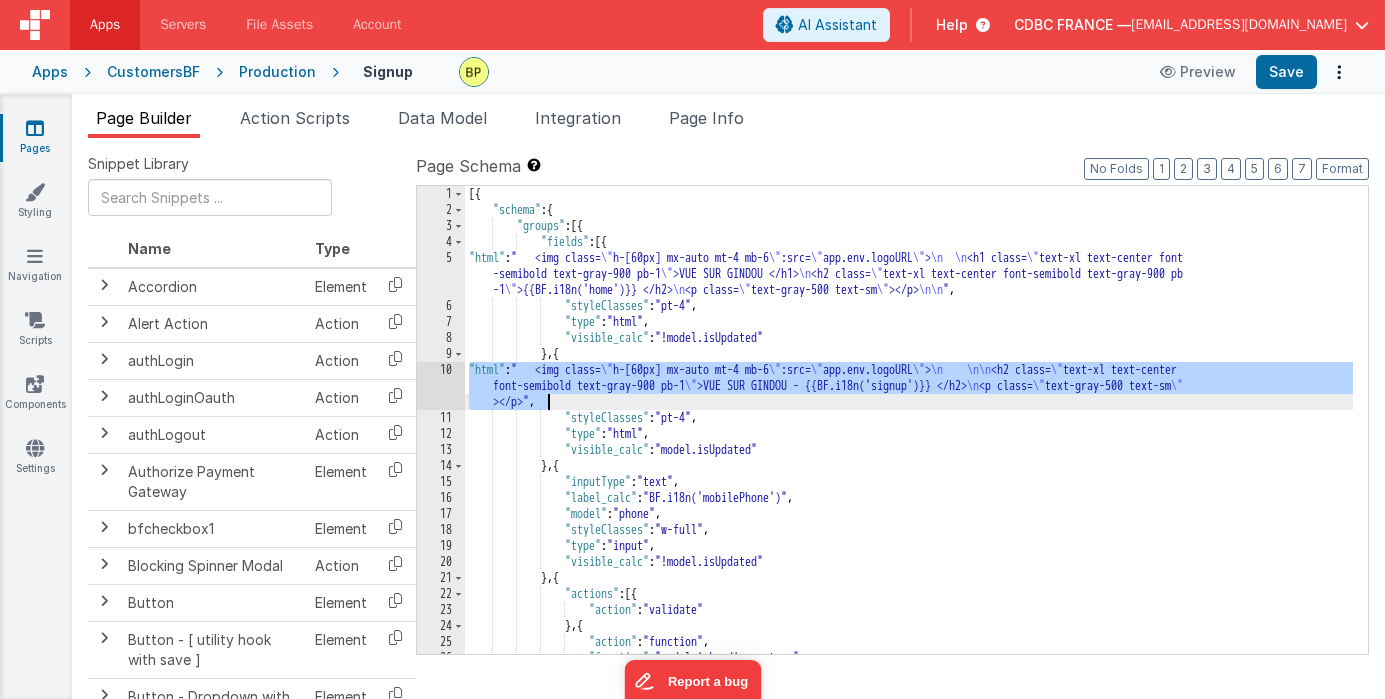 click on "10" at bounding box center (441, 386) 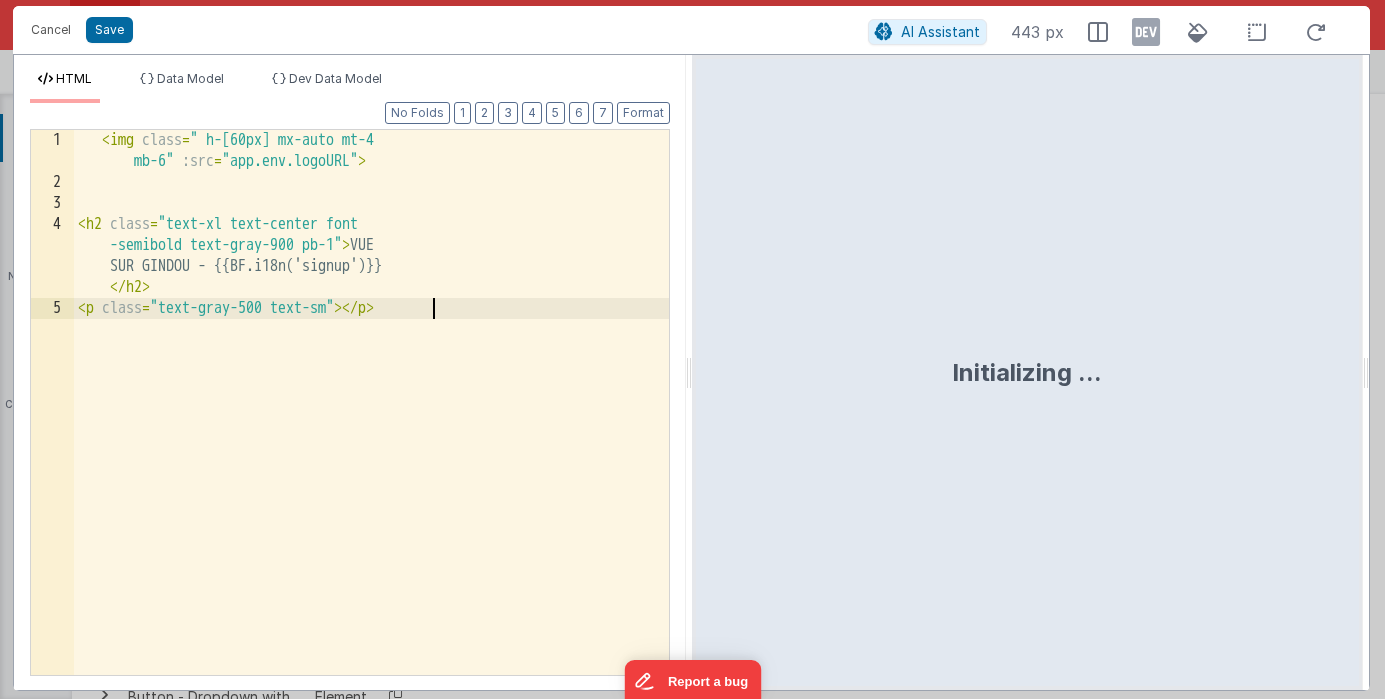 click on "< img   class = " h-[60px] mx-auto mt-4          mb-6"   :src = "app.env.logoURL" >      < h2   class = "text-xl text-center font      -semibold text-gray-900 pb-1" > VUE       SUR GINDOU - {{BF.i18n('signup')}}       </ h2 > < p   class = "text-gray-500 text-sm" > </ p >" at bounding box center [371, 434] 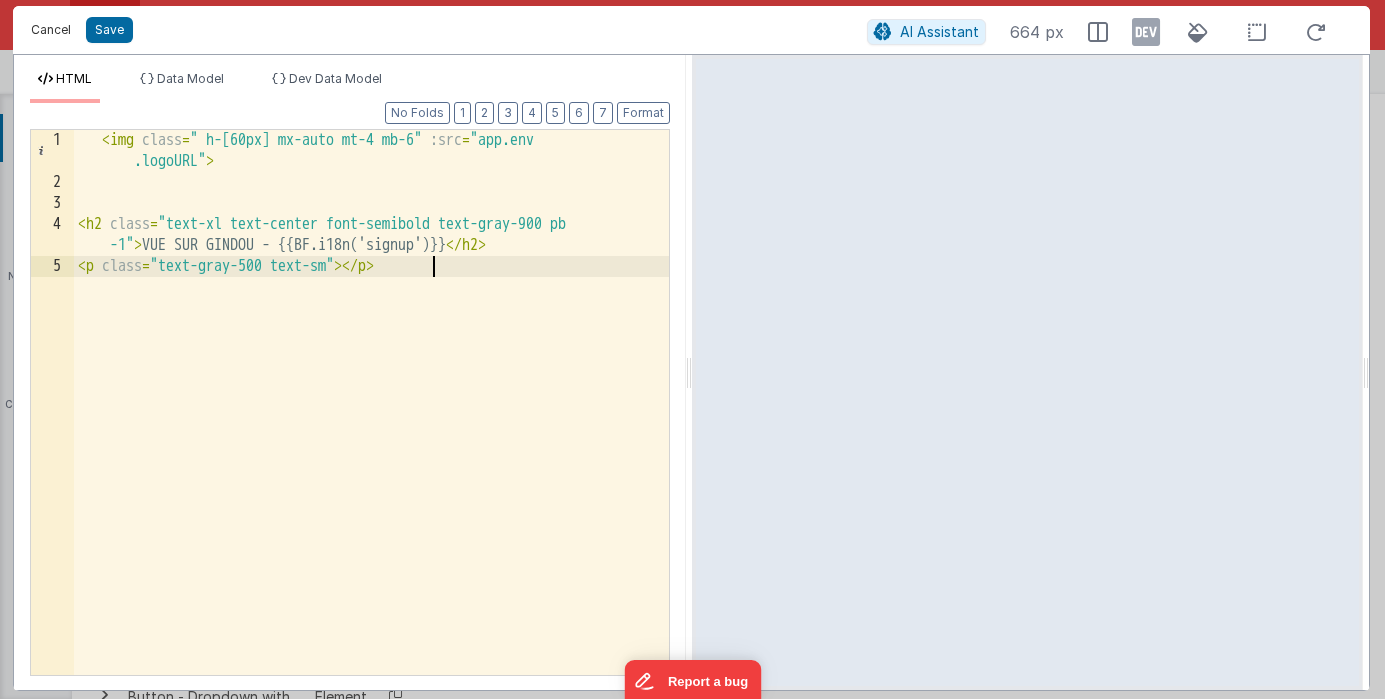 click on "Cancel" at bounding box center (51, 30) 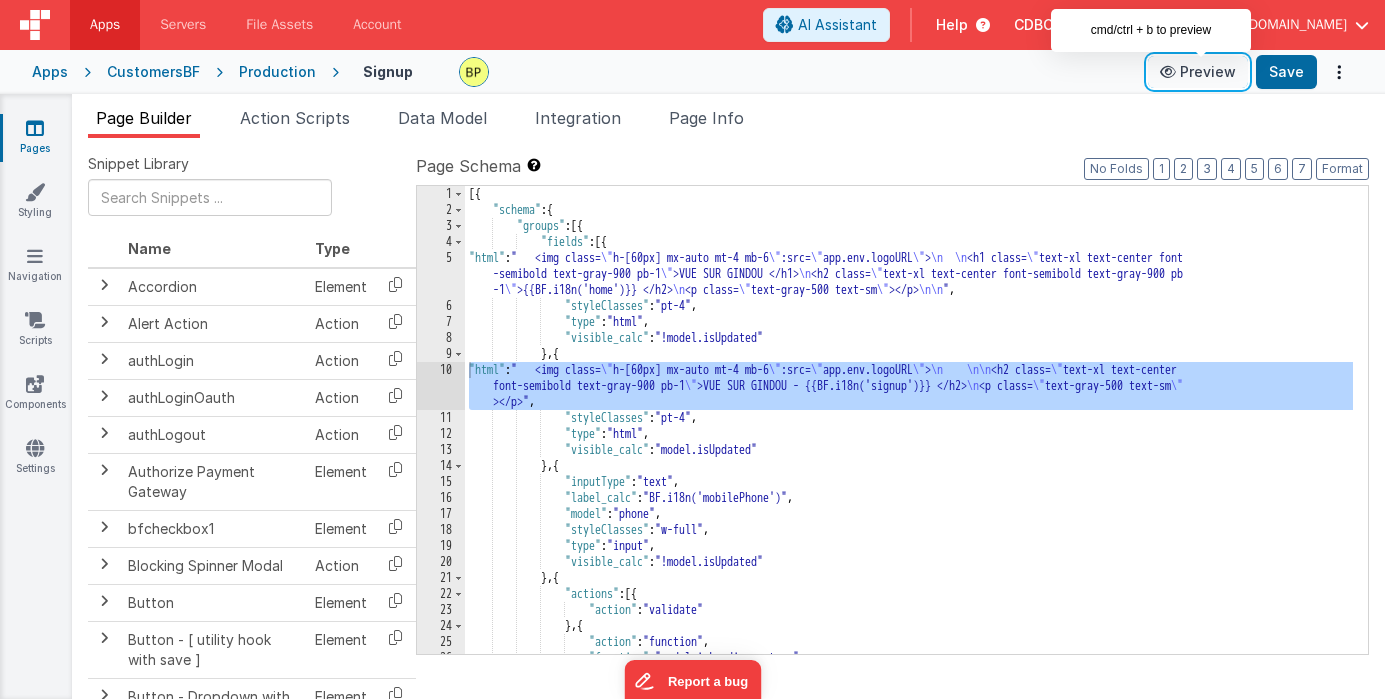 click on "Preview" at bounding box center (1198, 72) 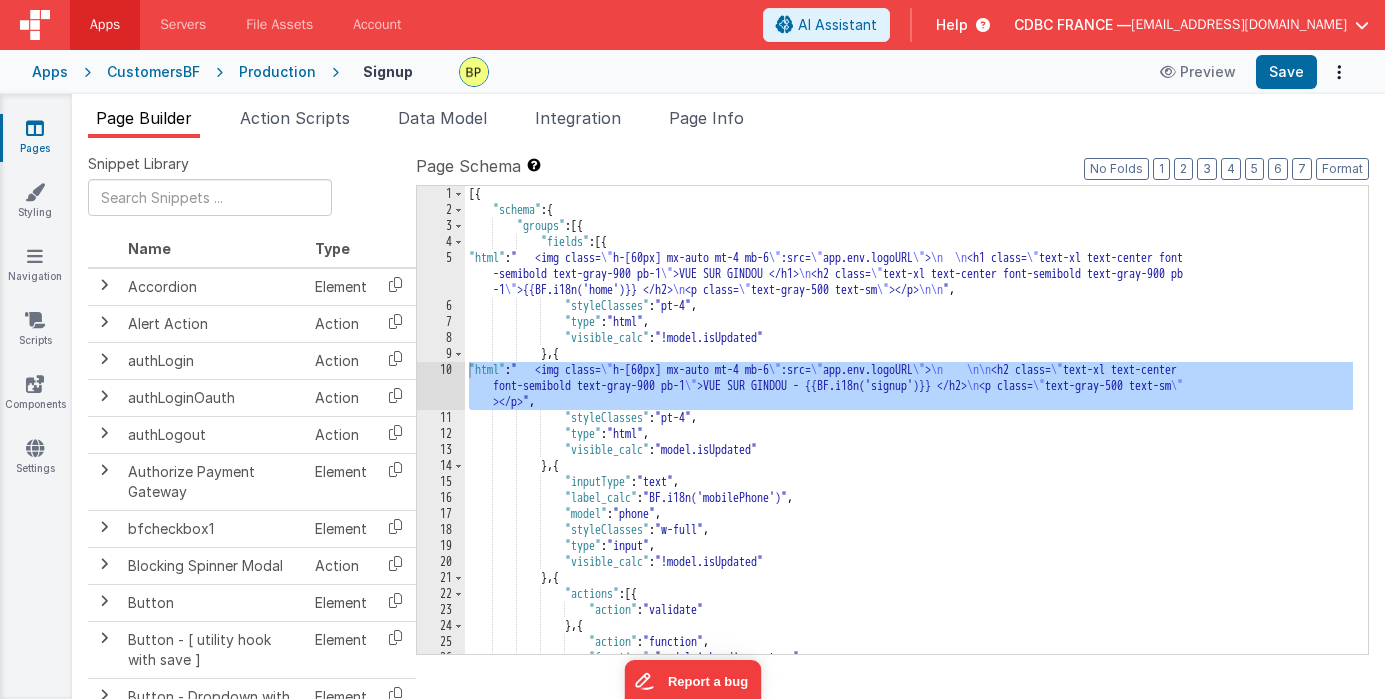 click on "[{      "schema" :  {           "groups" :  [{                "fields" :  [{ "html" :  "   <img class= \"  h-[60px] mx-auto mt-4 mb-6 \"  :src= \" app.env.logoURL \" > \n    \n <h1 class= \" text-xl text-center font      -semibold text-gray-900 pb-1 \" >VUE SUR GINDOU </h1> \n <h2 class= \" text-xl text-center font-semibold text-gray-900 pb      -1 \" >{{BF.i18n('home')}} </h2> \n <p class= \" text-gray-500 text-sm \" ></p> \n\n " ,                     "styleClasses" :  "pt-4" ,                     "type" :  "html" ,                     "visible_calc" :  "!model.isUpdated"                } ,  { "html" :  "   <img class= \"  h-[60px] mx-auto mt-4 mb-6 \"  :src= \" app.env.logoURL \" > \n      \n\n <h2 class= \" text-xl text-center       font-semibold text-gray-900 pb-1 \" >VUE SUR GINDOU - {{BF.i18n('signup')}} </h2> \n <p class= \" text-gray-500 text-sm \"      ></p>" ,                     "styleClasses" :  "pt-4" ,                     "type" :  "html" ,                     "visible_calc" :  }" at bounding box center (909, 420) 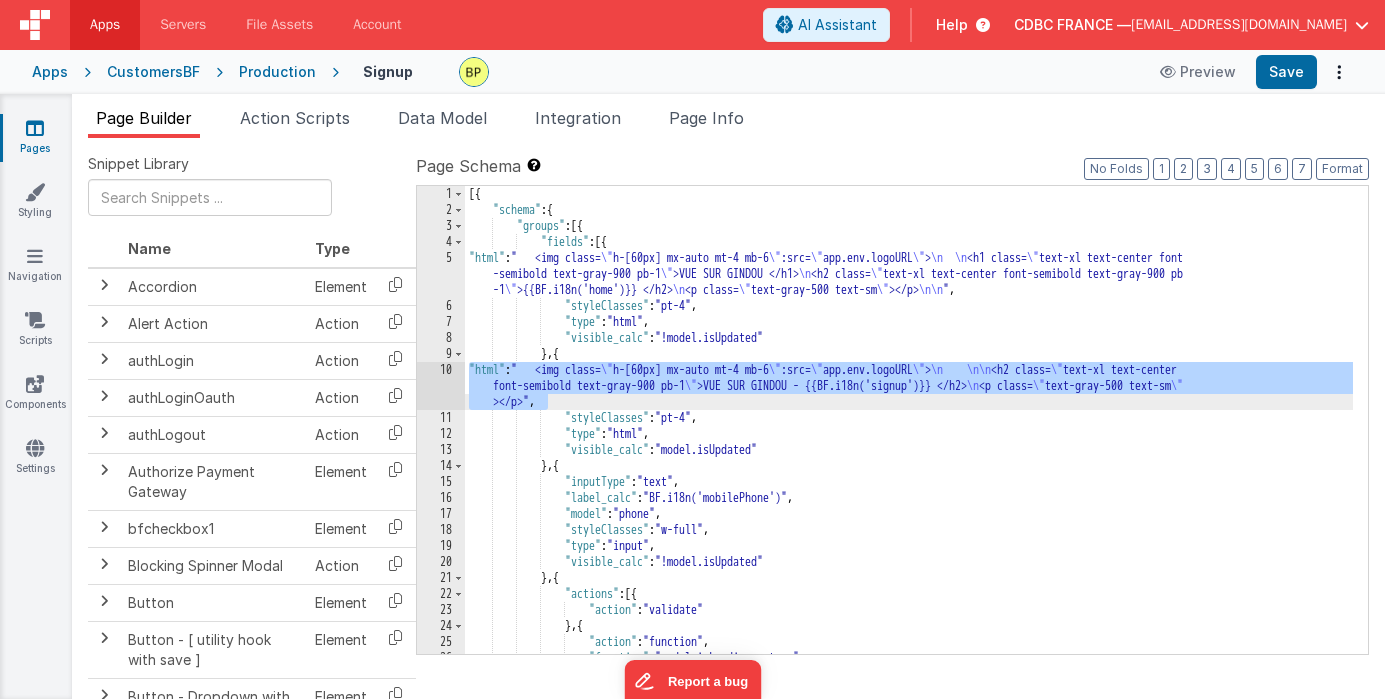 drag, startPoint x: 468, startPoint y: 367, endPoint x: 566, endPoint y: 399, distance: 103.09219 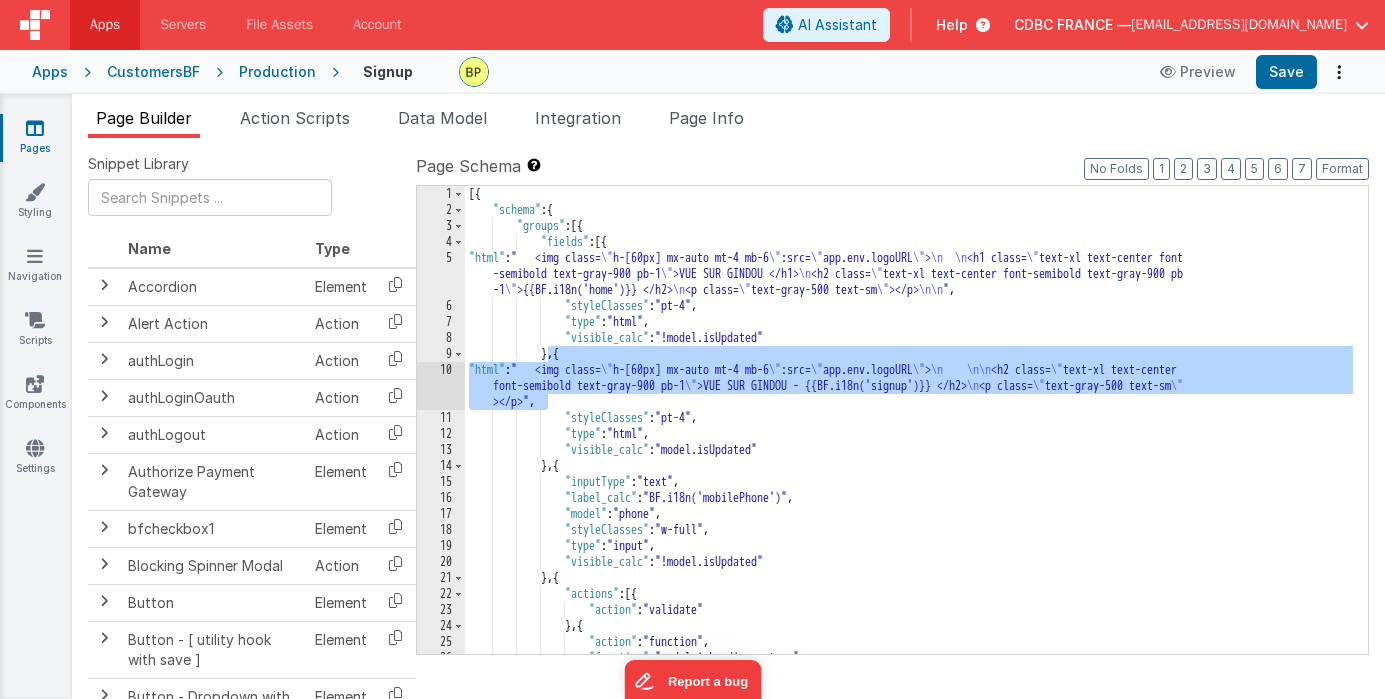 drag, startPoint x: 549, startPoint y: 355, endPoint x: 651, endPoint y: 405, distance: 113.59577 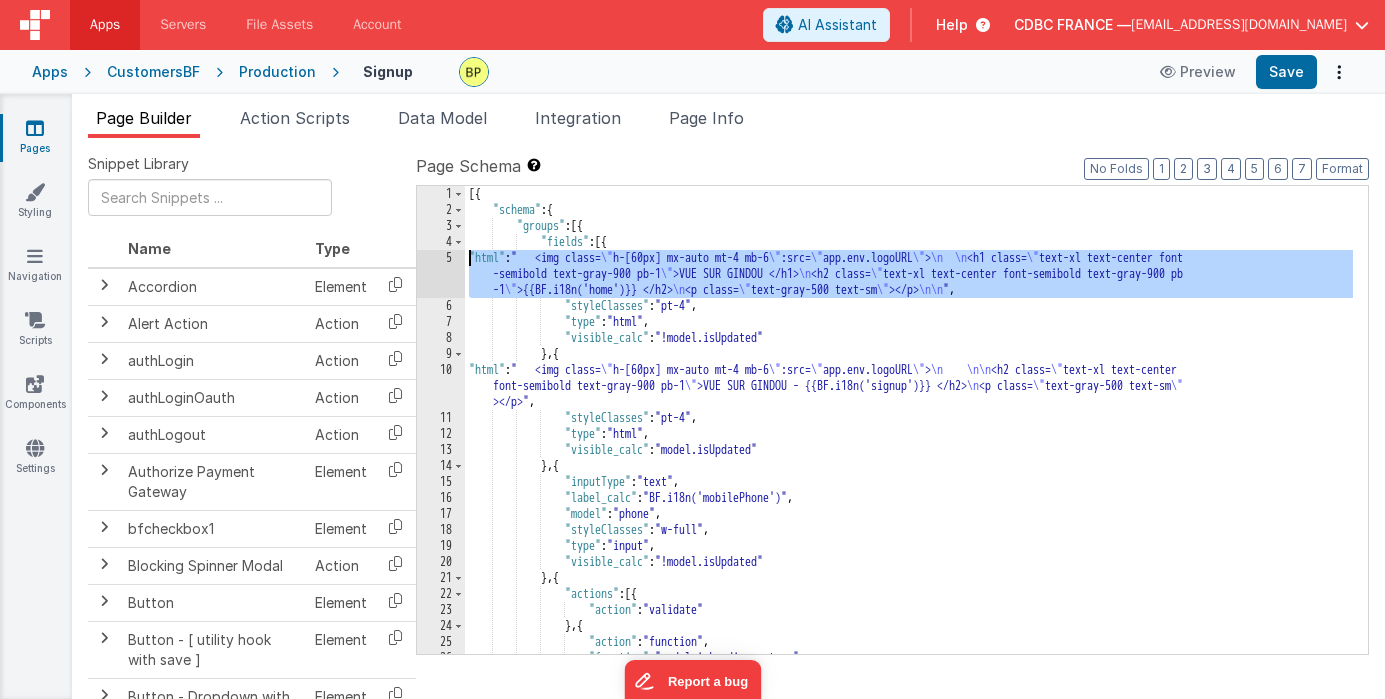 click on "5" at bounding box center [441, 274] 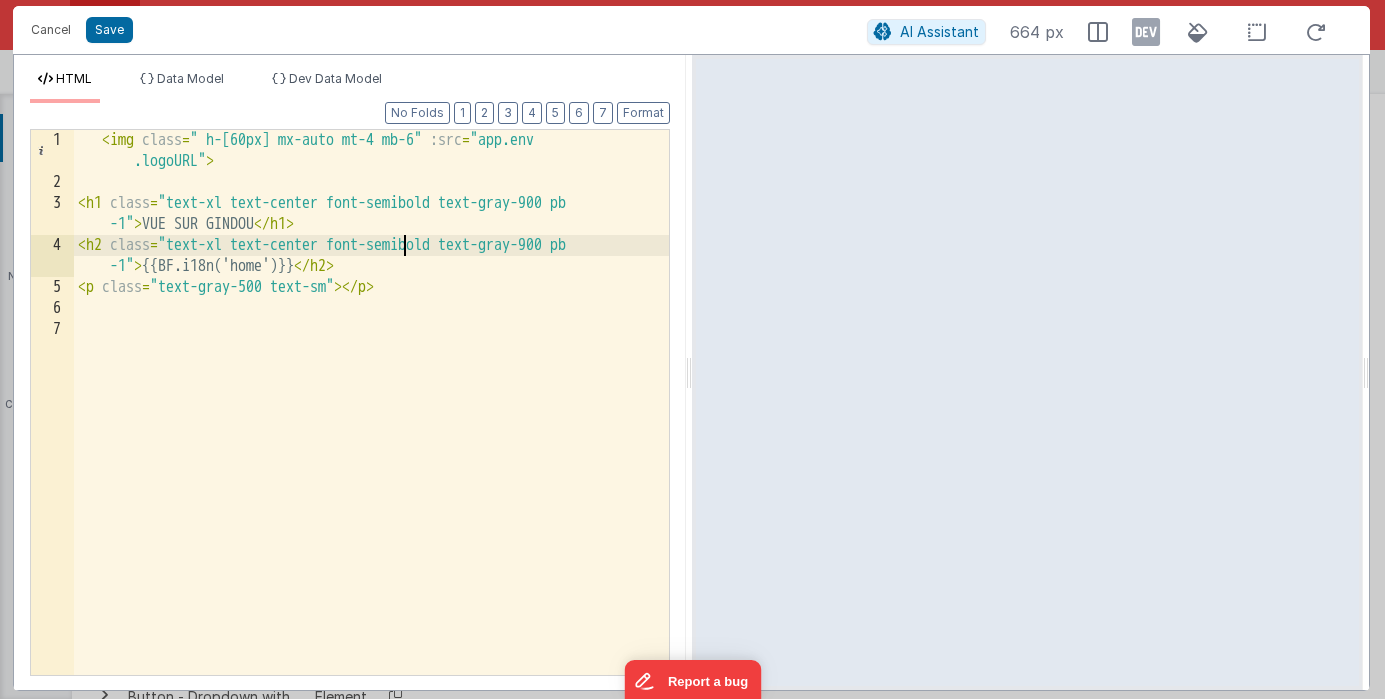 click on "< img   class = " h-[60px] mx-auto mt-4 mb-6"   :src = "app.env         .logoURL" >    < h1   class = "text-xl text-center font-semibold text-gray-900 pb      -1" > VUE SUR GINDOU  </ h1 > < h2   class = "text-xl text-center font-semibold text-gray-900 pb      -1" > {{BF.i18n('home')}}  </ h2 > < p   class = "text-gray-500 text-sm" > </ p >" at bounding box center (371, 434) 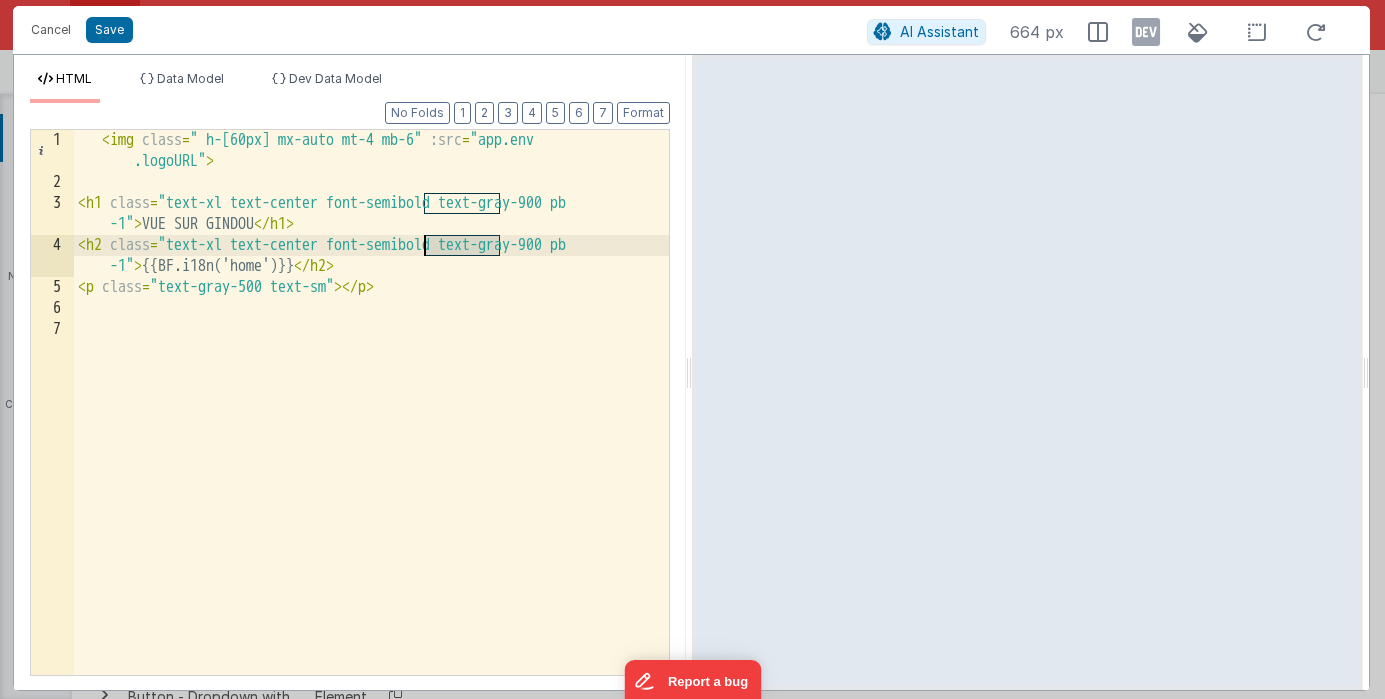 drag, startPoint x: 501, startPoint y: 243, endPoint x: 423, endPoint y: 239, distance: 78.10249 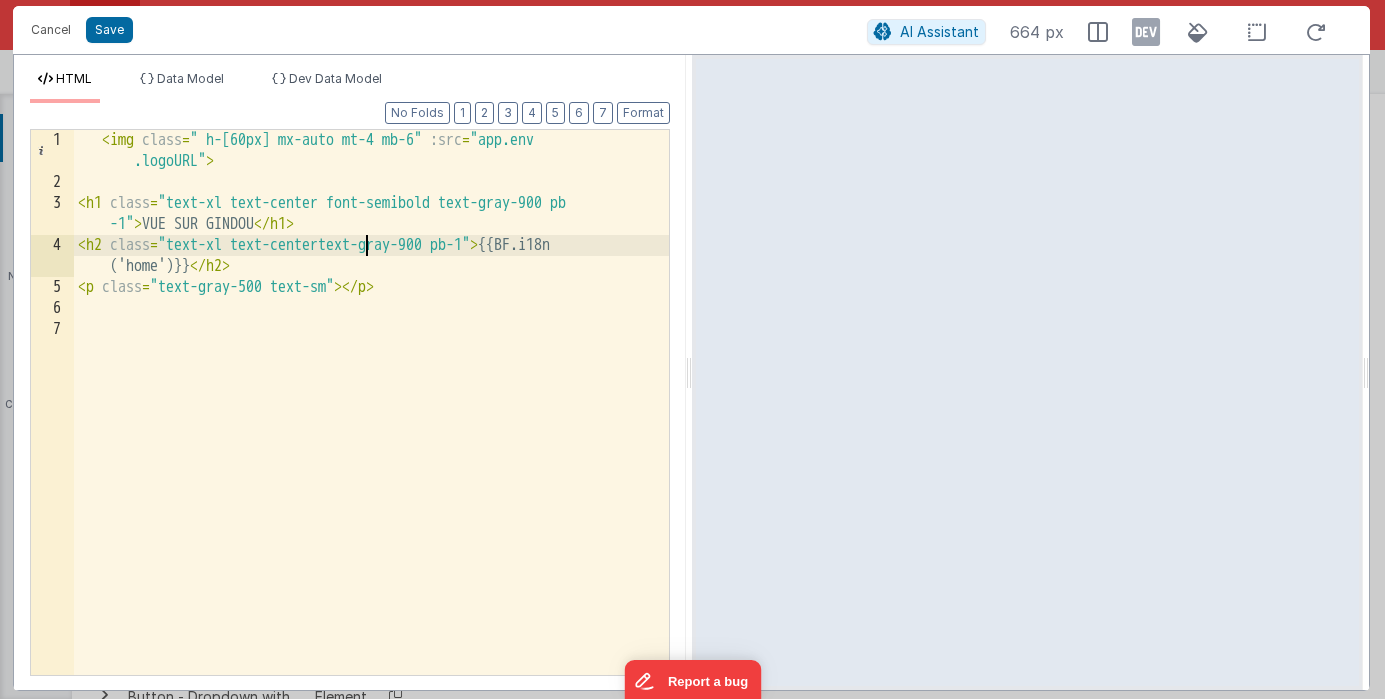 type 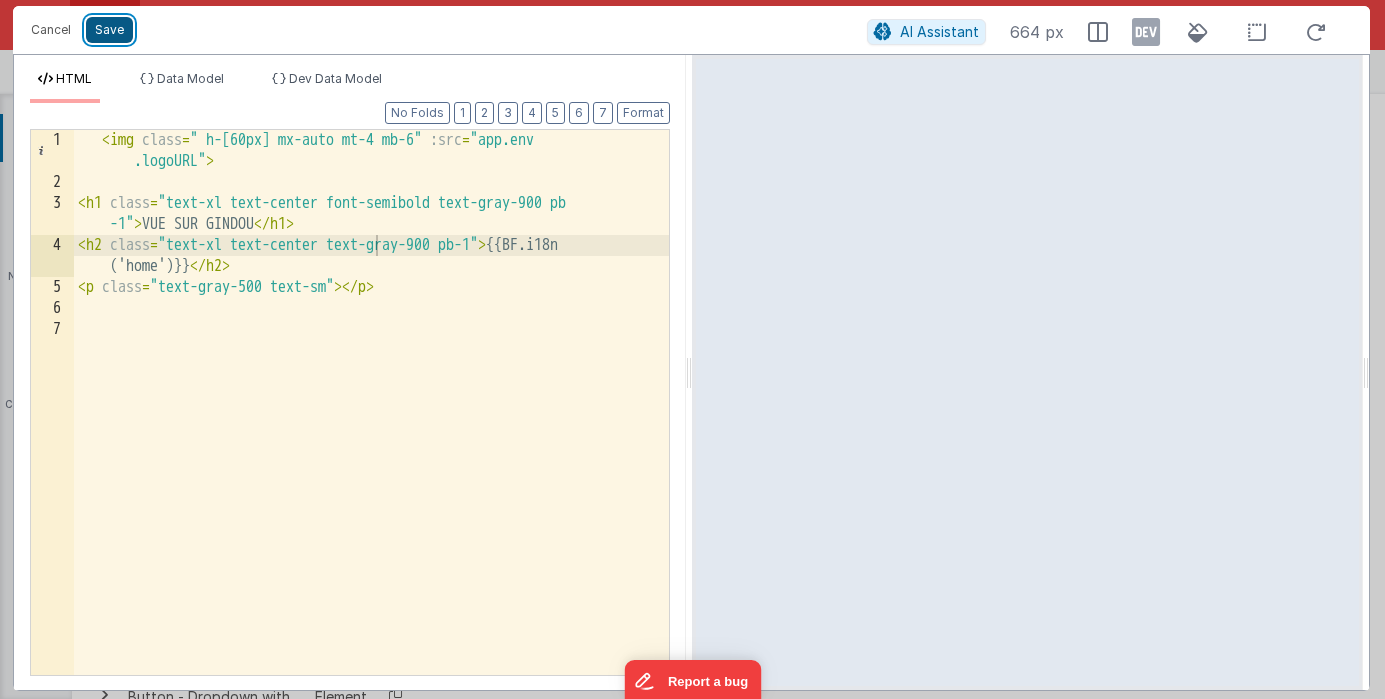 click on "Save" at bounding box center (109, 30) 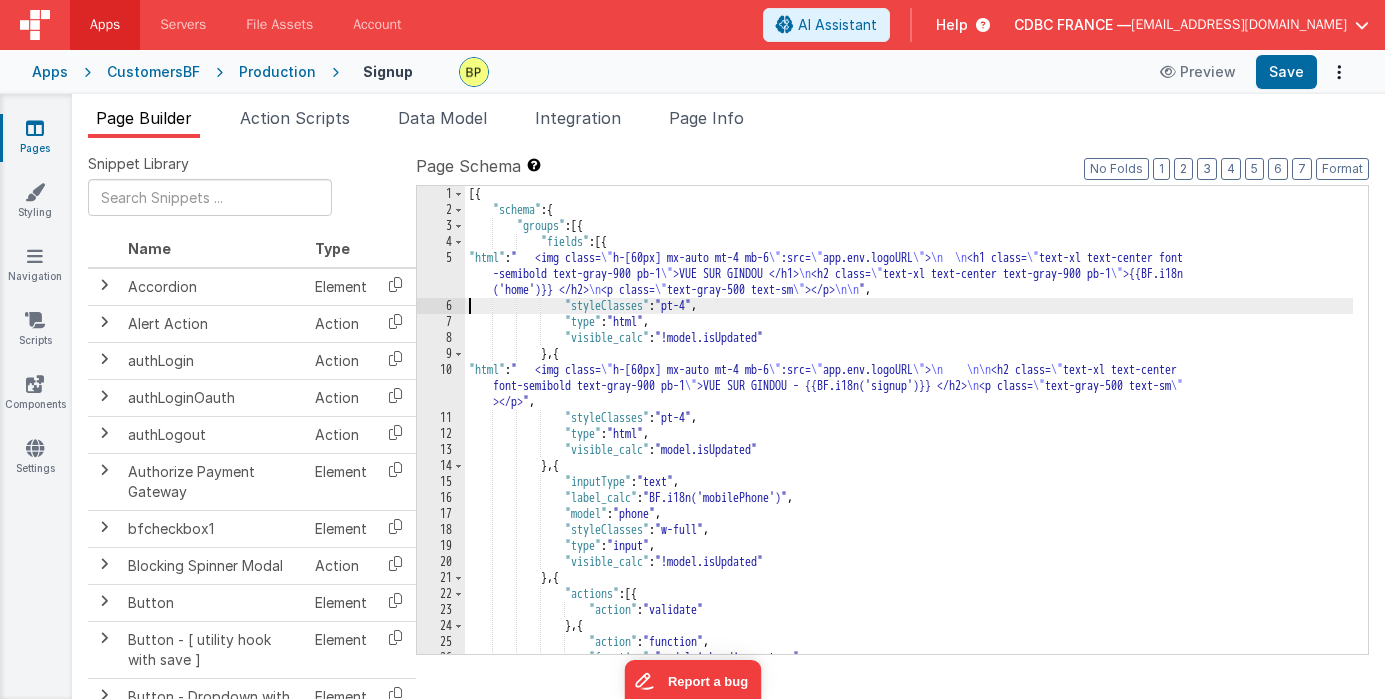 click on "10" at bounding box center (441, 386) 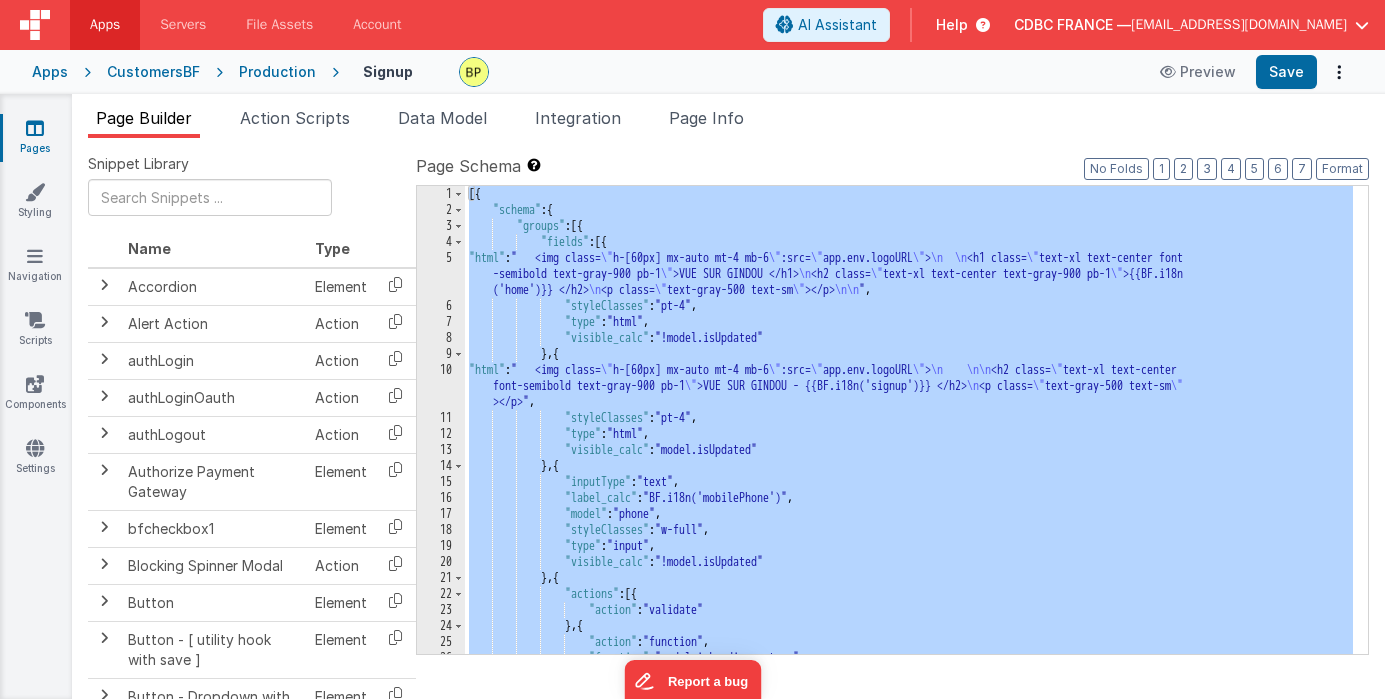 click on "10" at bounding box center [441, 386] 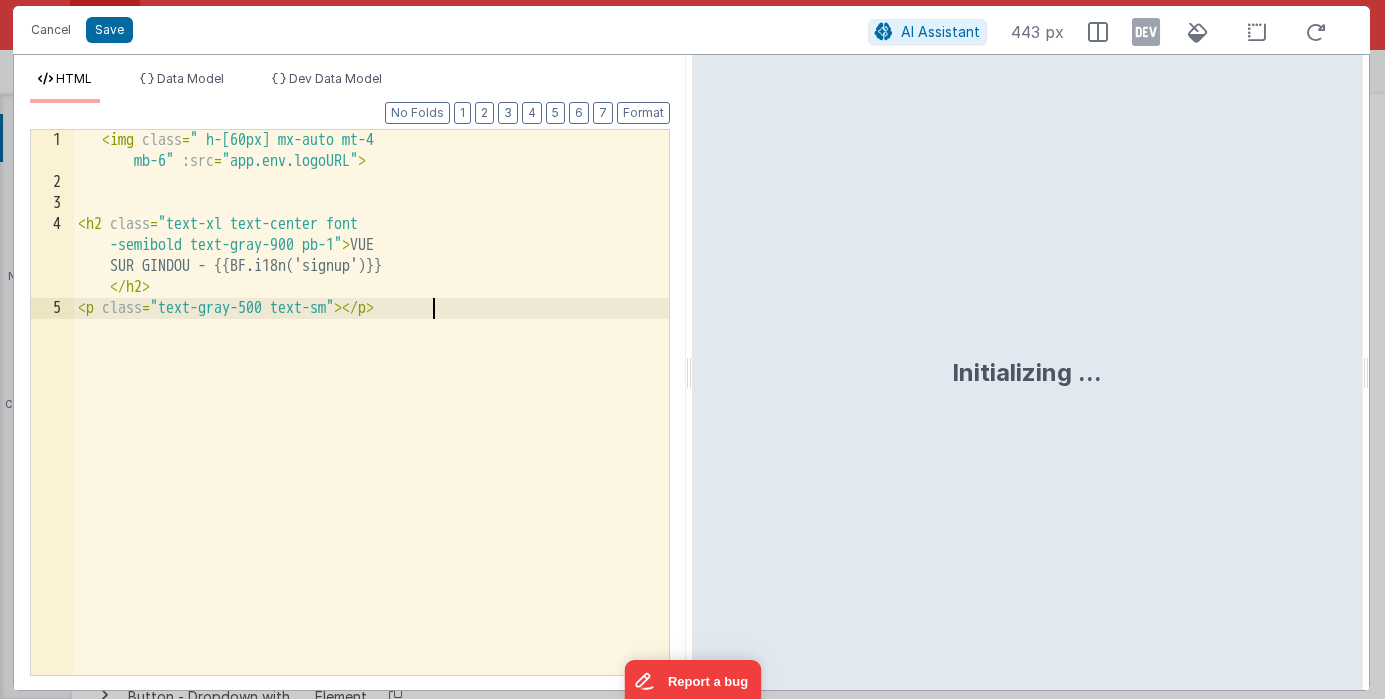 click on "< img   class = " h-[60px] mx-auto mt-4          mb-6"   :src = "app.env.logoURL" >      < h2   class = "text-xl text-center font      -semibold text-gray-900 pb-1" > VUE       SUR GINDOU - {{BF.i18n('signup')}}       </ h2 > < p   class = "text-gray-500 text-sm" > </ p >" at bounding box center [371, 434] 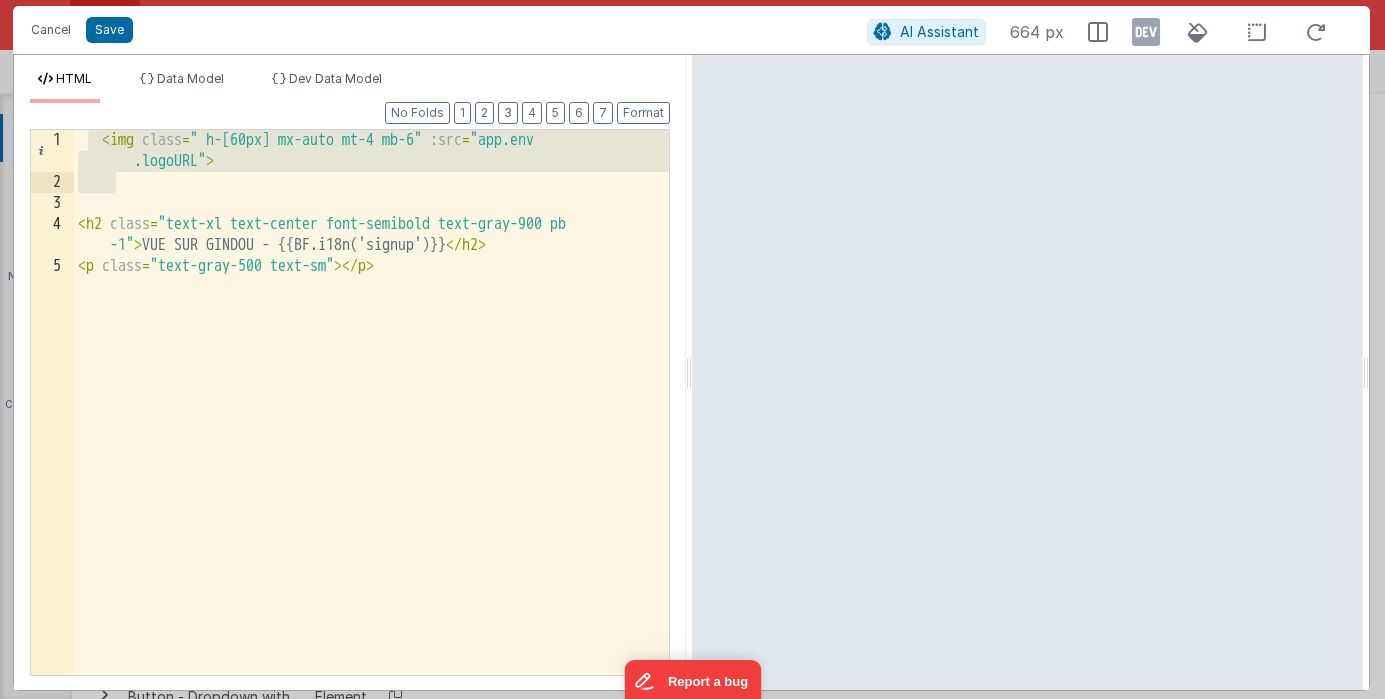 drag, startPoint x: 84, startPoint y: 134, endPoint x: 446, endPoint y: 176, distance: 364.4283 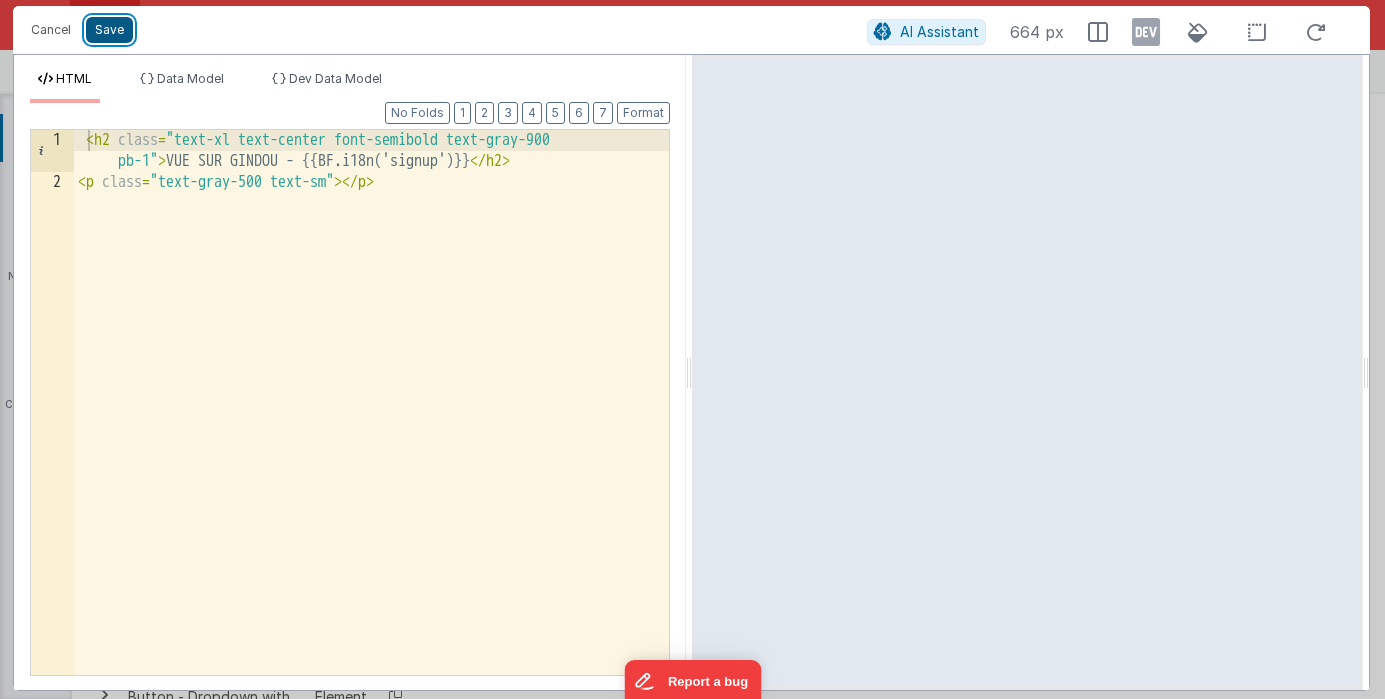 click on "Save" at bounding box center [109, 30] 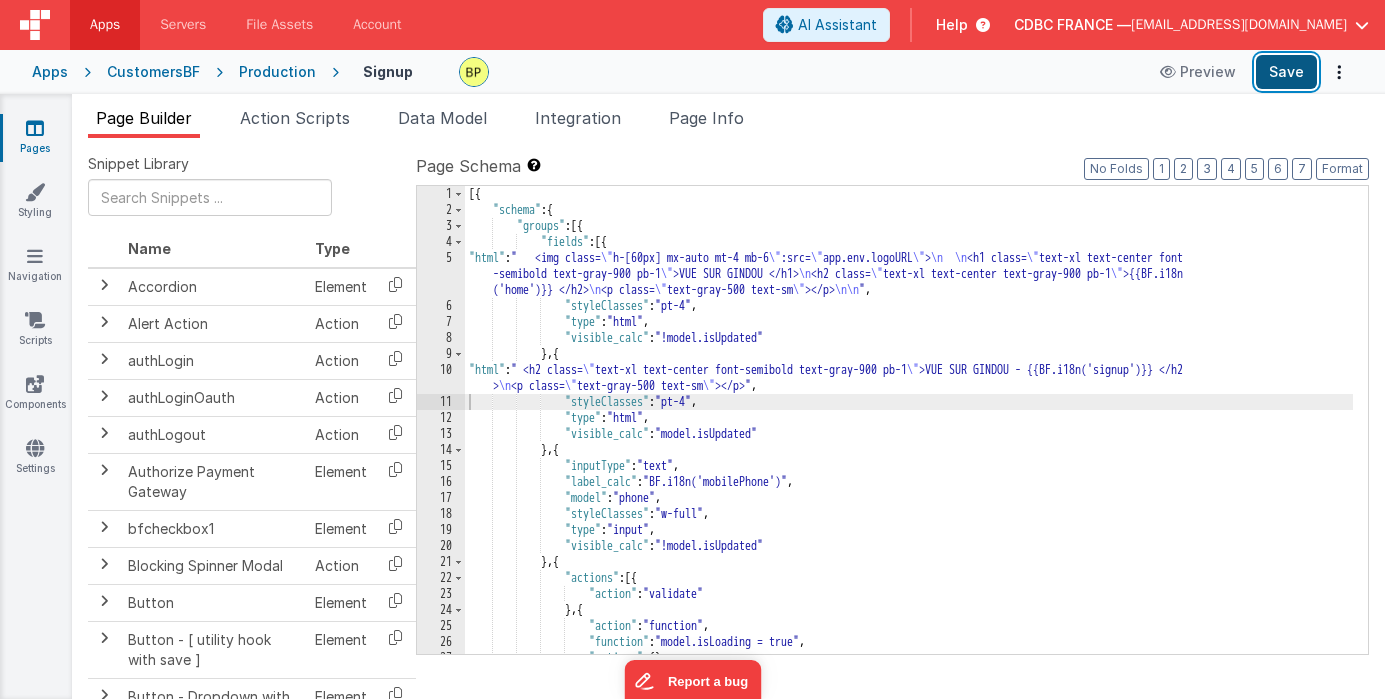 click on "Save" at bounding box center [1286, 72] 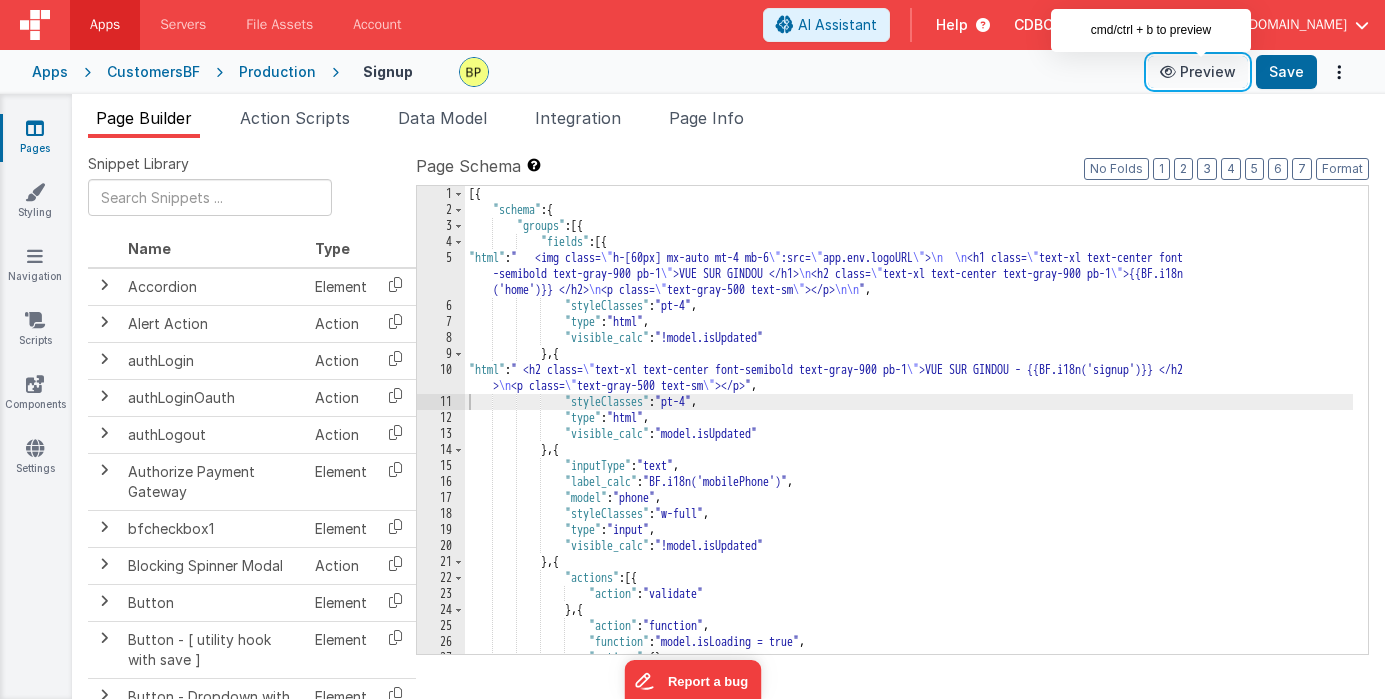 click on "Preview" at bounding box center [1198, 72] 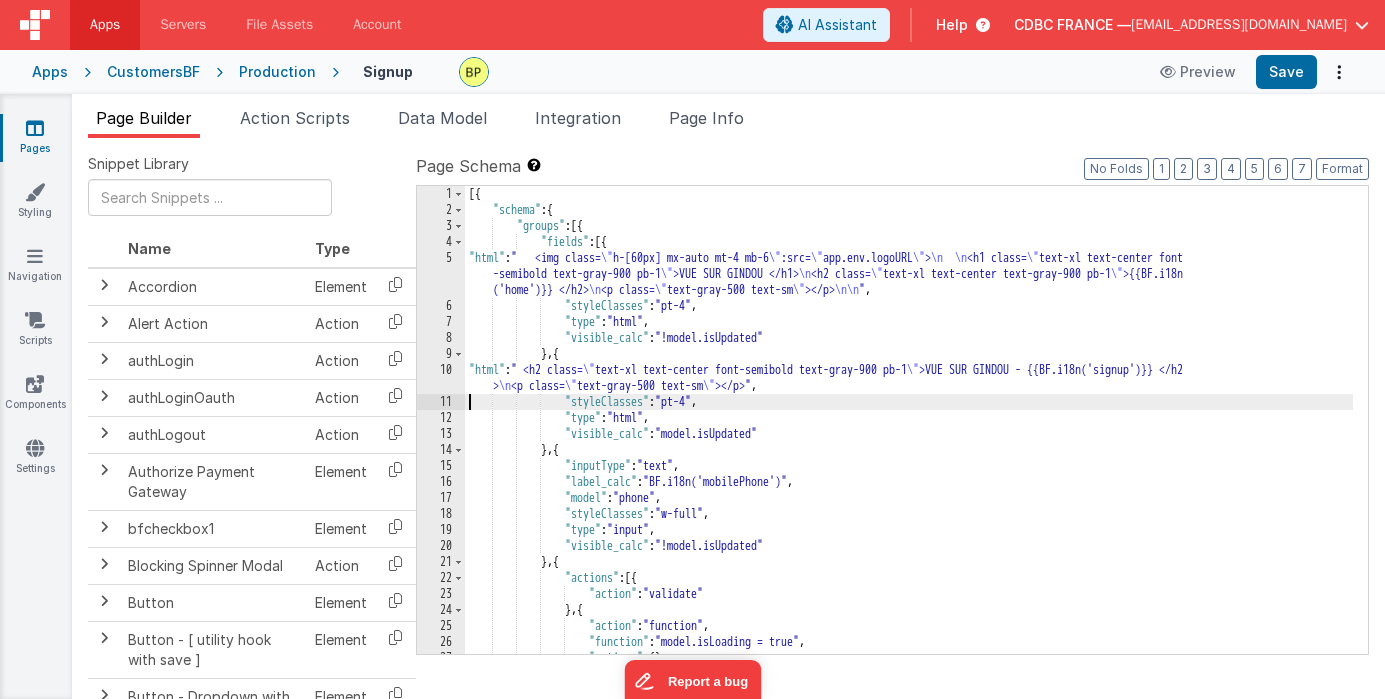click on "10" at bounding box center (441, 378) 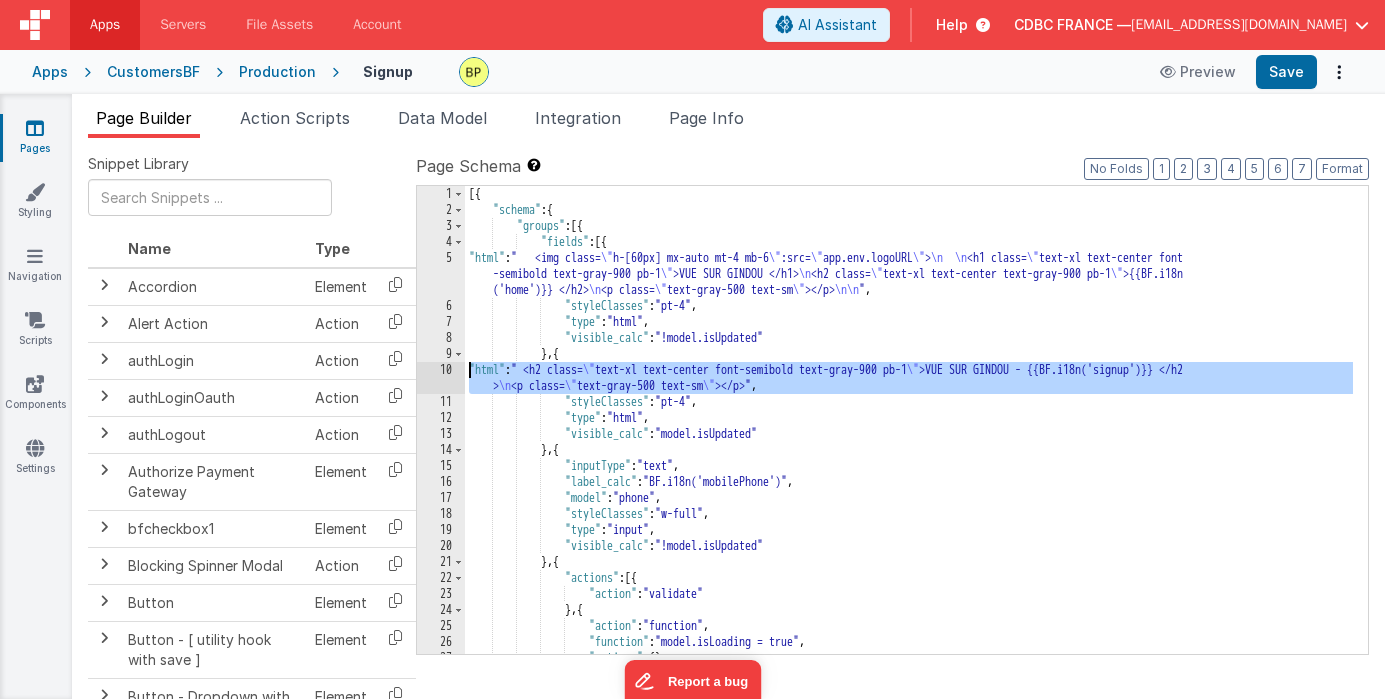 click on "10" at bounding box center [441, 378] 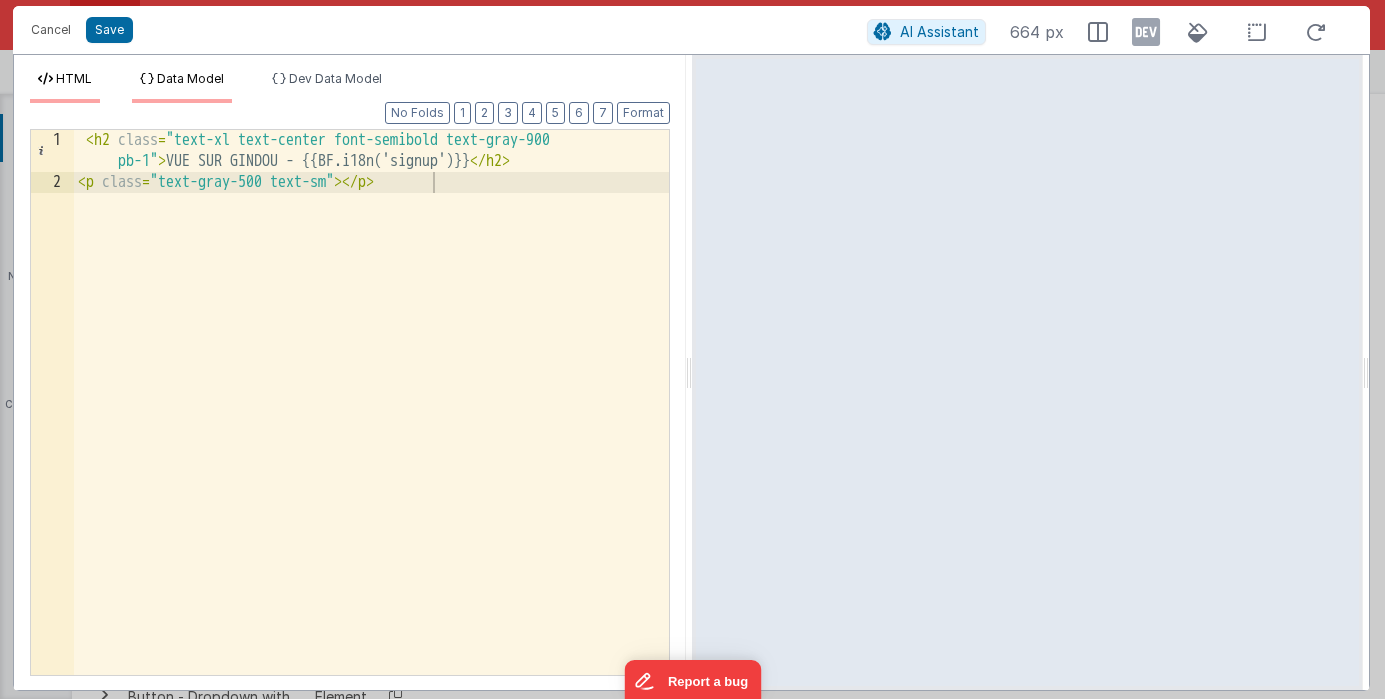 click on "Data Model" at bounding box center (190, 78) 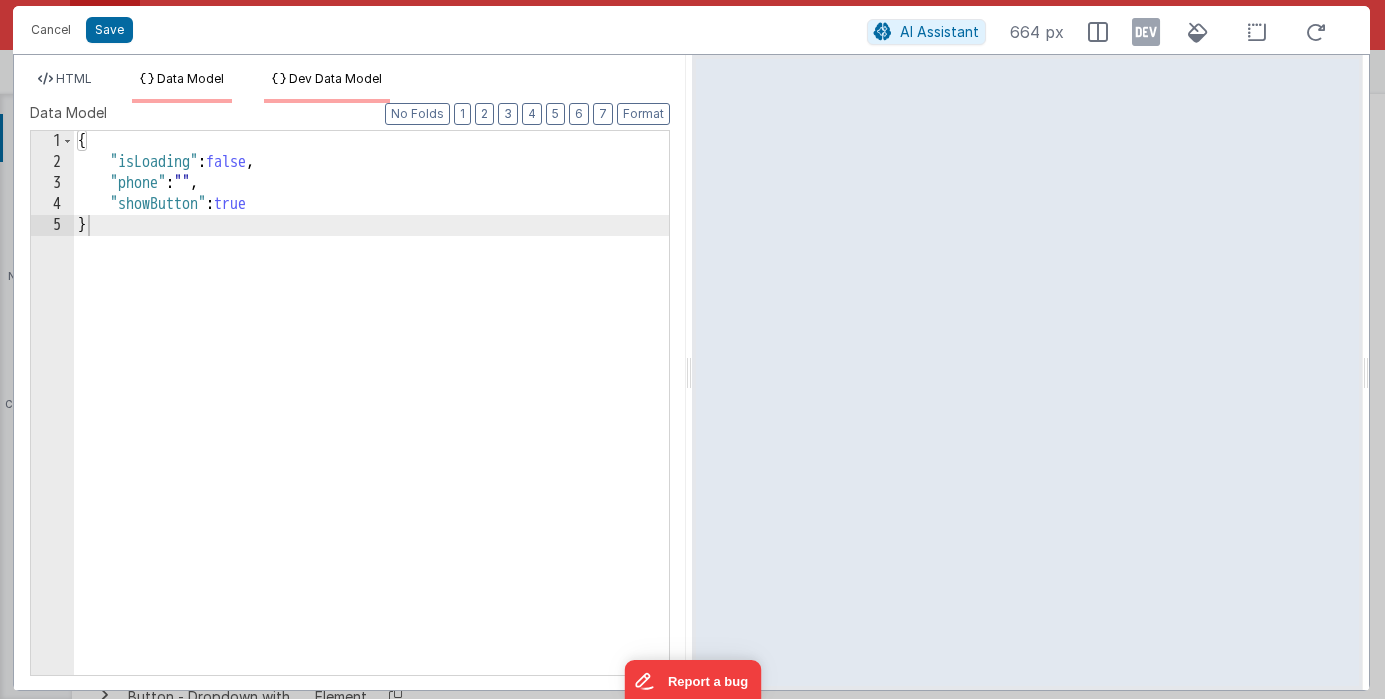 click on "Dev Data Model" at bounding box center [335, 78] 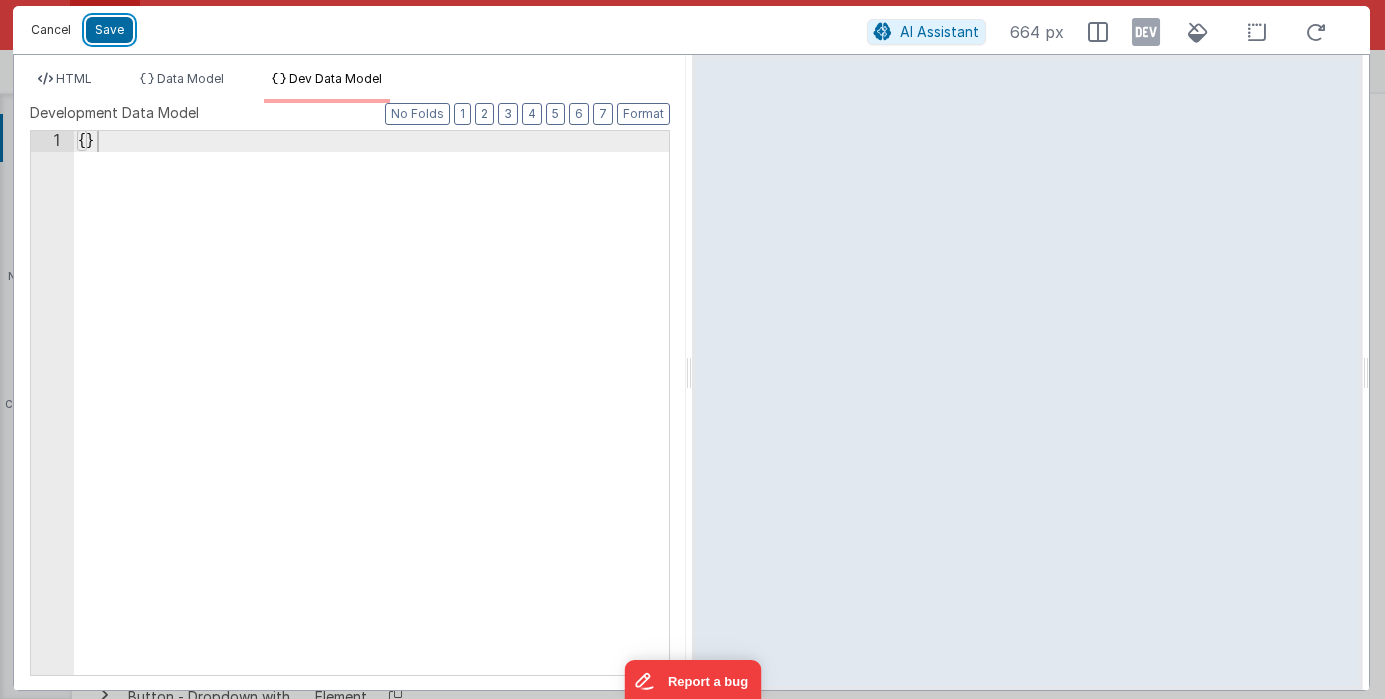 drag, startPoint x: 114, startPoint y: 27, endPoint x: 45, endPoint y: 28, distance: 69.00725 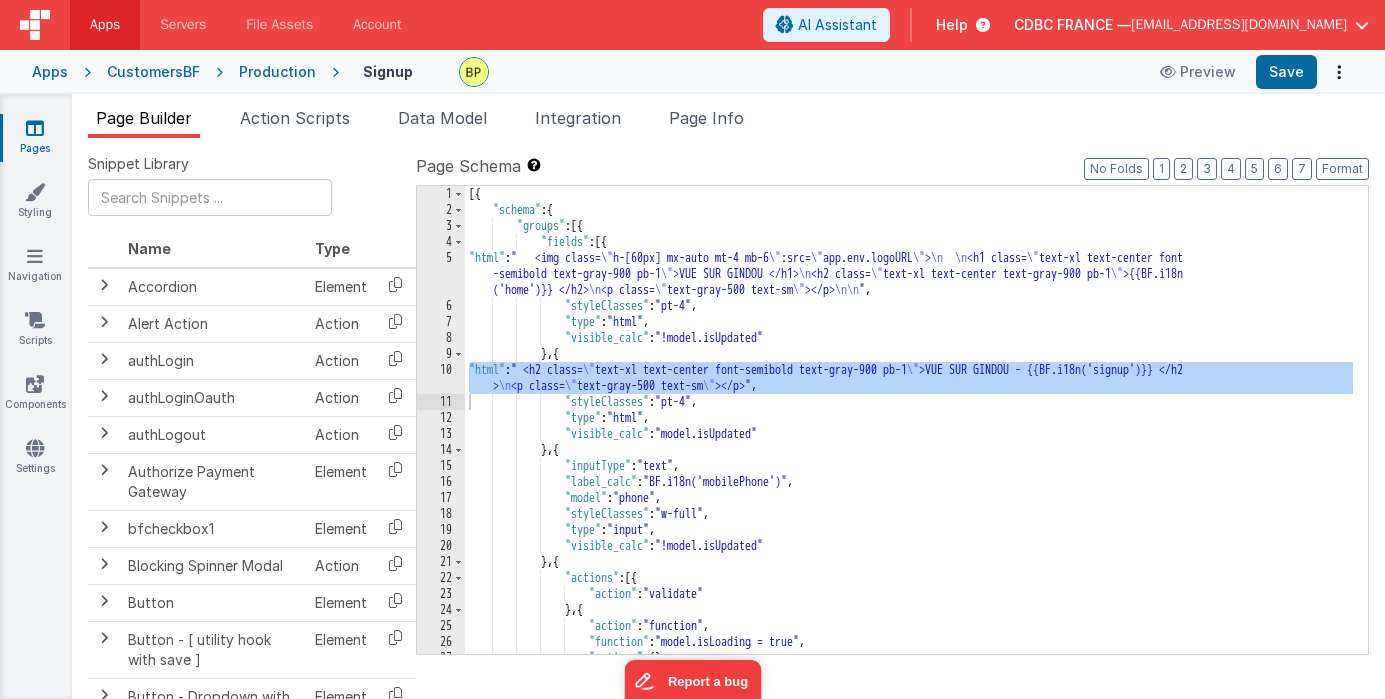 click at bounding box center [35, 25] 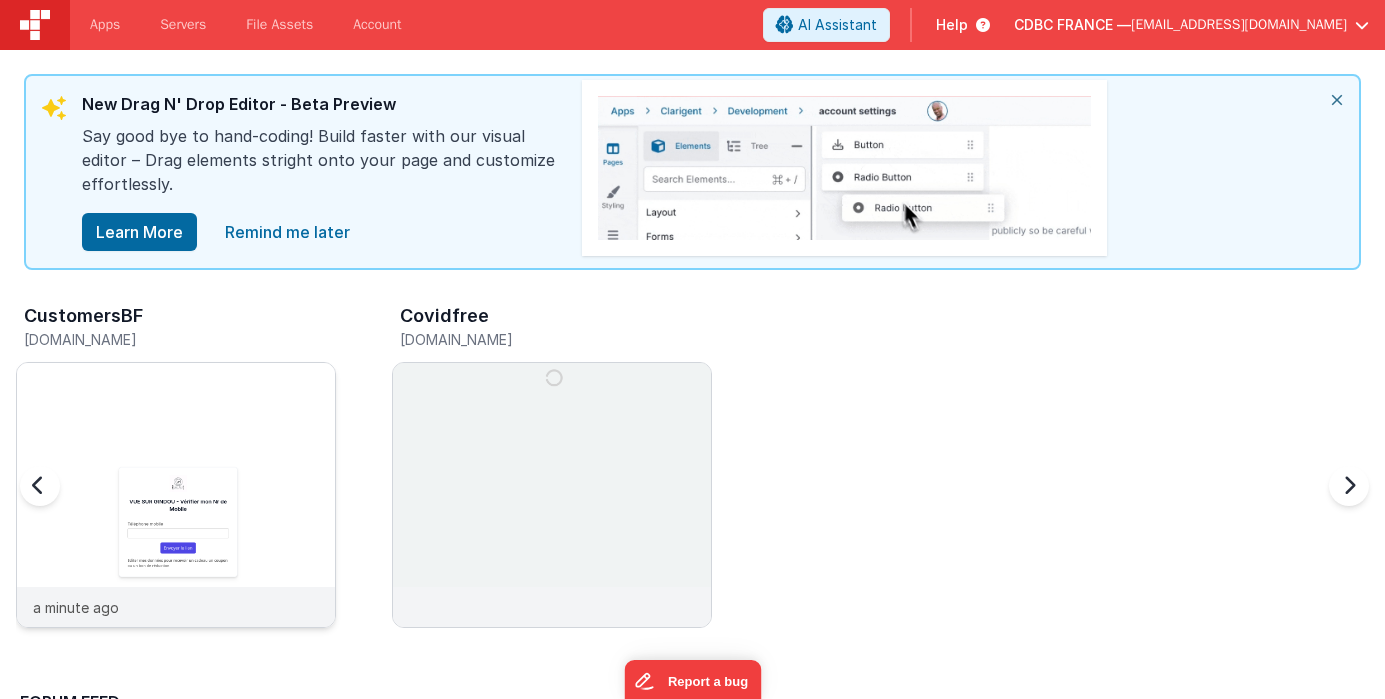 click at bounding box center (176, 522) 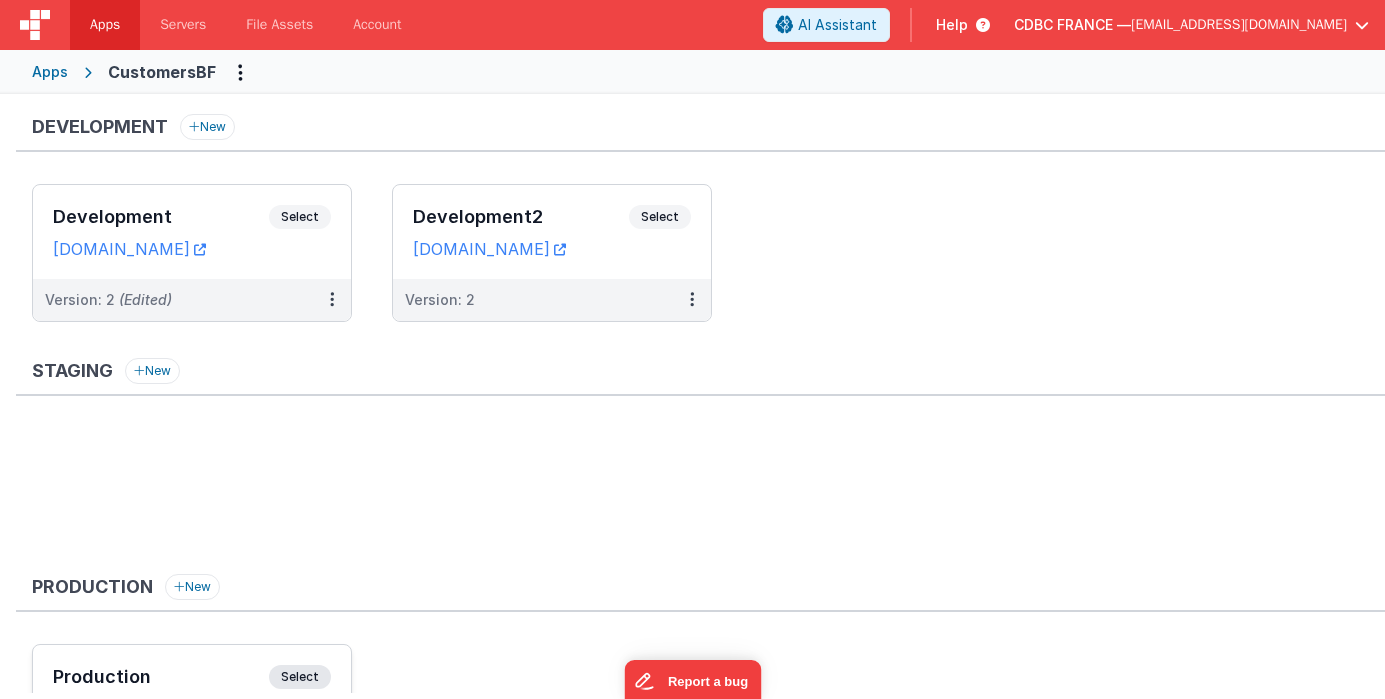 click on "Select" at bounding box center [300, 677] 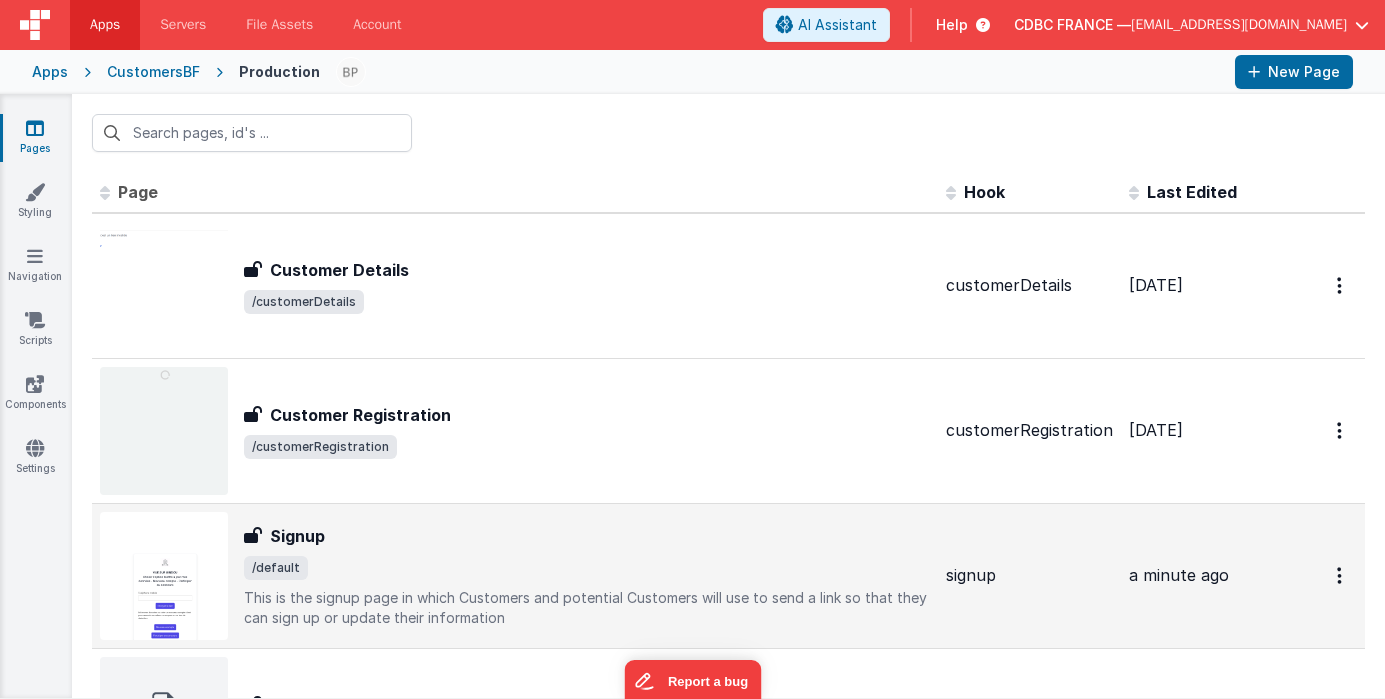 click on "Signup" at bounding box center [587, 536] 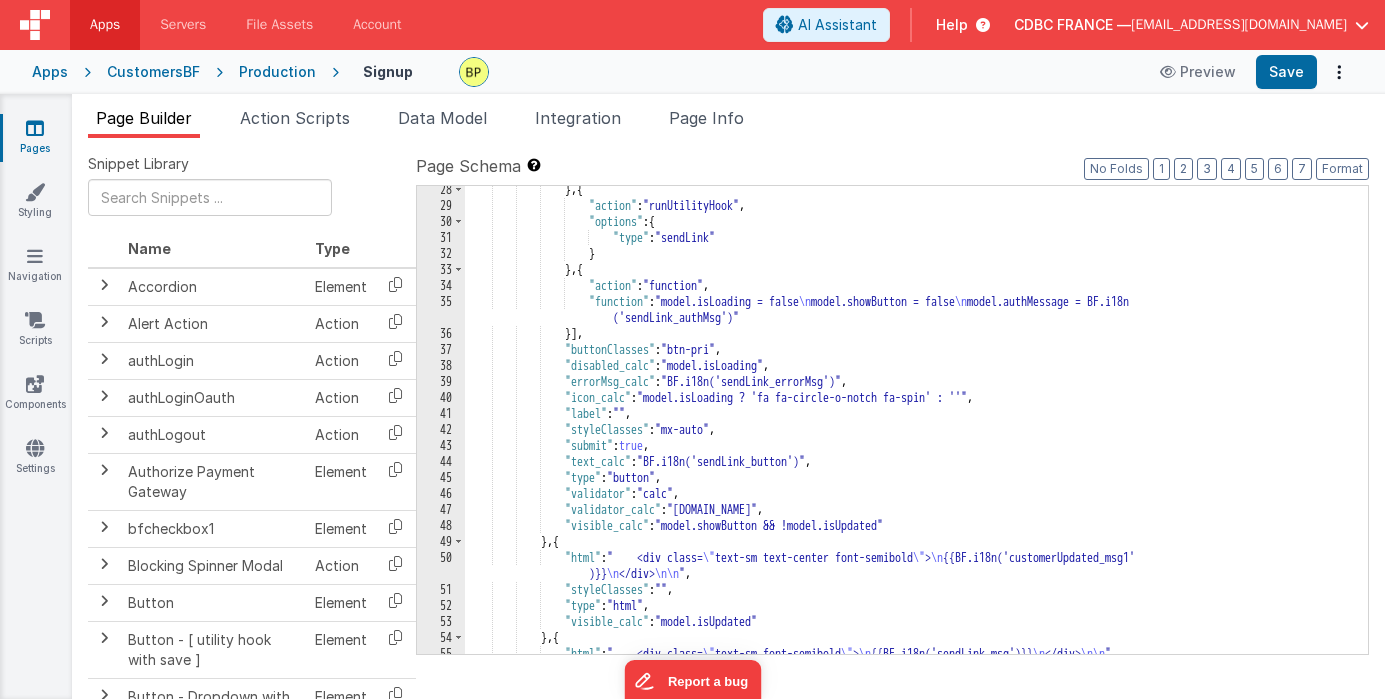 scroll, scrollTop: 516, scrollLeft: 0, axis: vertical 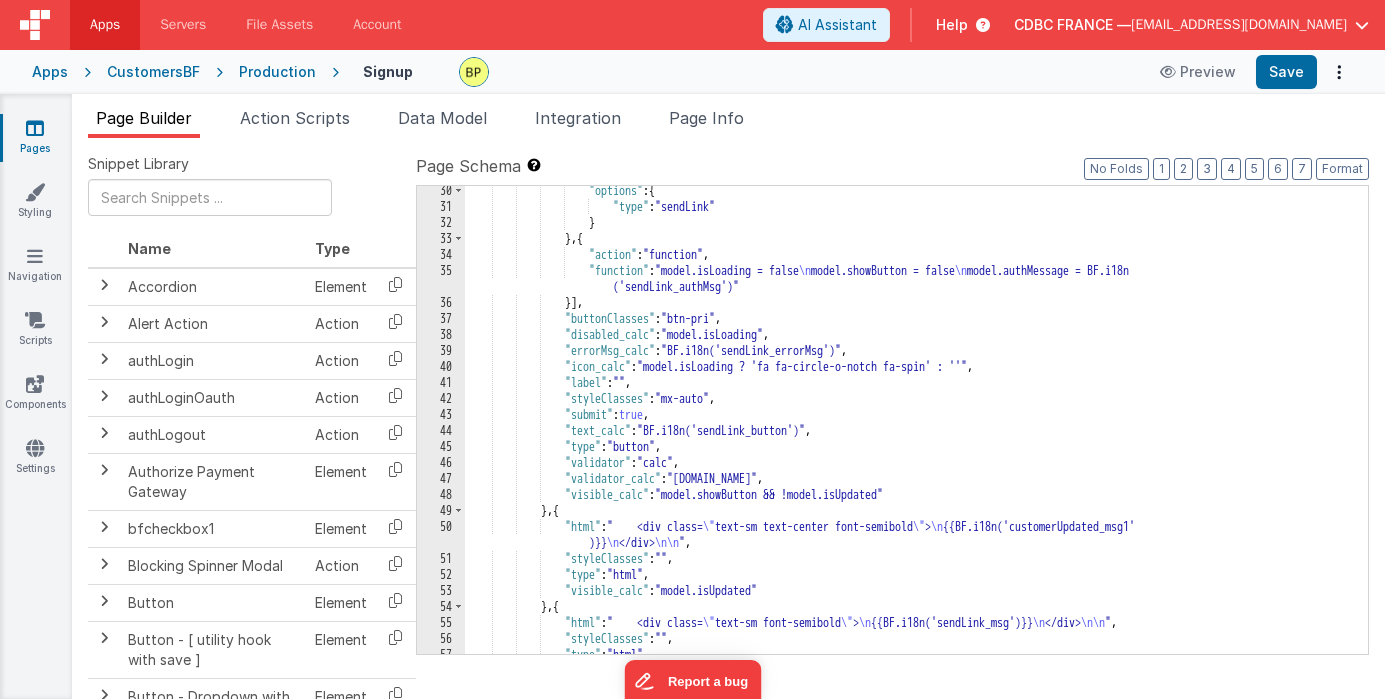 click on "50" at bounding box center [441, 535] 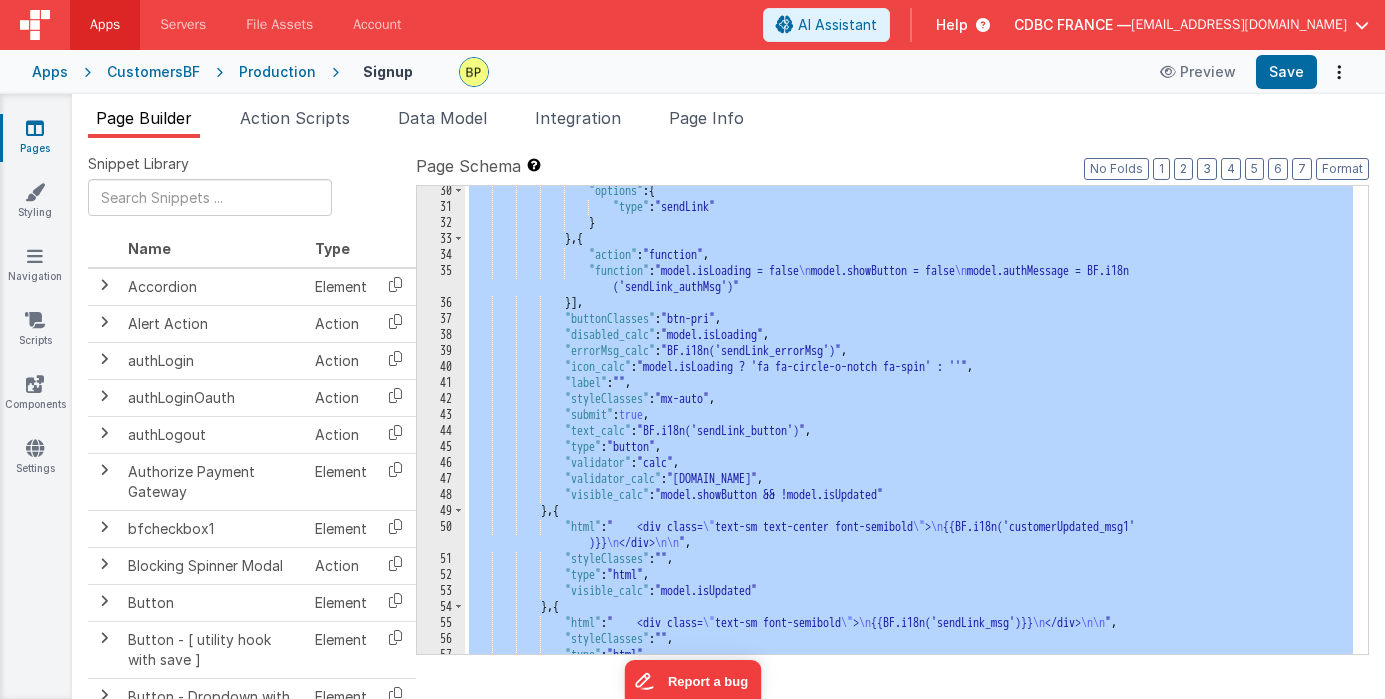 click on "50" at bounding box center [441, 535] 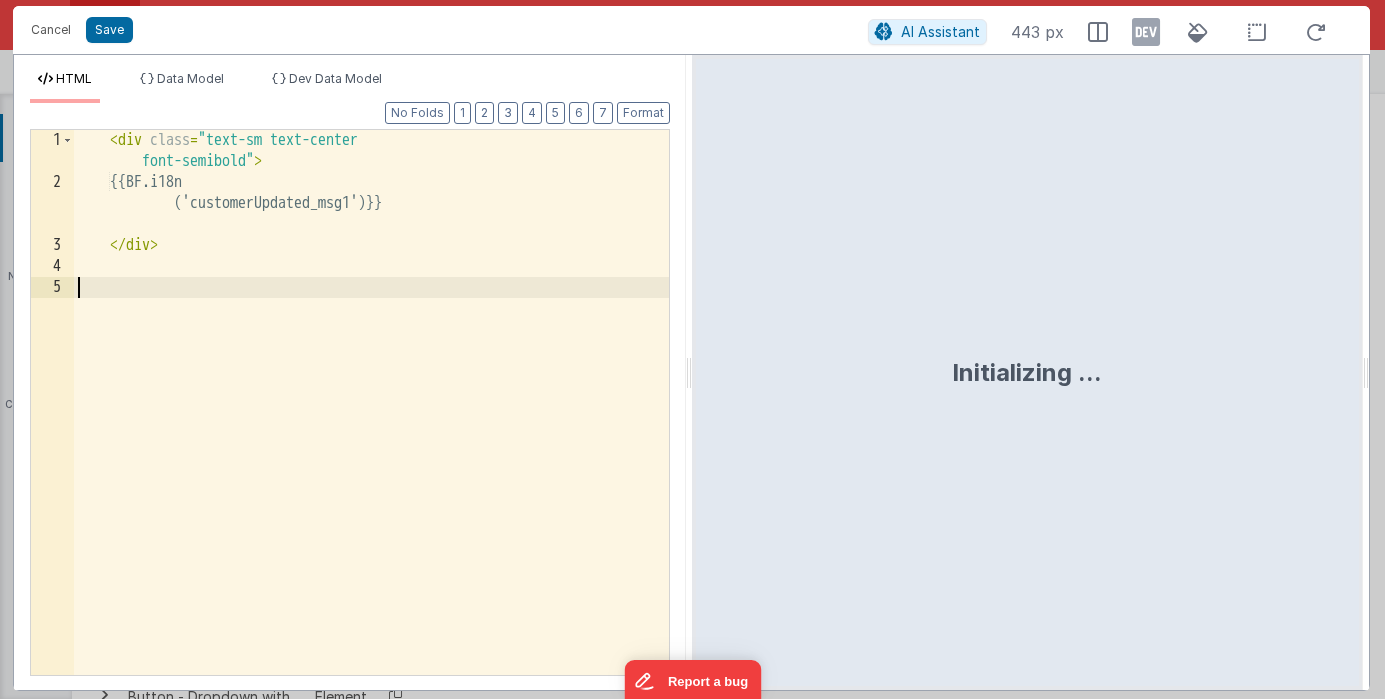 click on "< div   class = "text-sm text-center           font-semibold" >          {{BF.i18n              ('customerUpdated_msg1')}}                    </ div >" at bounding box center [371, 434] 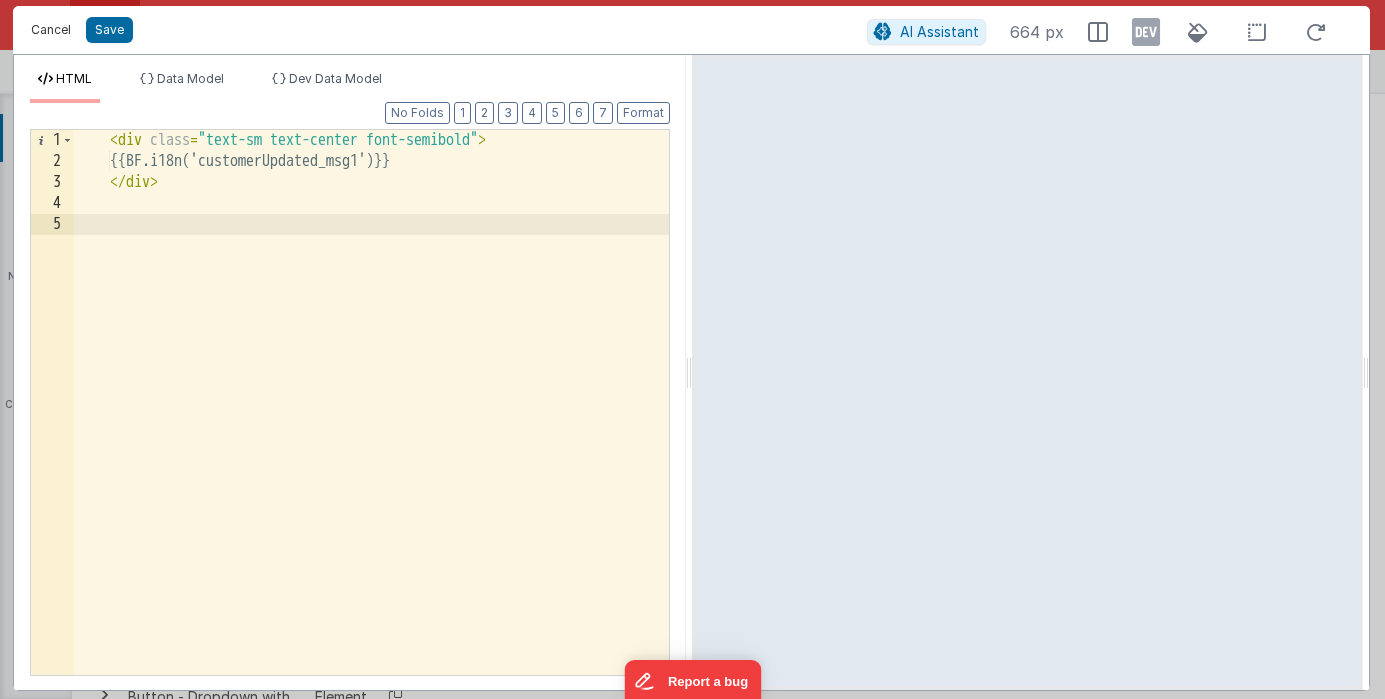 click on "Cancel" at bounding box center [51, 30] 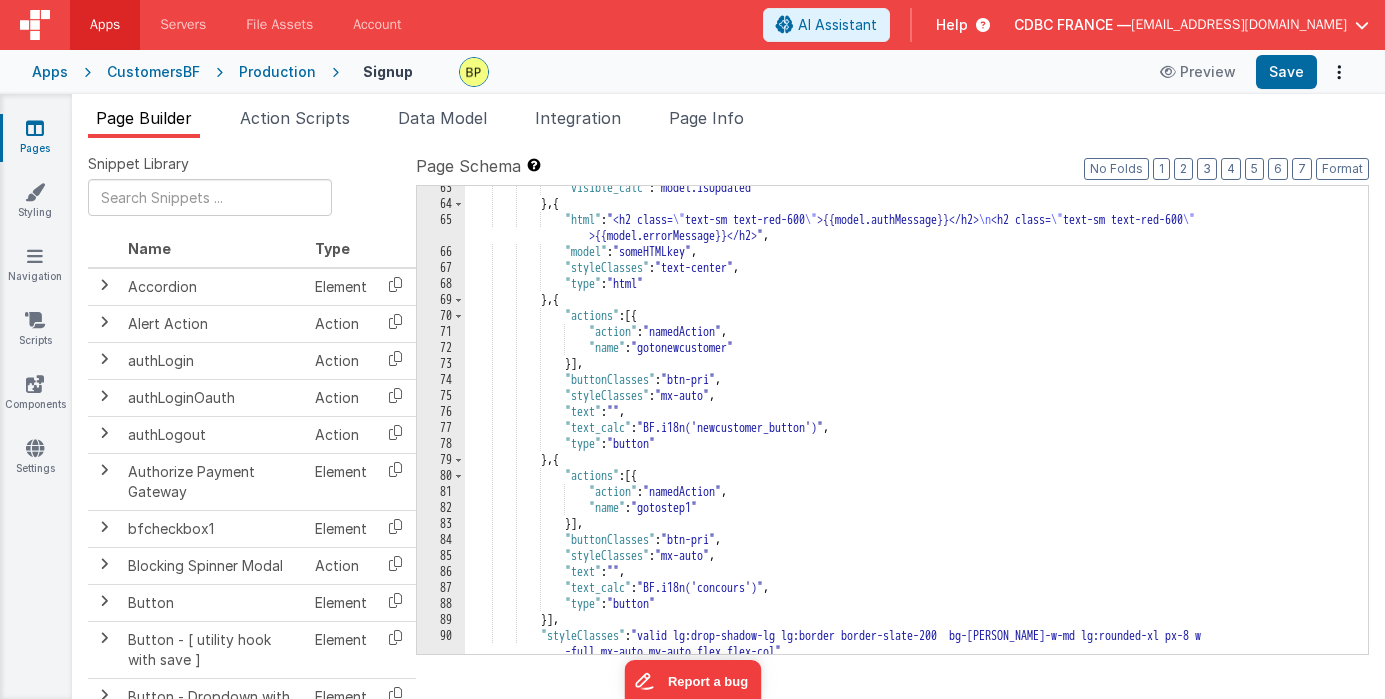 scroll, scrollTop: 0, scrollLeft: 0, axis: both 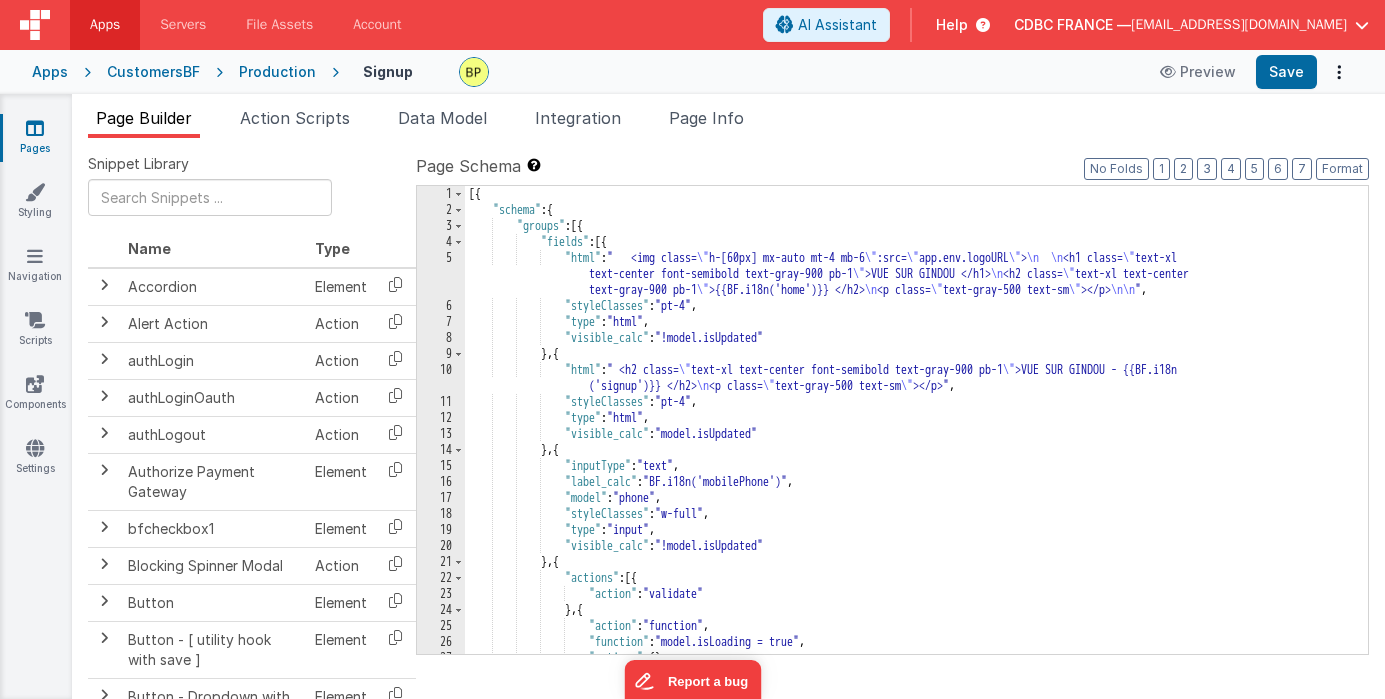 click on "1" at bounding box center [441, 194] 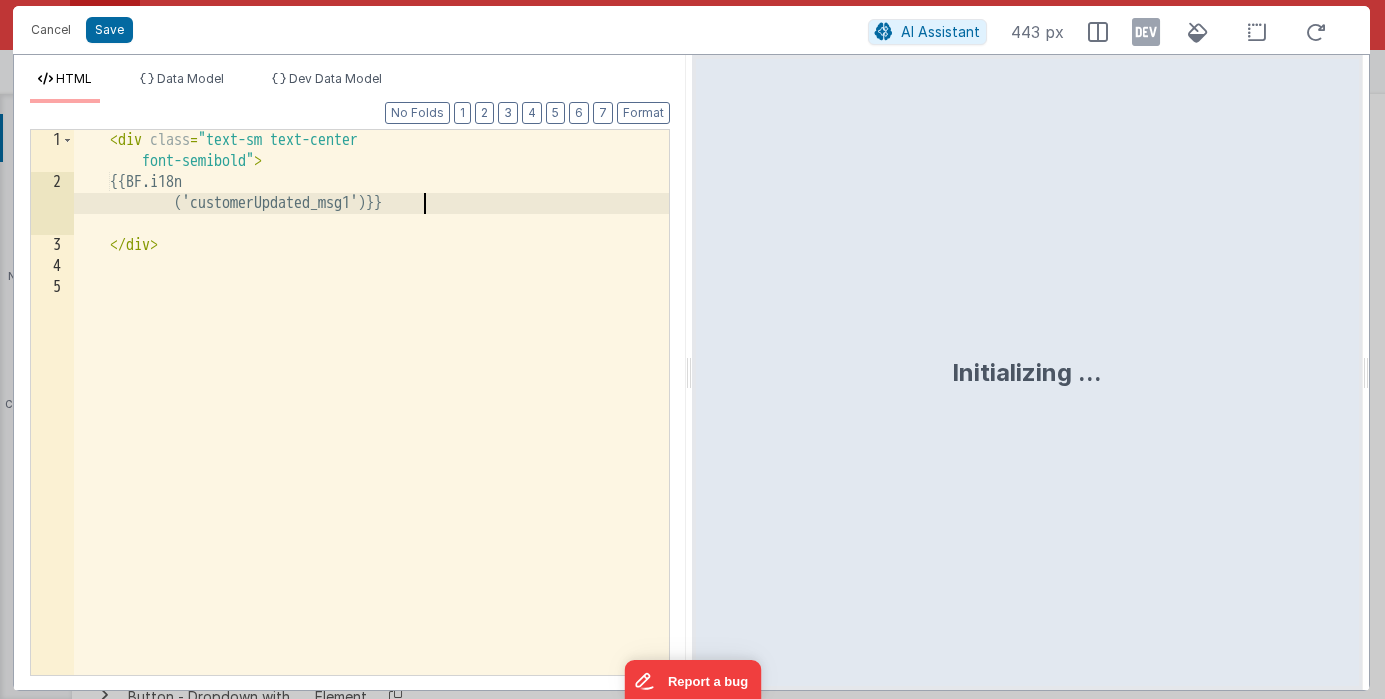 click on "< div   class = "text-sm text-center           font-semibold" >          {{BF.i18n              ('customerUpdated_msg1')}}                    </ div >" at bounding box center [371, 434] 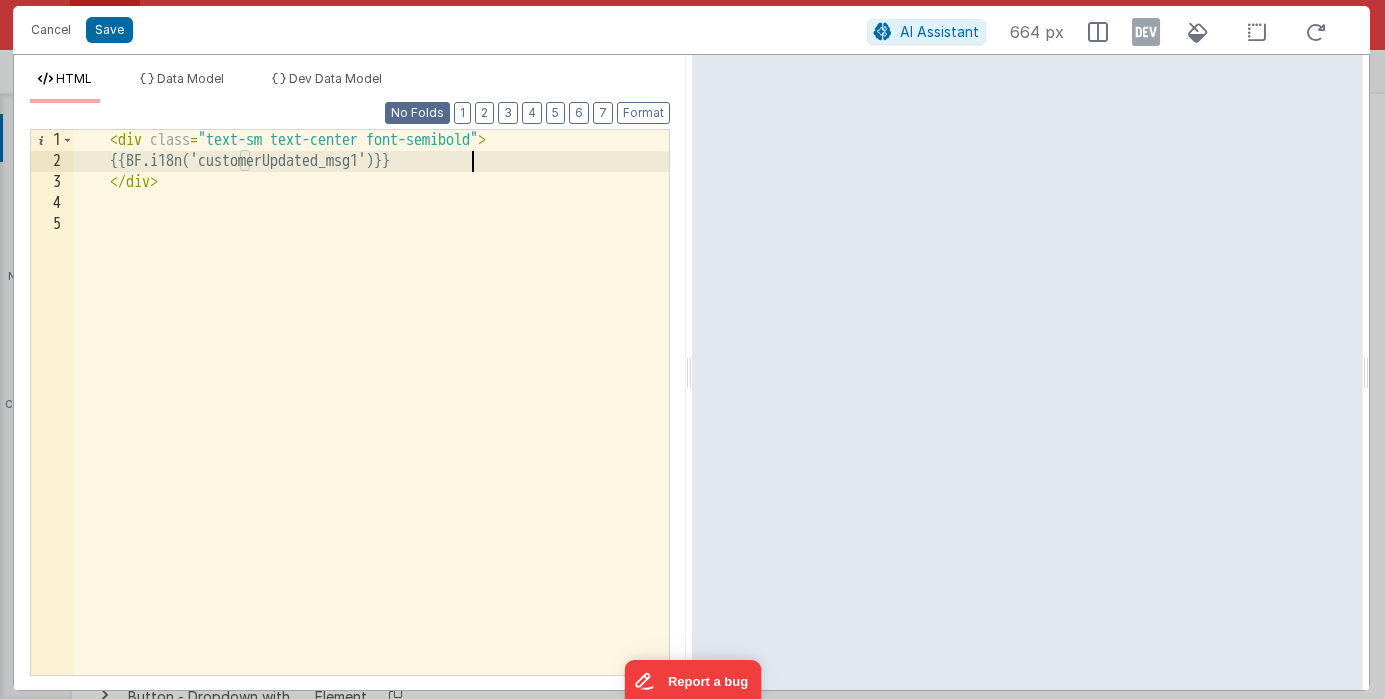 click on "No Folds" at bounding box center (417, 113) 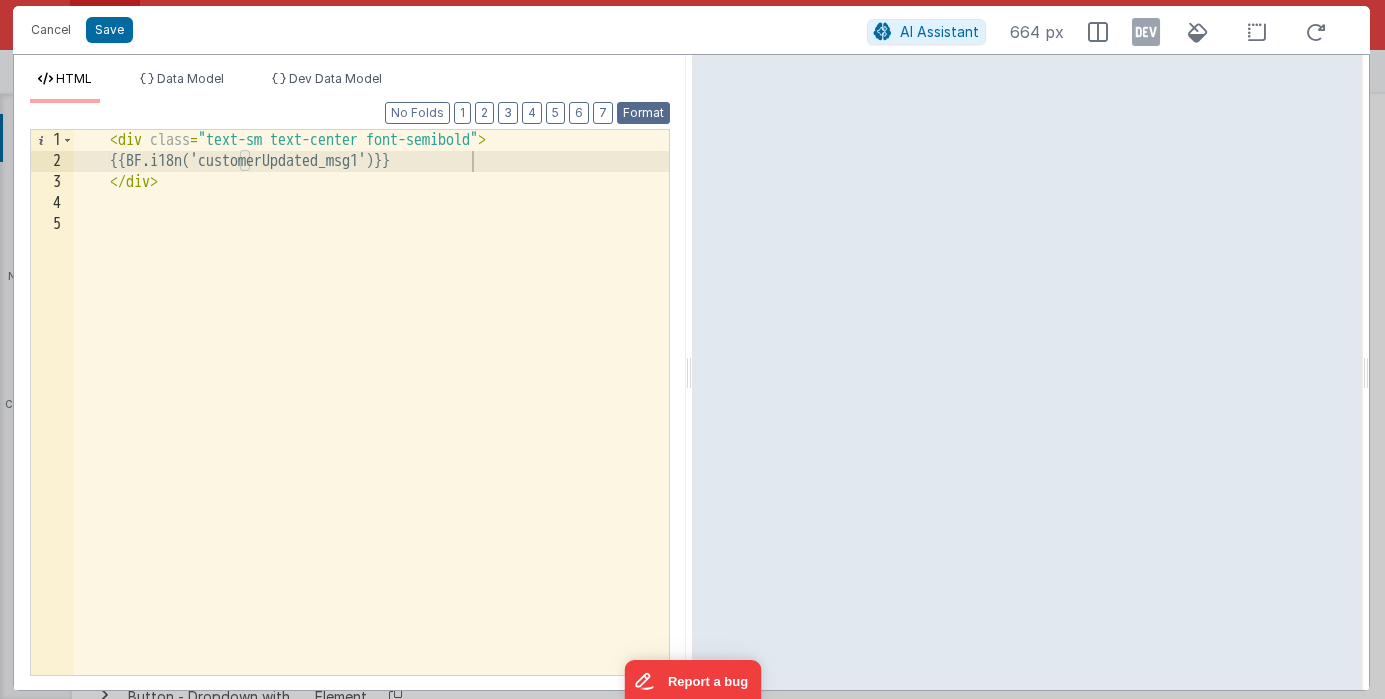 click on "Format" at bounding box center [643, 113] 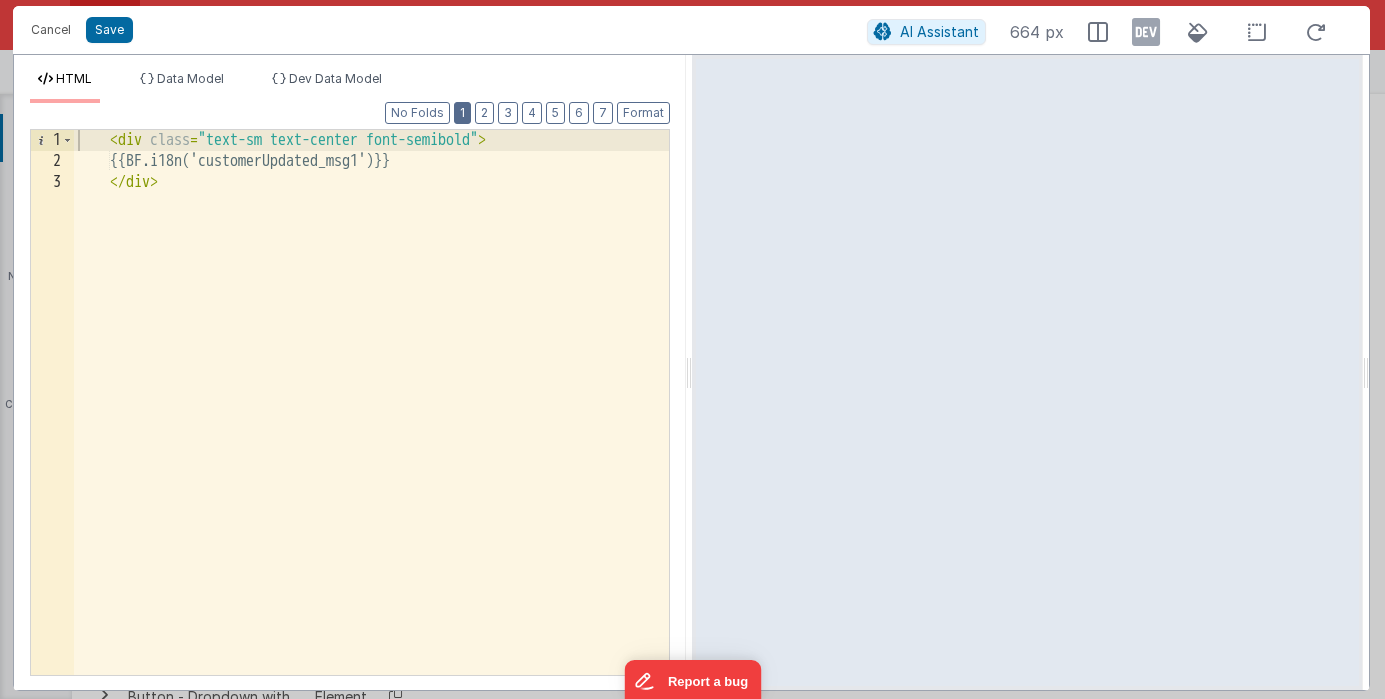 click on "1" at bounding box center [462, 113] 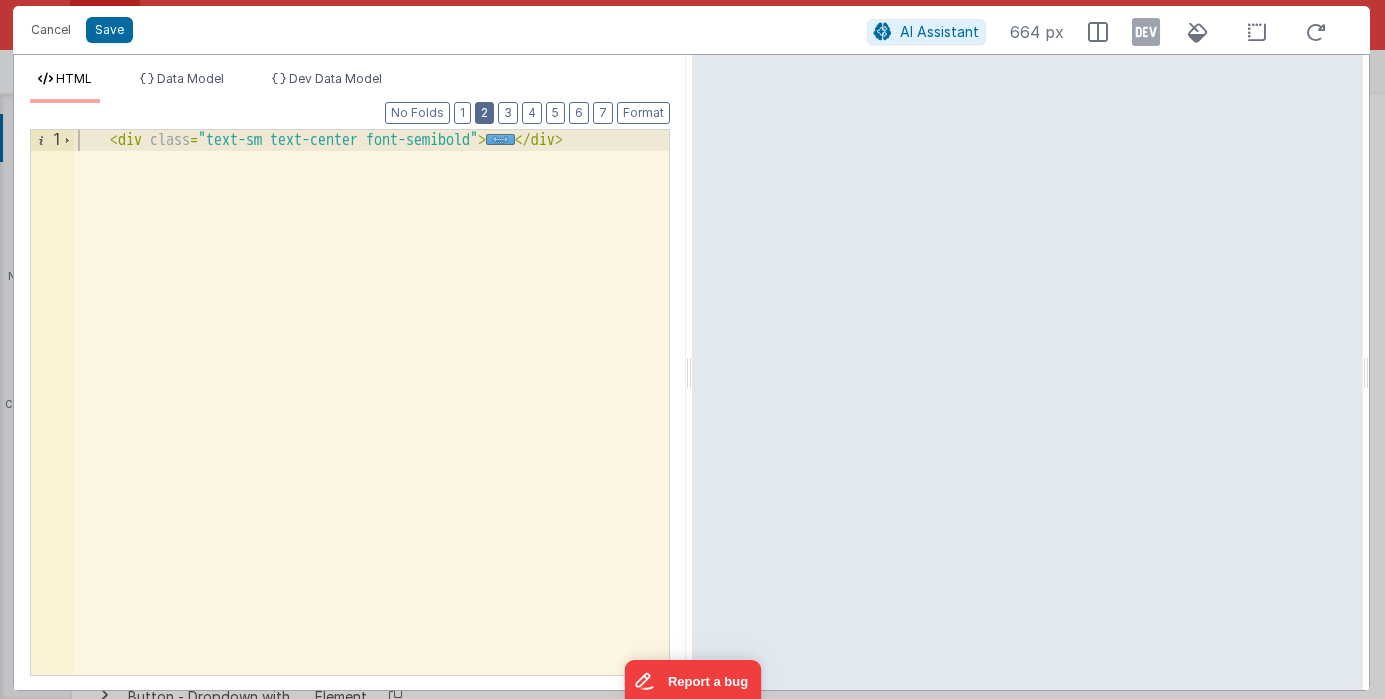click on "2" at bounding box center [484, 113] 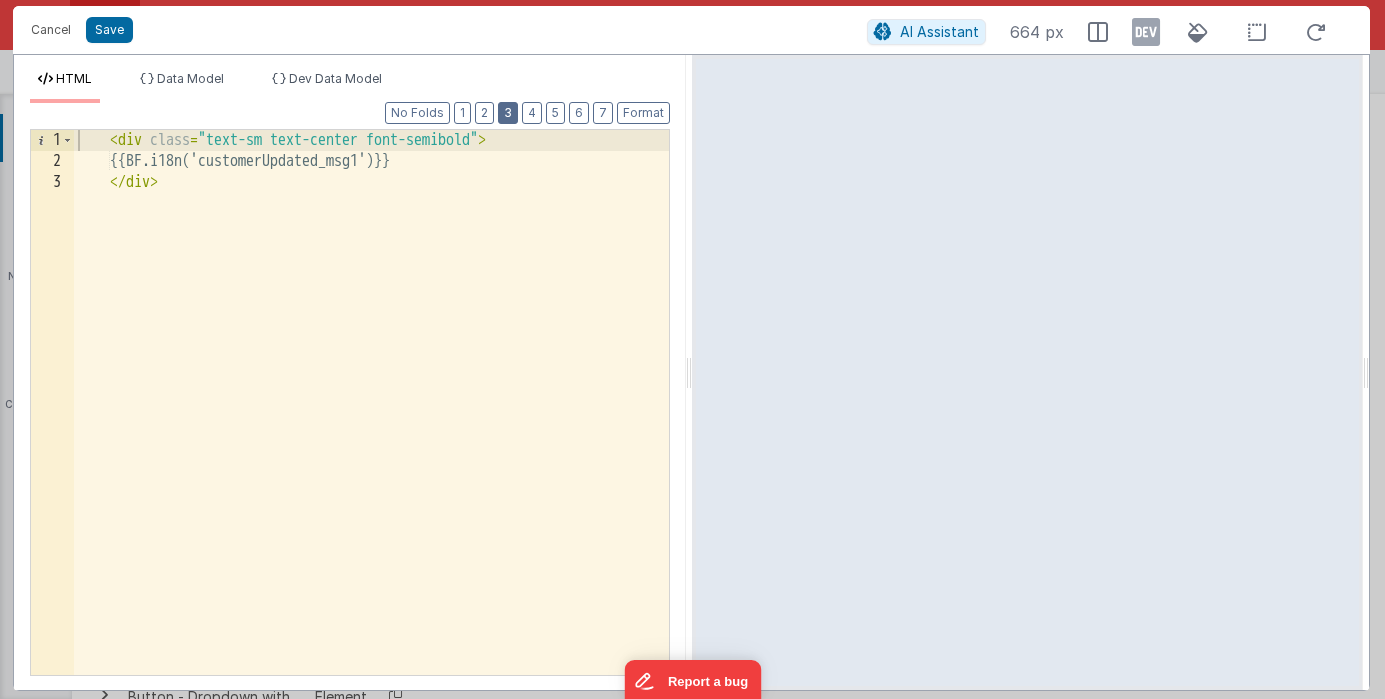 click on "3" at bounding box center (508, 113) 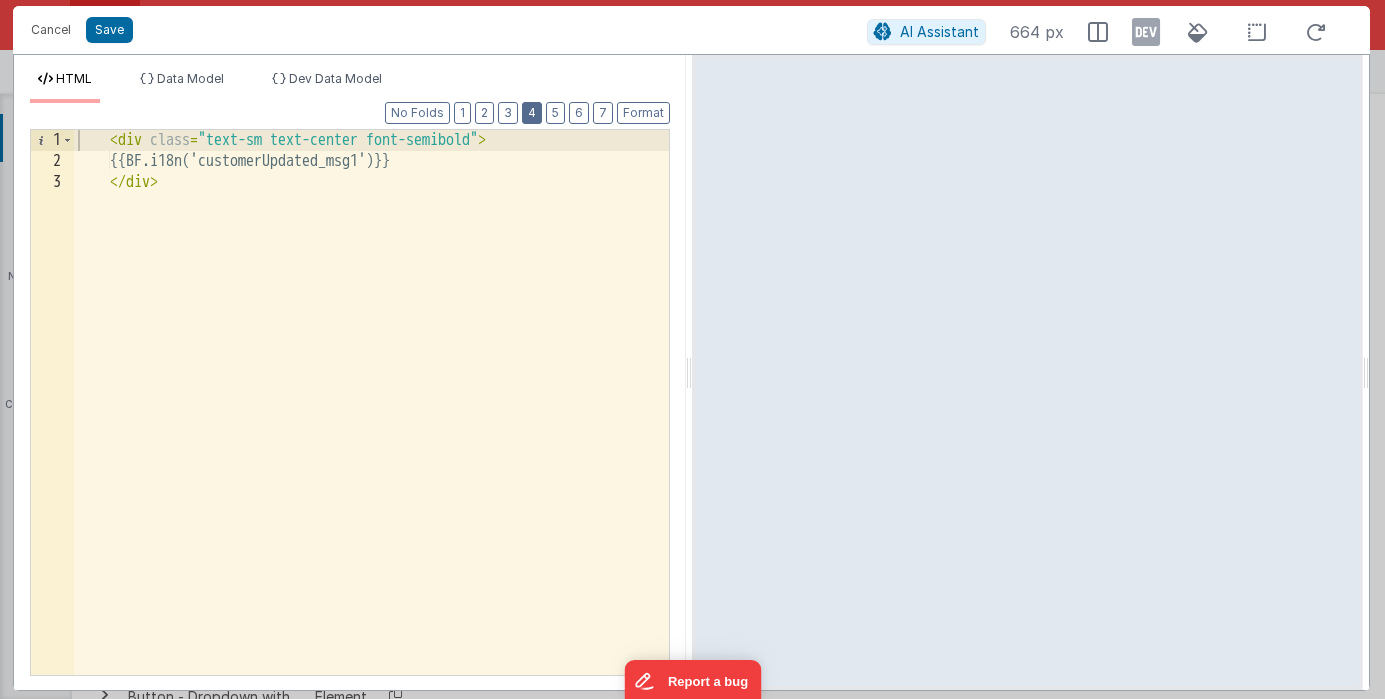 click on "4" at bounding box center (532, 113) 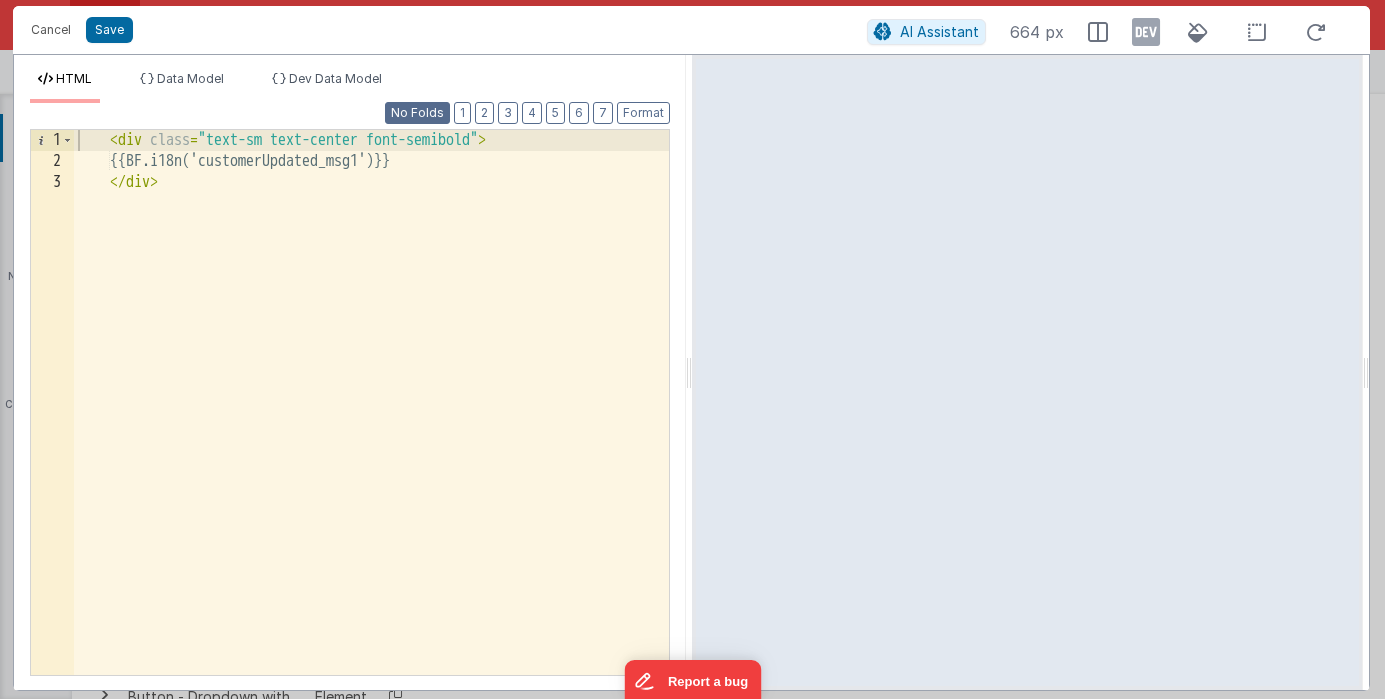 click on "No Folds" at bounding box center [417, 113] 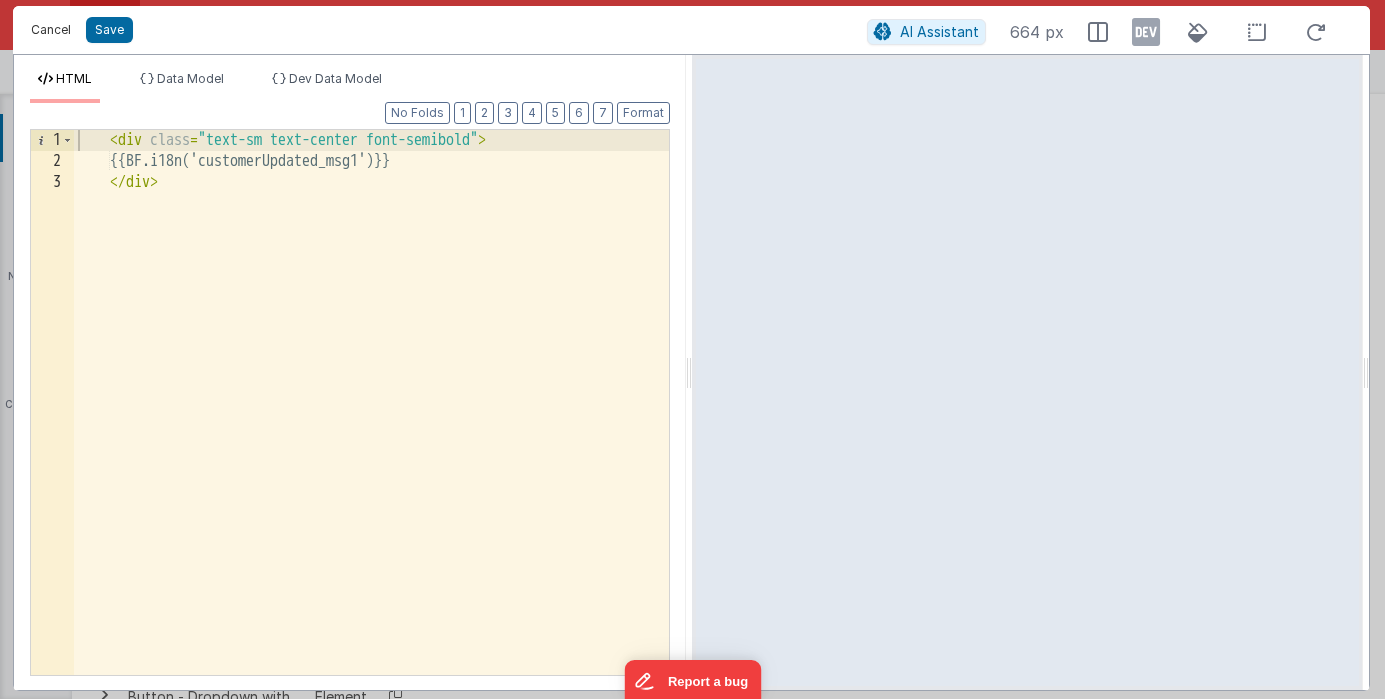 click on "Cancel" at bounding box center [51, 30] 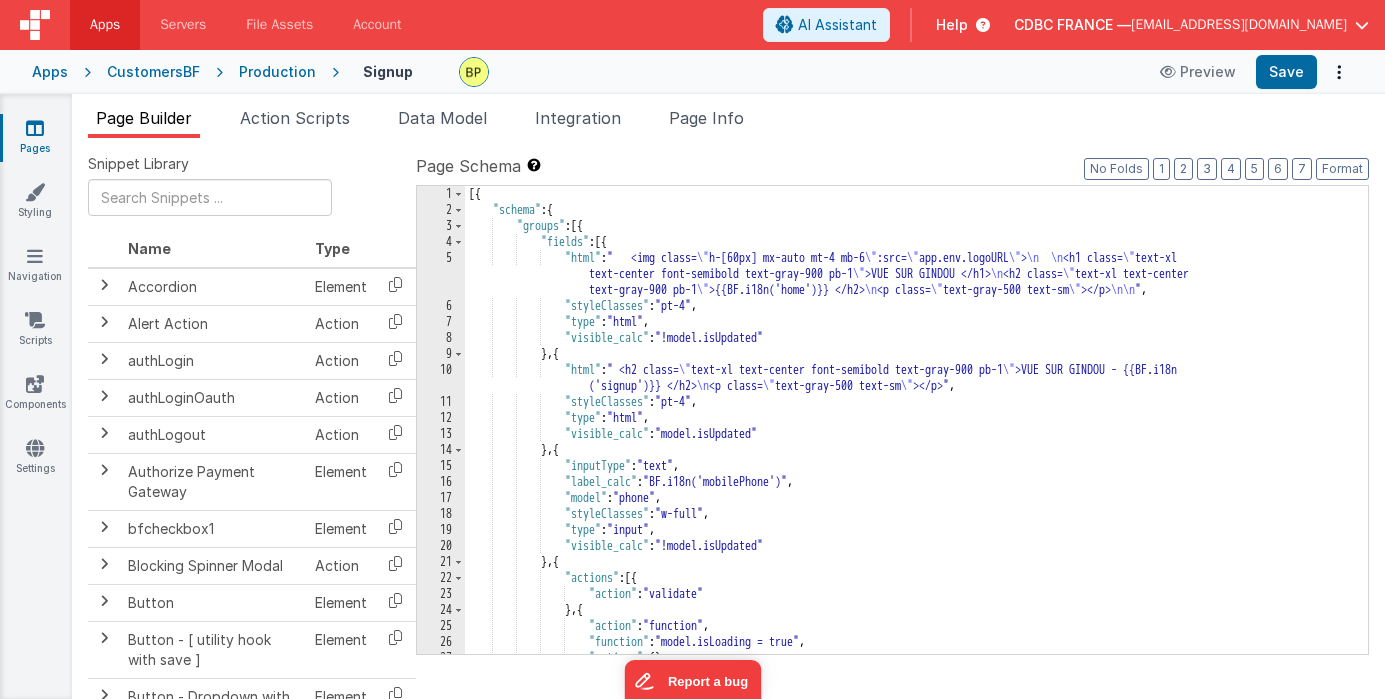 scroll, scrollTop: 0, scrollLeft: 0, axis: both 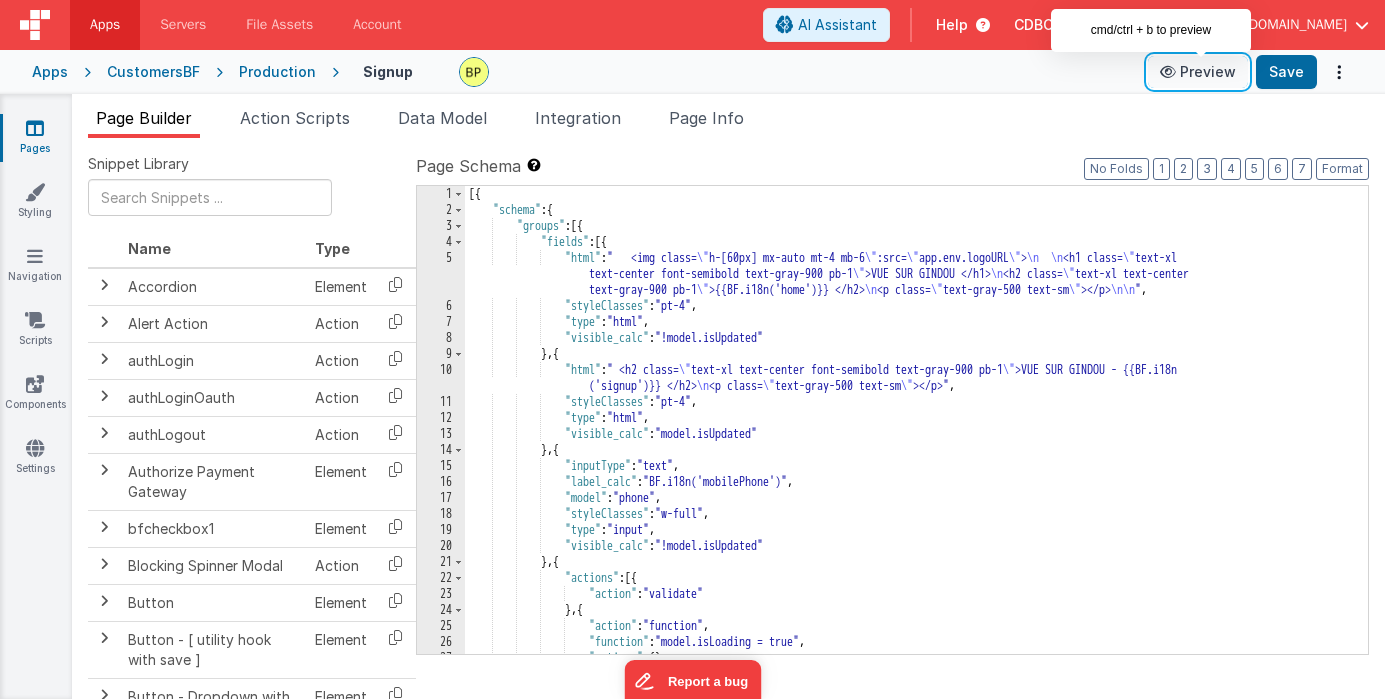 click on "Preview" at bounding box center (1198, 72) 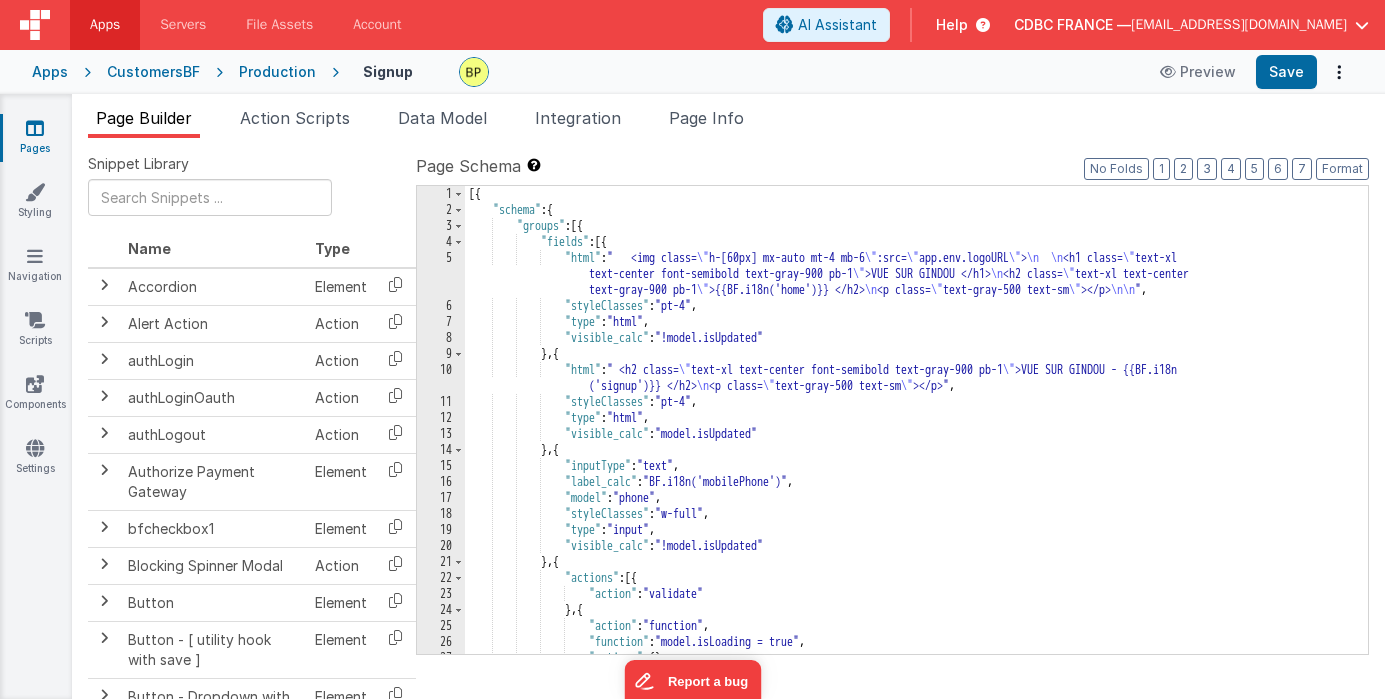 click on "5" at bounding box center [441, 274] 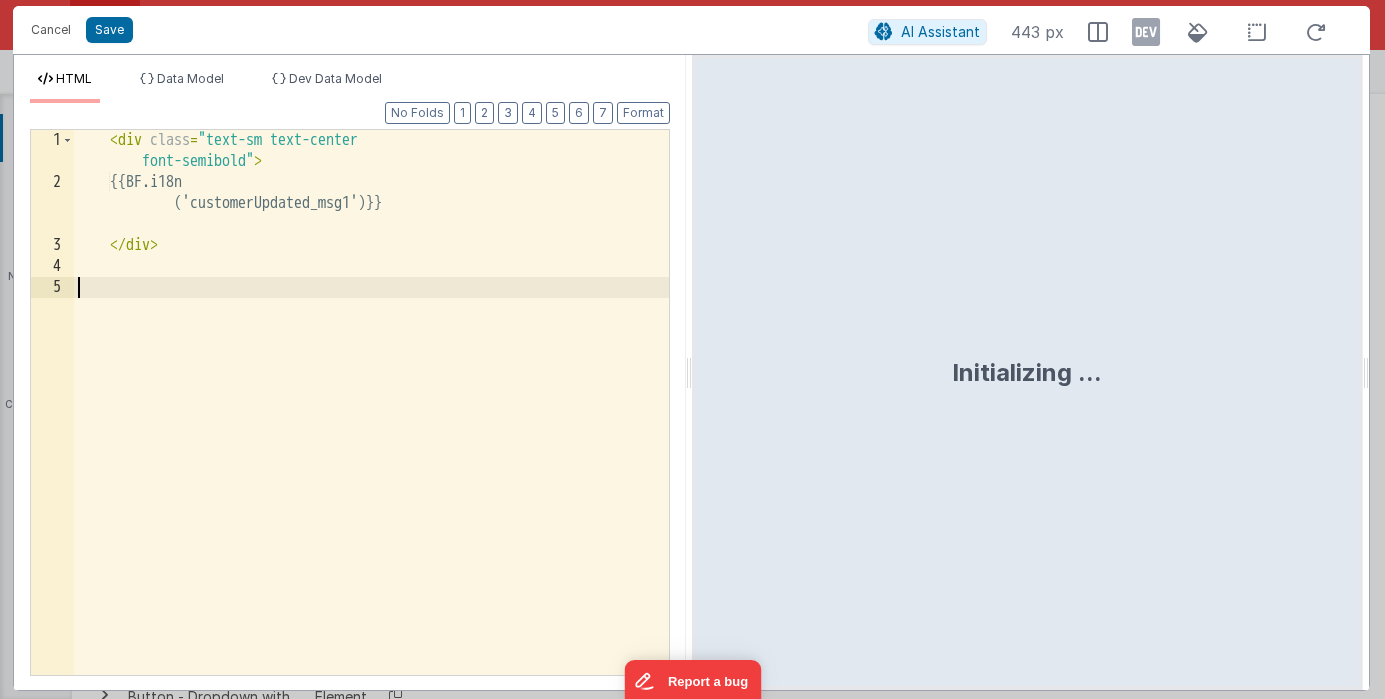 click on "< div   class = "text-sm text-center           font-semibold" >          {{BF.i18n              ('customerUpdated_msg1')}}                    </ div >" at bounding box center (371, 434) 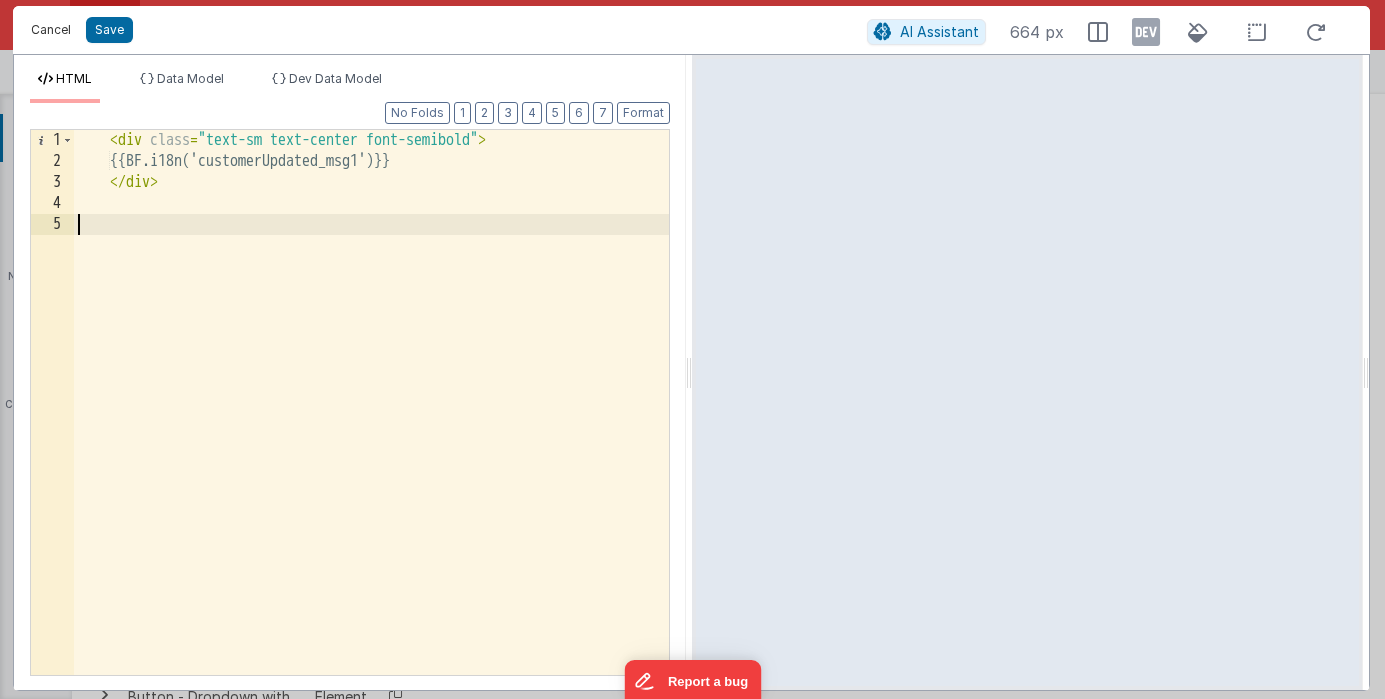 click on "Cancel" at bounding box center (51, 30) 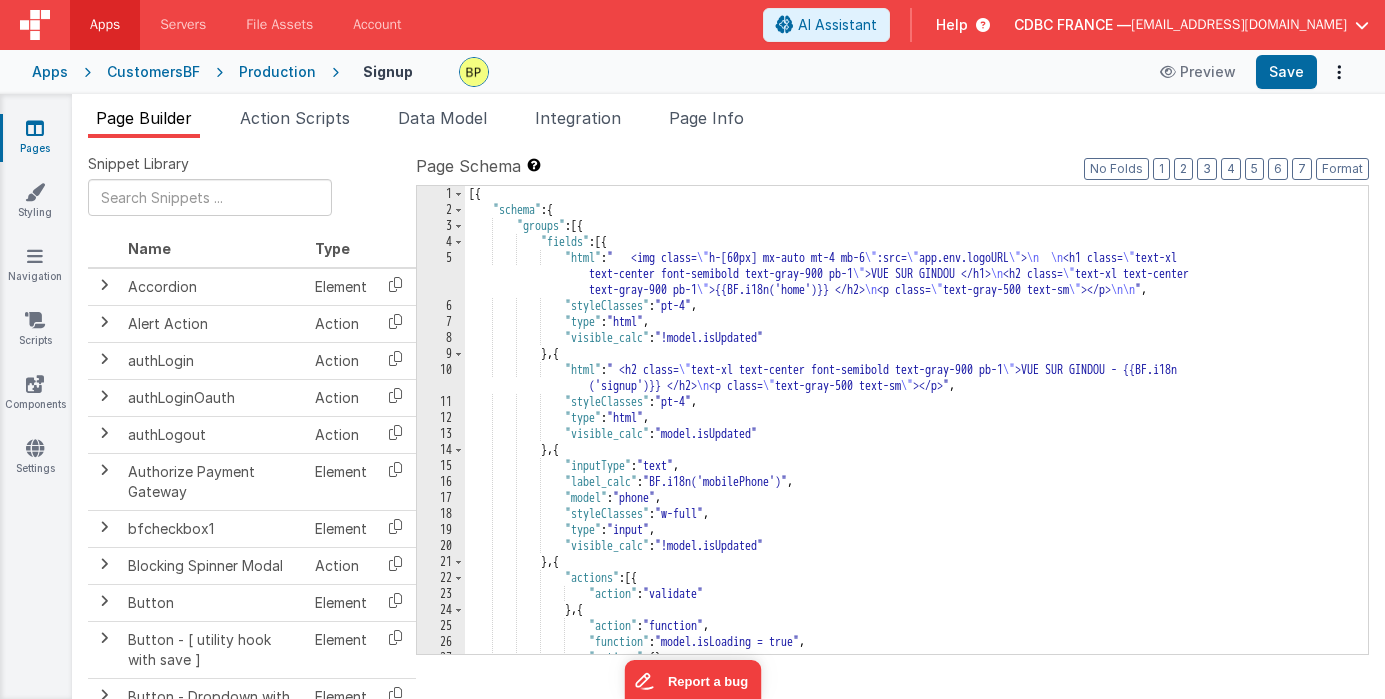 click on "[{      "schema" :  {           "groups" :  [{                "fields" :  [{                     "html" :  "   <img class= \"  h-[60px] mx-auto mt-4 mb-6 \"  :src= \" app.env.logoURL \" > \n    \n <h1 class= \" text-xl                       text-center font-semibold text-gray-900 pb-1 \" >VUE SUR GINDOU </h1> \n <h2 class= \" text-xl text-center                       text-gray-900 pb-1 \" >{{BF.i18n('home')}} </h2> \n <p class= \" text-gray-500 text-sm \" ></p> \n\n " ,                     "styleClasses" :  "pt-4" ,                     "type" :  "html" ,                     "visible_calc" :  "!model.isUpdated"                } ,  {                     "html" :  " <h2 class= \" text-xl text-center font-semibold text-gray-900 pb-1 \" >VUE SUR GINDOU - {{BF.i18n                      ('signup')}} </h2> \n <p class= \" text-gray-500 text-sm \" ></p>" ,                     "styleClasses" :  "pt-4" ,                     "type" :  "html" ,                :" at bounding box center (909, 436) 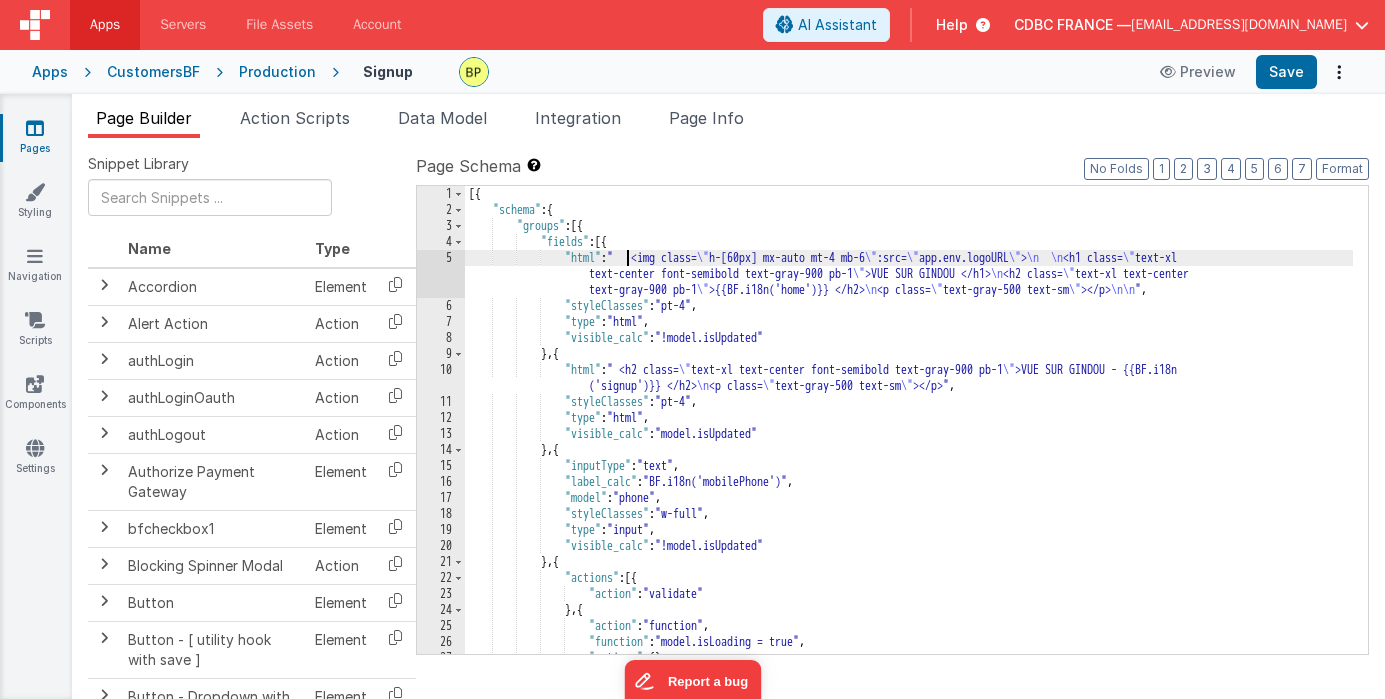 click on "5" at bounding box center [441, 274] 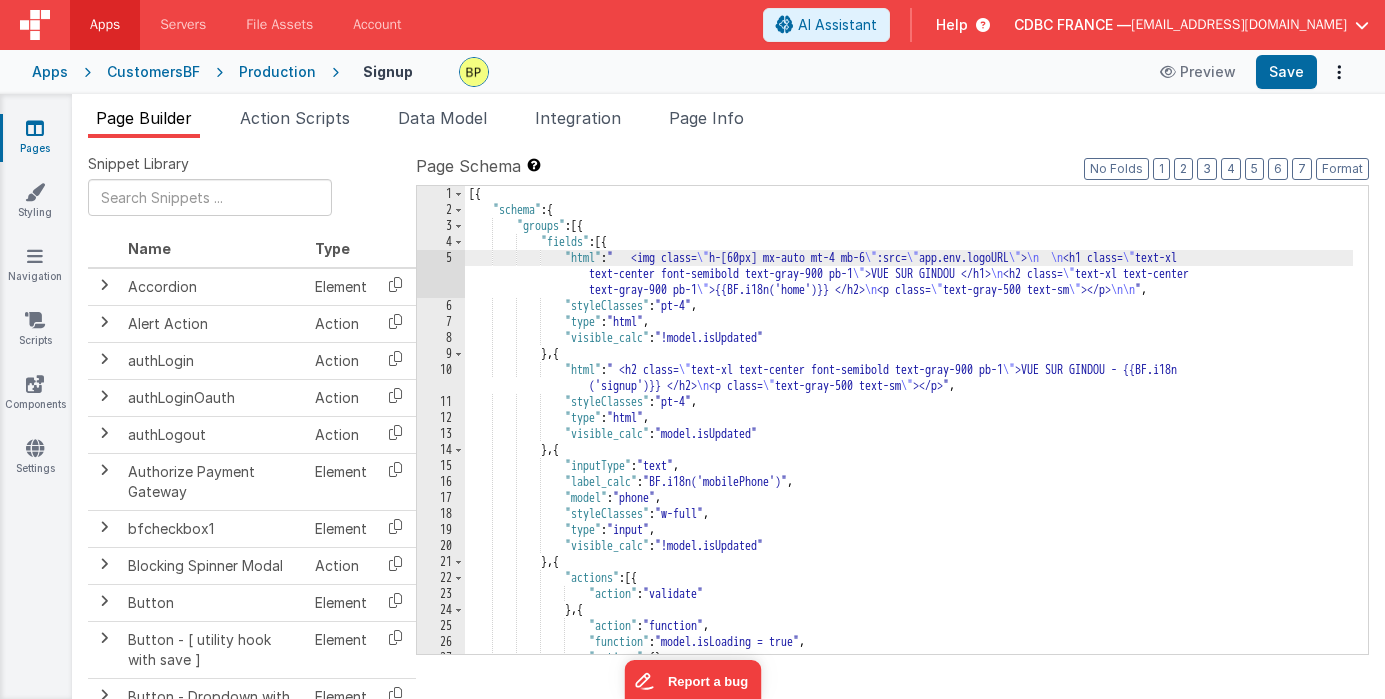 click on "5" at bounding box center (441, 274) 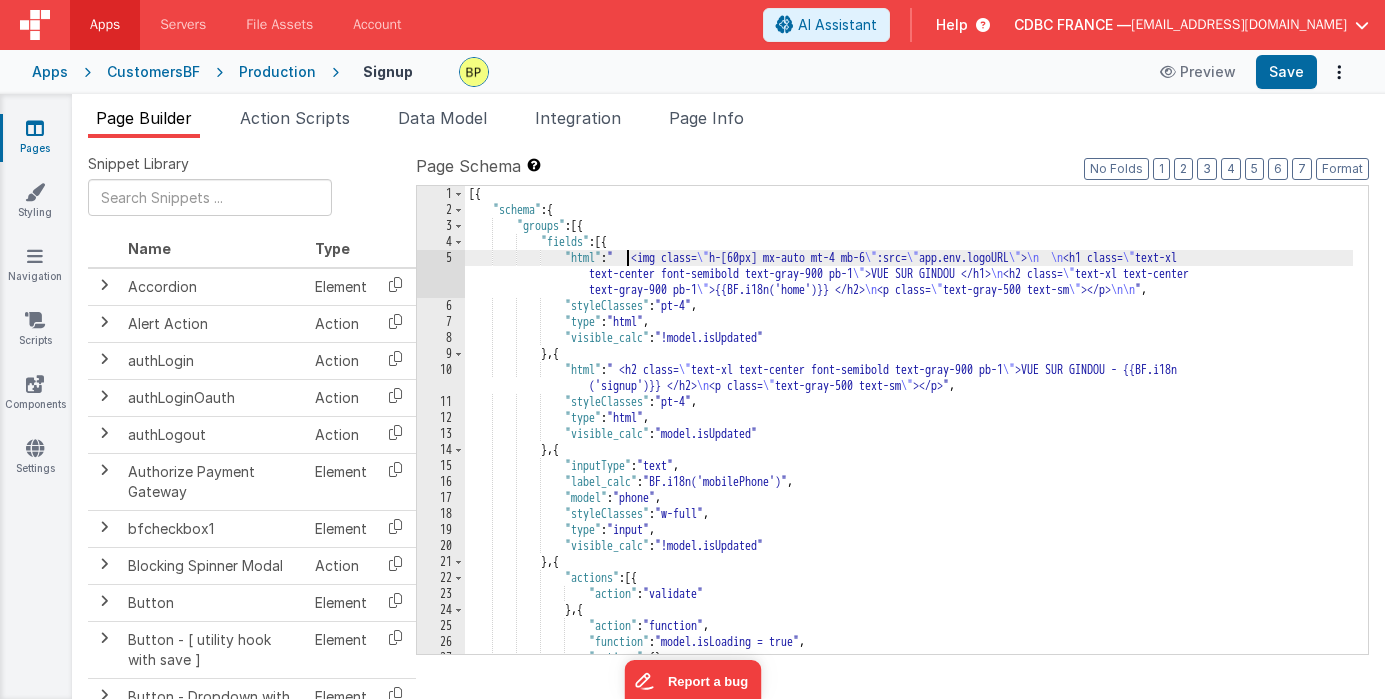 click on "5" at bounding box center (441, 274) 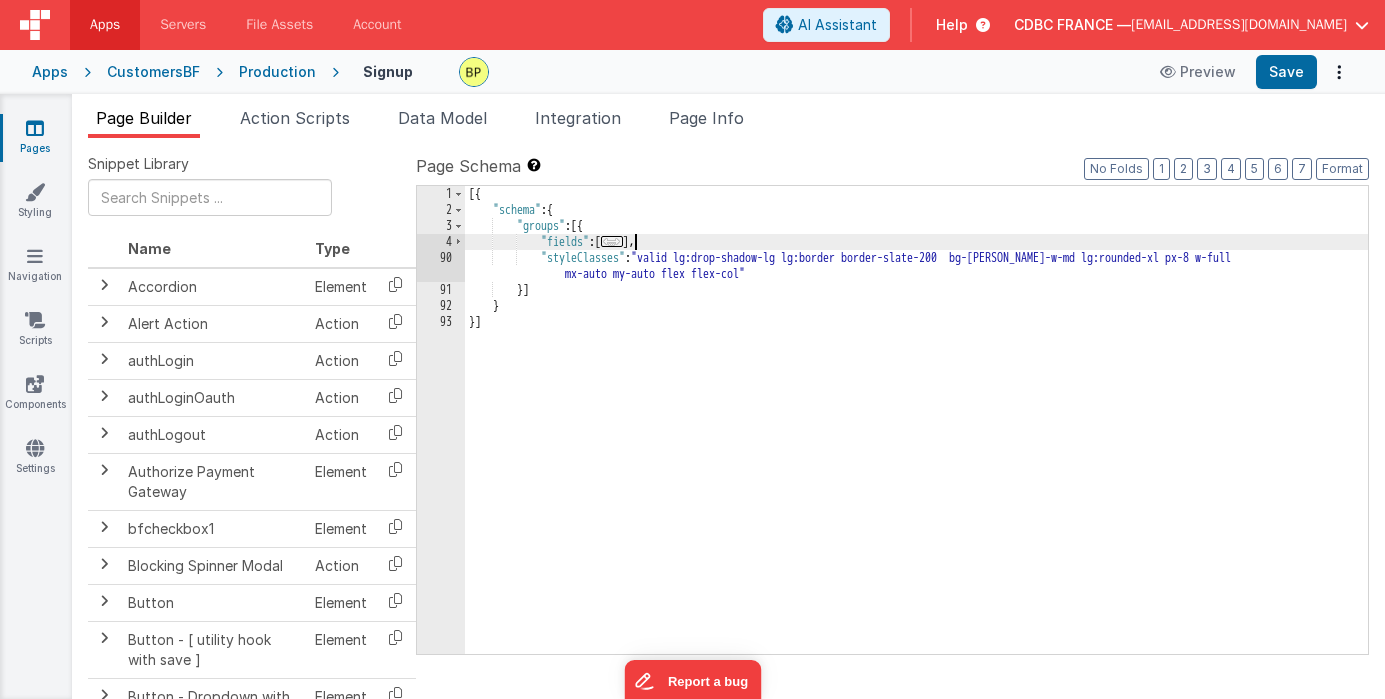 click on "4" at bounding box center (441, 242) 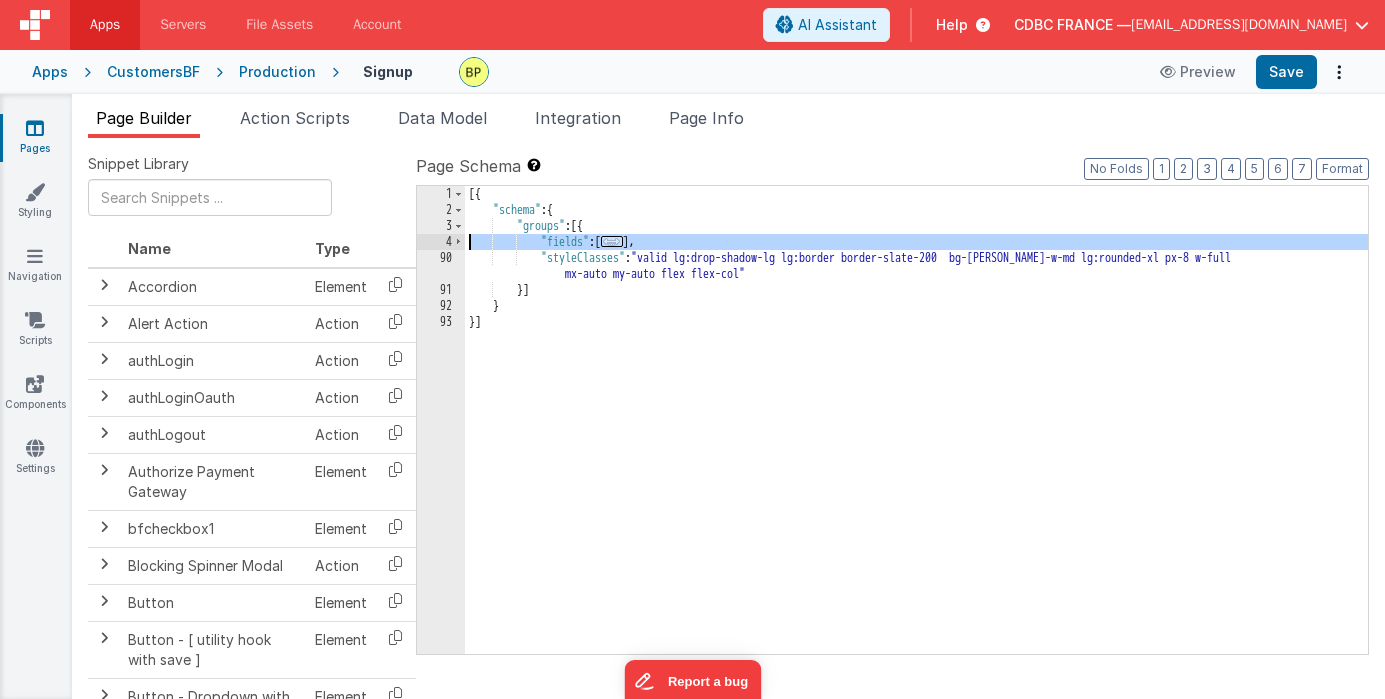 click on "4" at bounding box center (441, 242) 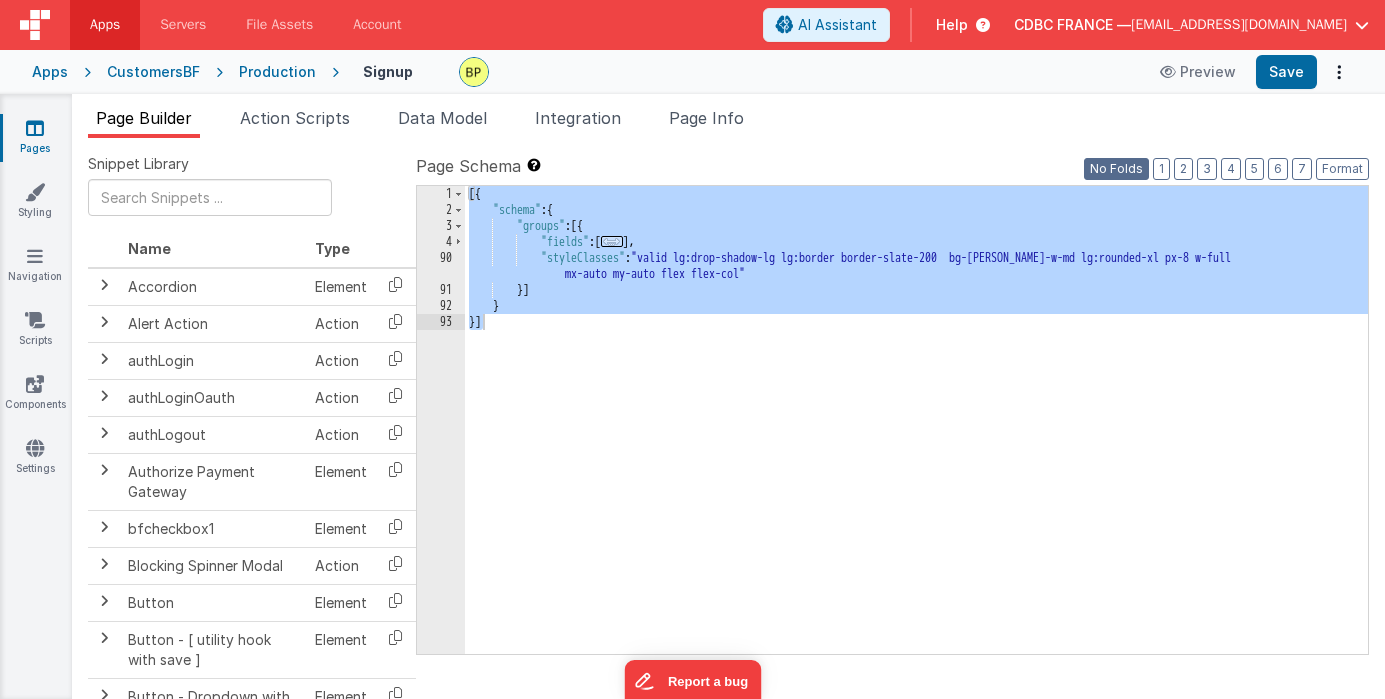 click on "No Folds" at bounding box center [1116, 169] 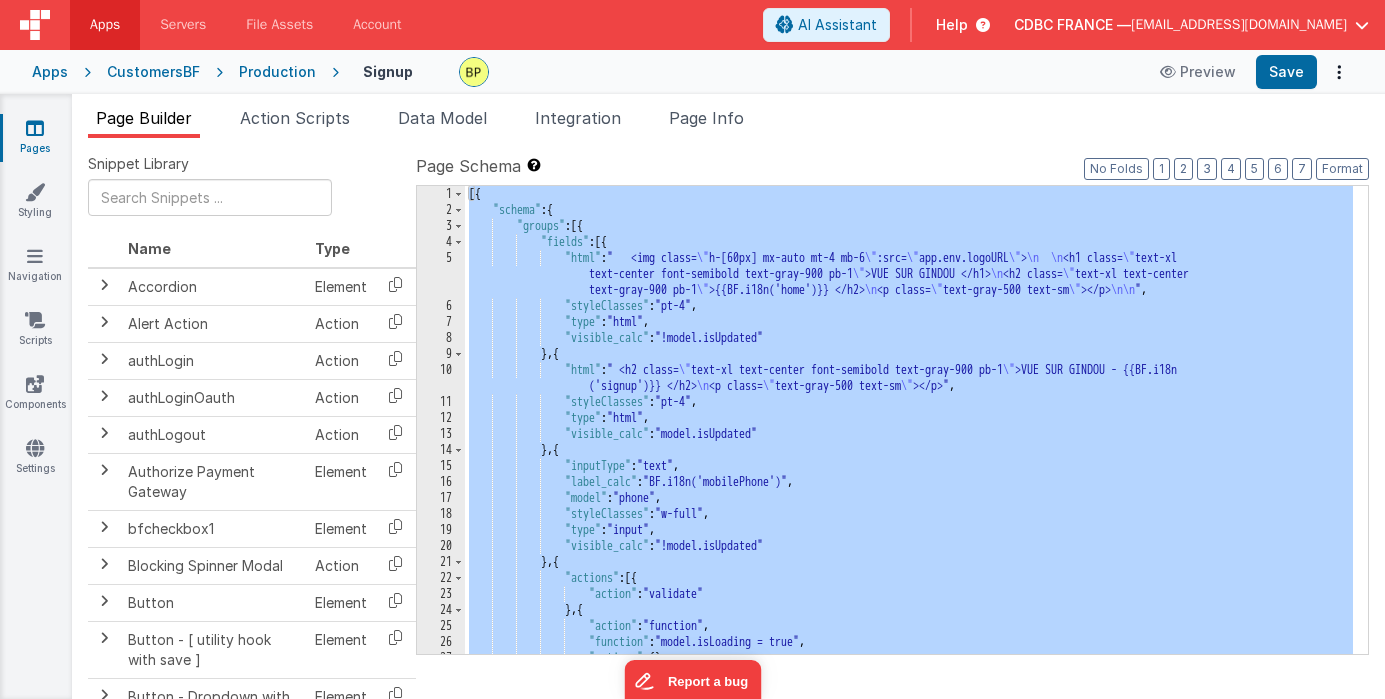 click on "[{      "schema" :  {           "groups" :  [{                "fields" :  [{                     "html" :  "   <img class= \"  h-[60px] mx-auto mt-4 mb-6 \"  :src= \" app.env.logoURL \" > \n    \n <h1 class= \" text-xl                       text-center font-semibold text-gray-900 pb-1 \" >VUE SUR GINDOU </h1> \n <h2 class= \" text-xl text-center                       text-gray-900 pb-1 \" >{{BF.i18n('home')}} </h2> \n <p class= \" text-gray-500 text-sm \" ></p> \n\n " ,                     "styleClasses" :  "pt-4" ,                     "type" :  "html" ,                     "visible_calc" :  "!model.isUpdated"                } ,  {                     "html" :  " <h2 class= \" text-xl text-center font-semibold text-gray-900 pb-1 \" >VUE SUR GINDOU - {{BF.i18n                      ('signup')}} </h2> \n <p class= \" text-gray-500 text-sm \" ></p>" ,                     "styleClasses" :  "pt-4" ,                     "type" :  "html" ,                :" at bounding box center [909, 436] 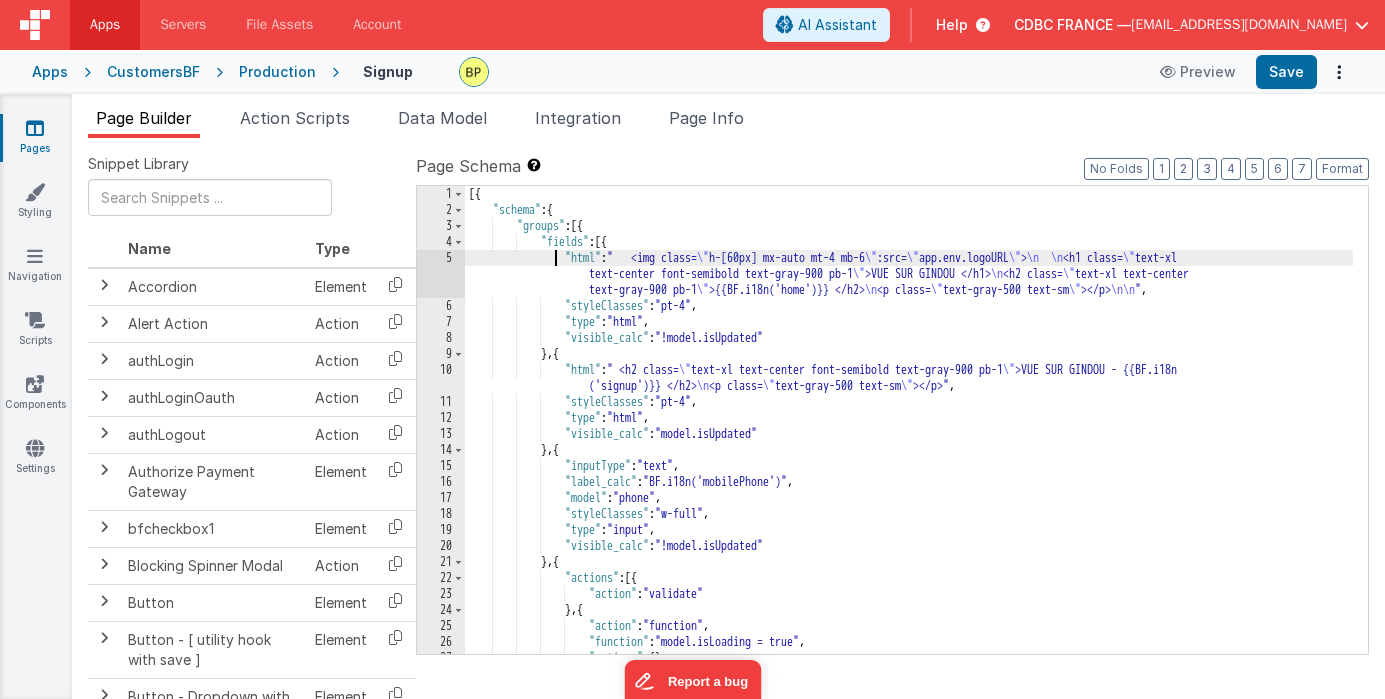 click on "5" at bounding box center (441, 274) 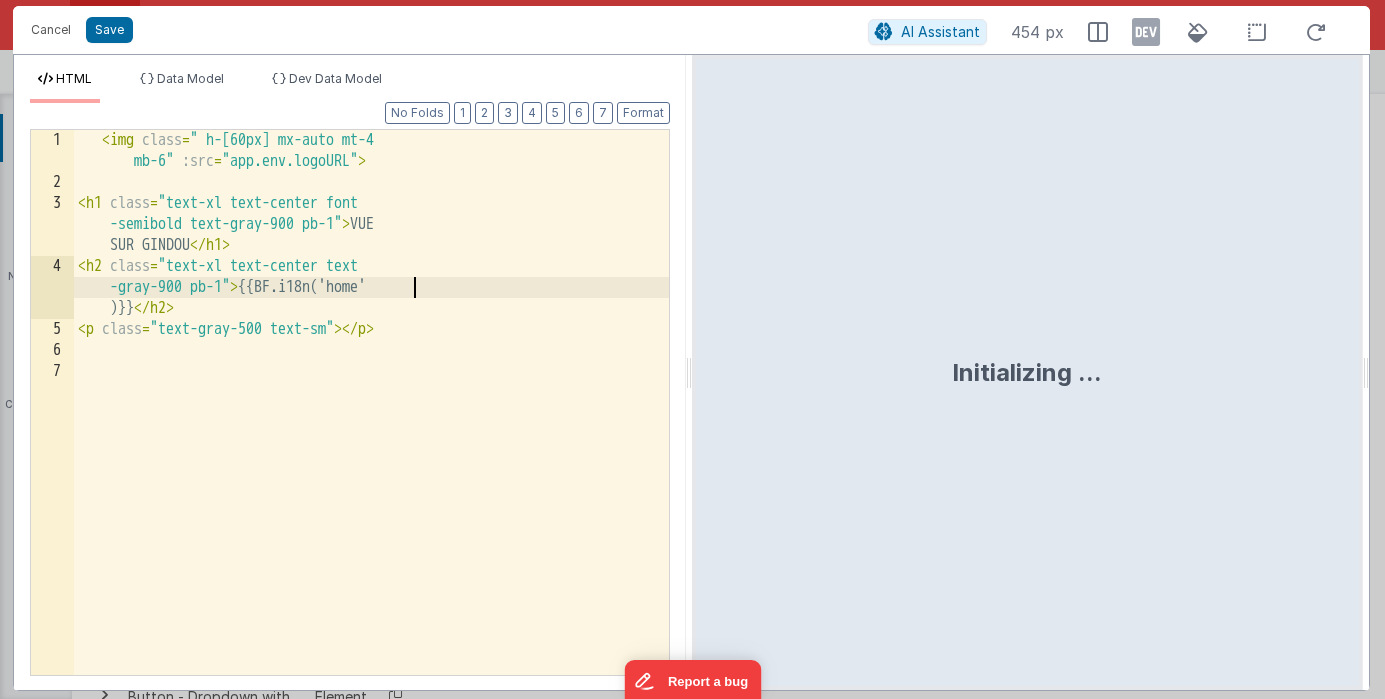 click on "< img   class = " h-[60px] mx-auto mt-4          mb-6"   :src = "app.env.logoURL" >    < h1   class = "text-xl text-center font      -semibold text-gray-900 pb-1" > VUE       SUR GINDOU  </ h1 > < h2   class = "text-xl text-center text      -gray-900 pb-1" > {{BF.i18n('home'      )}}  </ h2 > < p   class = "text-gray-500 text-sm" > </ p >" at bounding box center [371, 434] 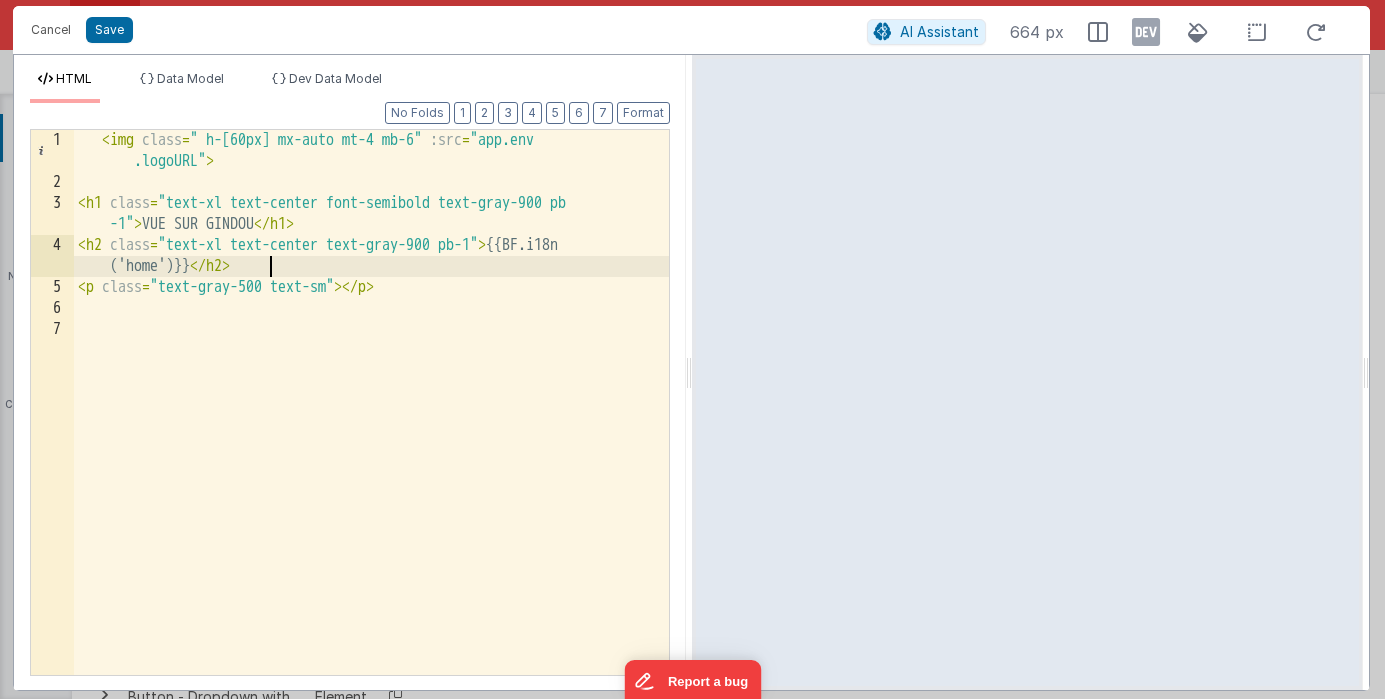 click on "< img   class = " h-[60px] mx-auto mt-4 mb-6"   :src = "app.env         .logoURL" >    < h1   class = "text-xl text-center font-semibold text-gray-900 pb      -1" > VUE SUR GINDOU  </ h1 > < h2   class = "text-xl text-center text-gray-900 pb-1" > {{BF.i18n      ('home')}}  </ h2 > < p   class = "text-gray-500 text-sm" > </ p >" at bounding box center [371, 434] 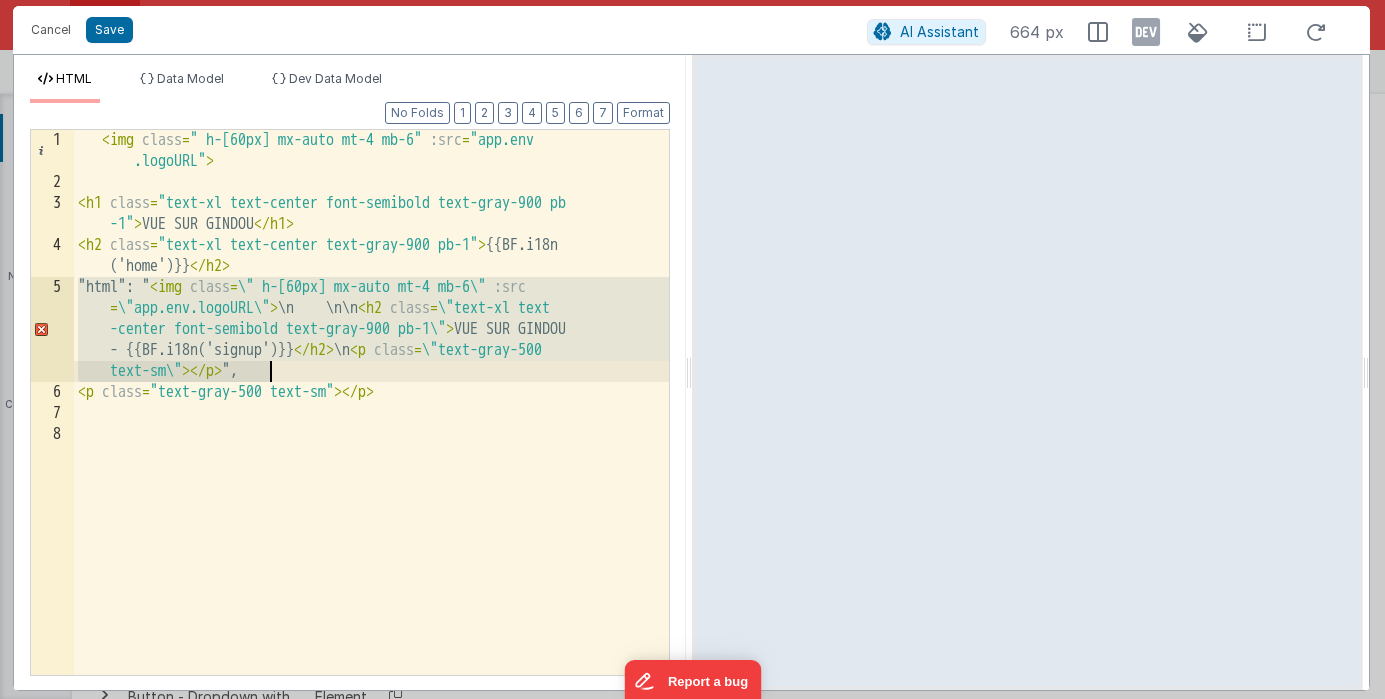drag, startPoint x: 74, startPoint y: 287, endPoint x: 524, endPoint y: 374, distance: 458.33286 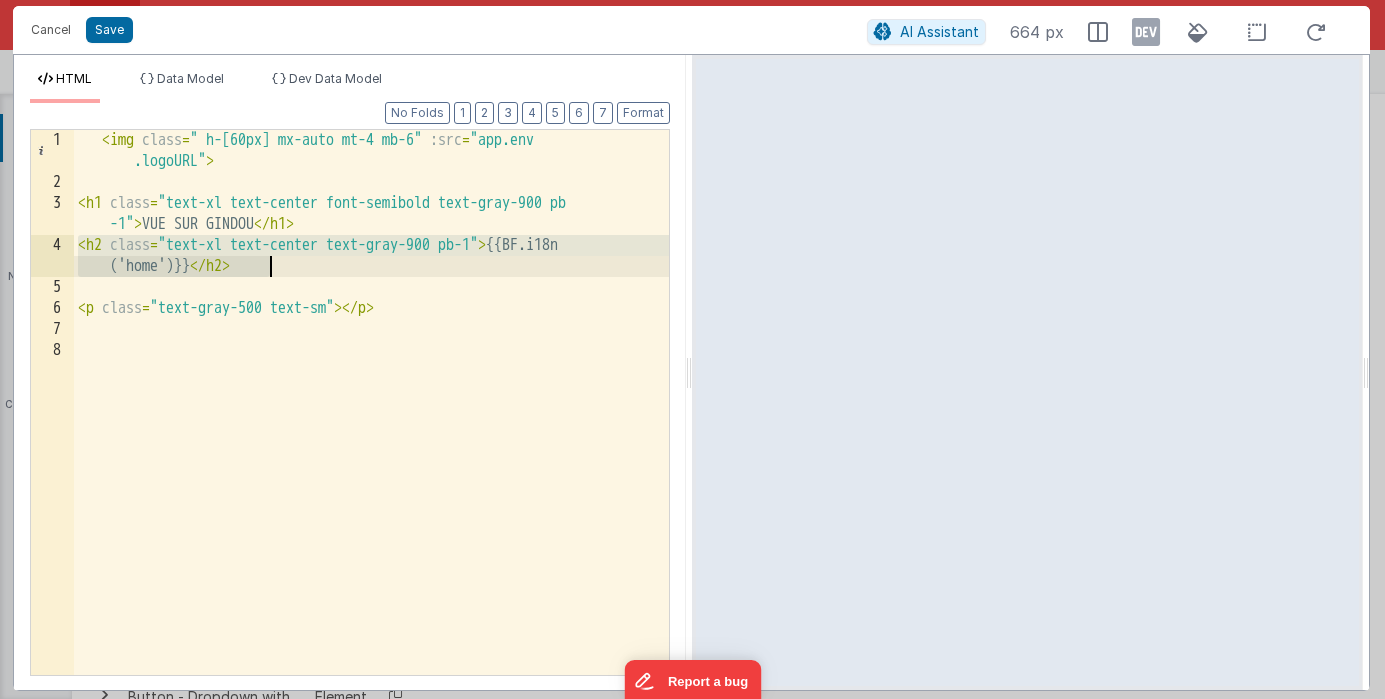 drag, startPoint x: 80, startPoint y: 246, endPoint x: 306, endPoint y: 275, distance: 227.85303 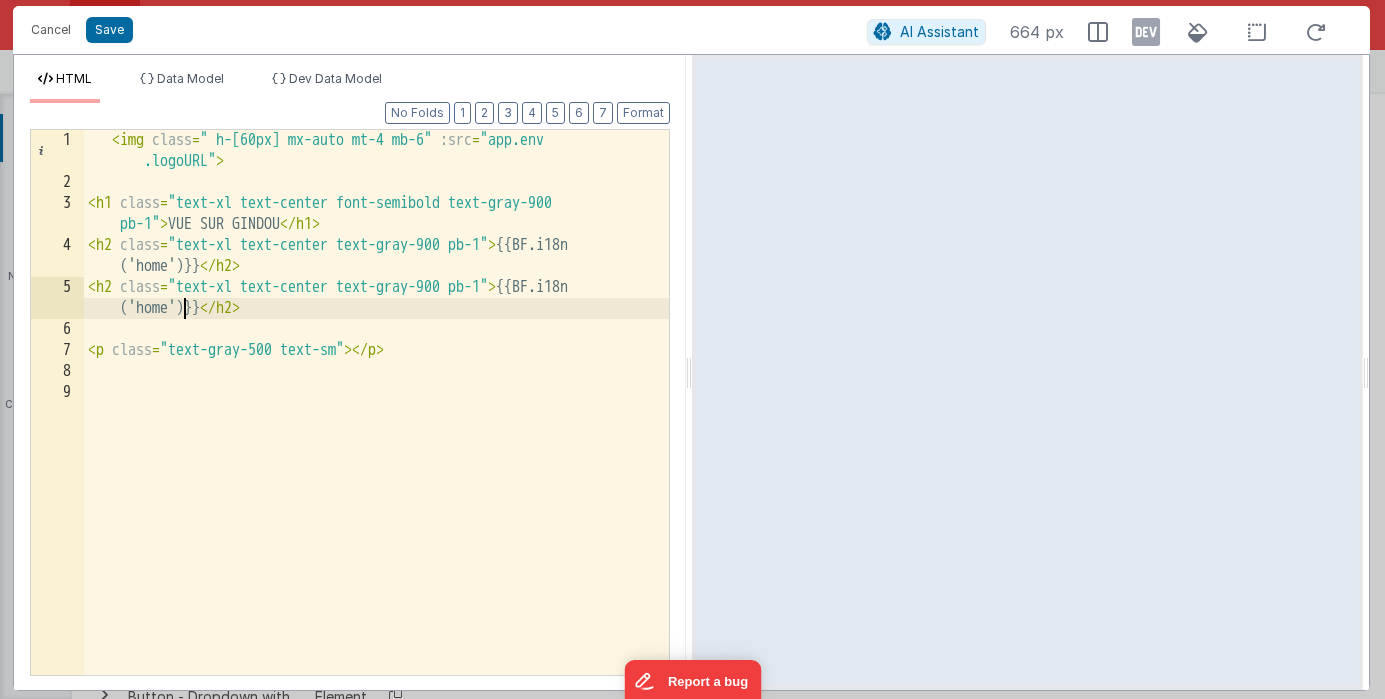 drag, startPoint x: 182, startPoint y: 308, endPoint x: 187, endPoint y: 378, distance: 70.178345 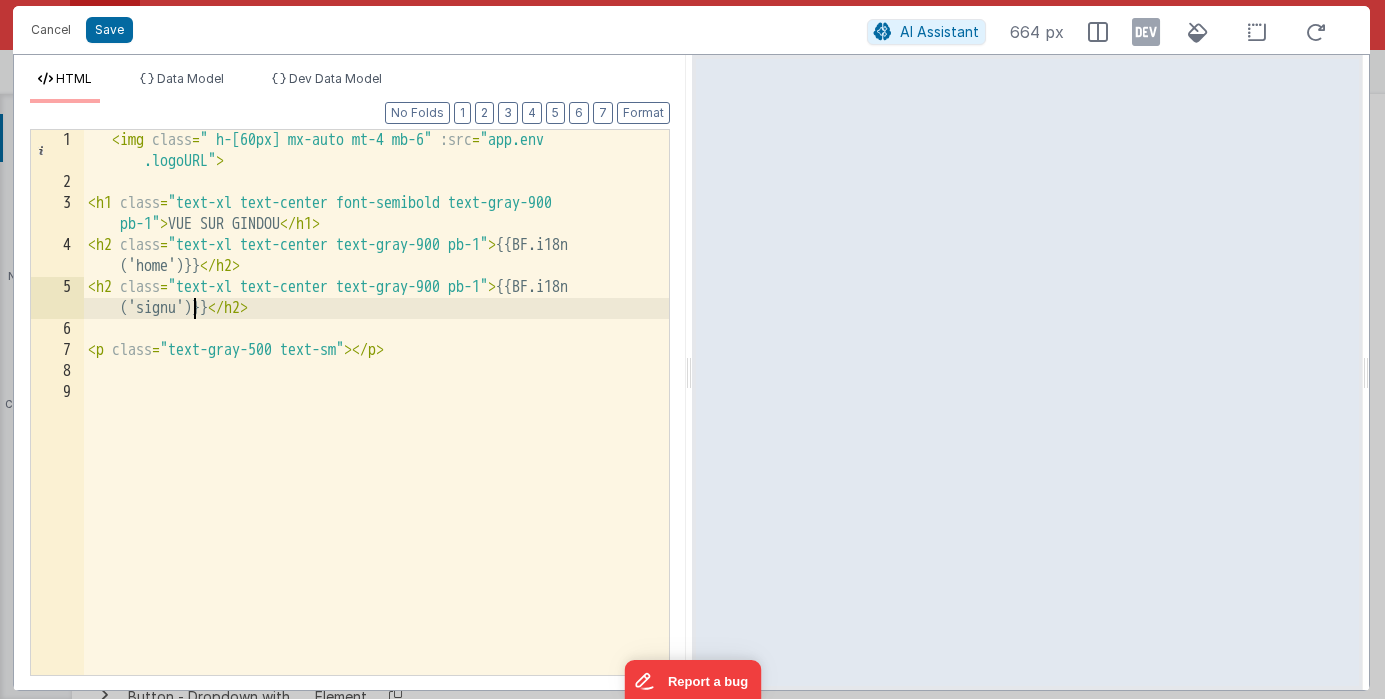 type 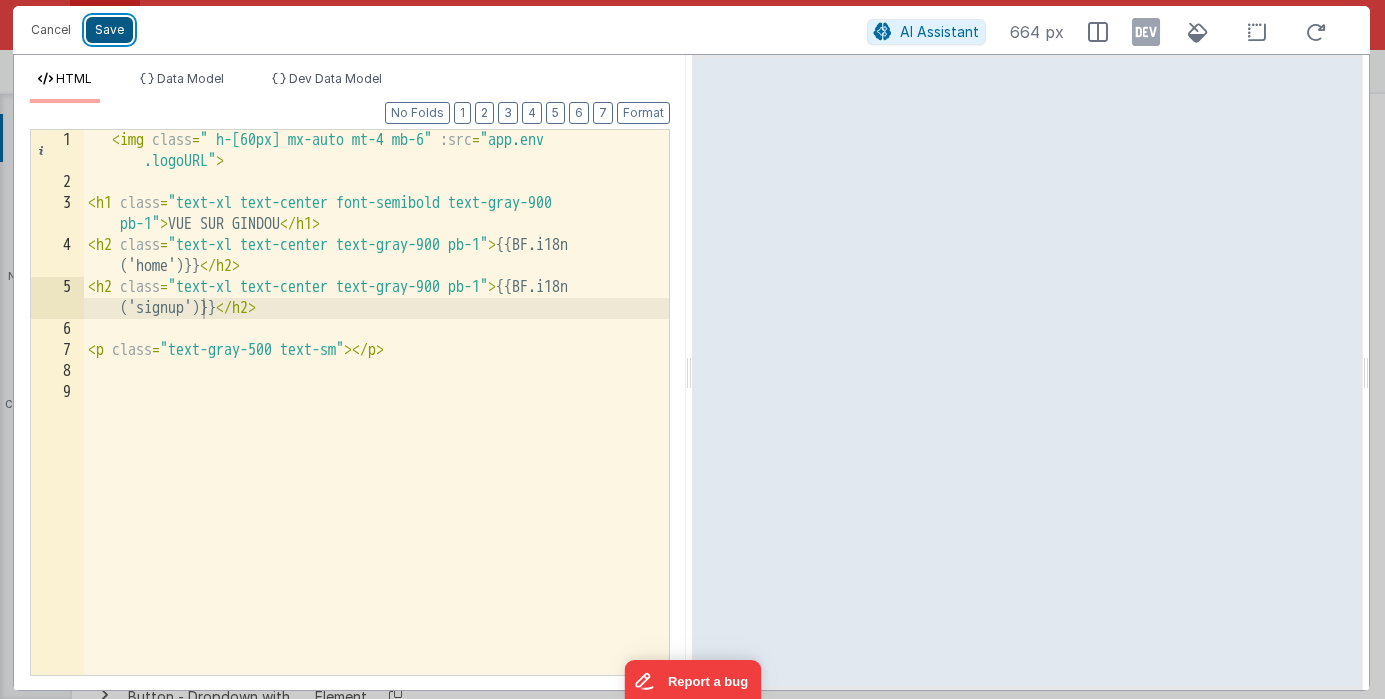 click on "Save" at bounding box center (109, 30) 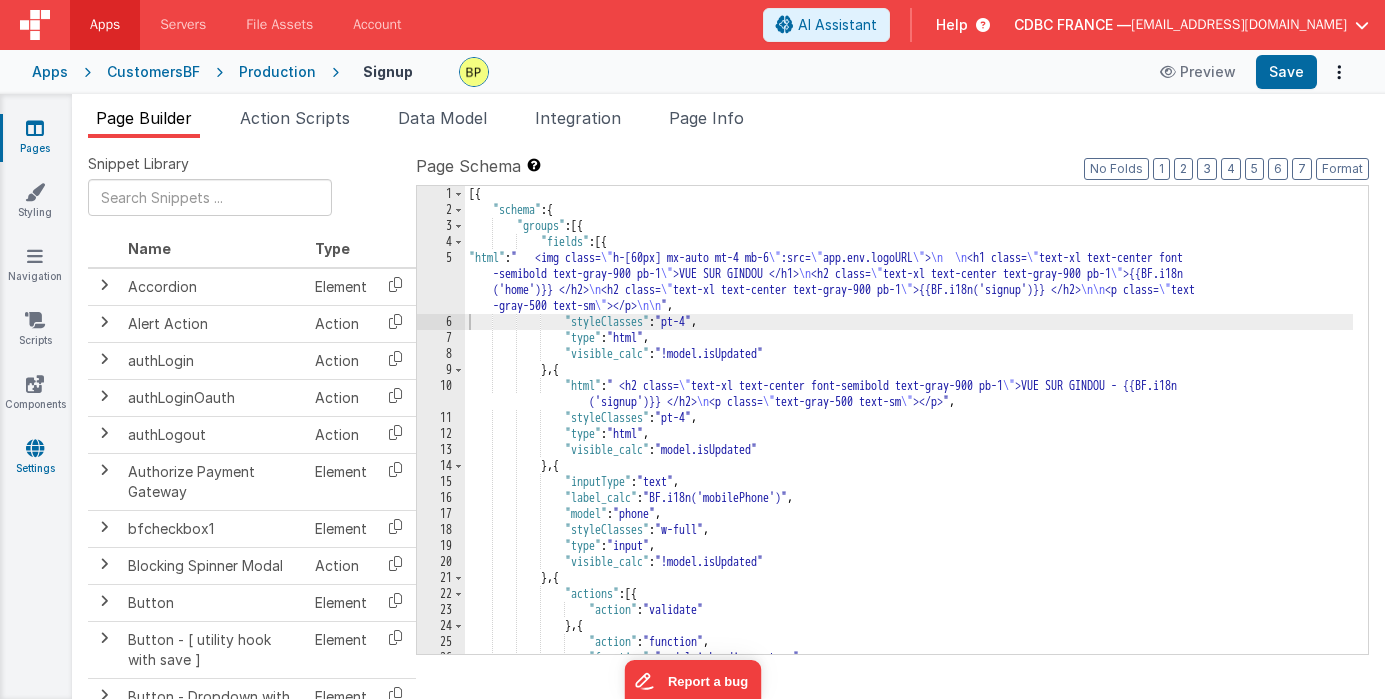 click at bounding box center (35, 448) 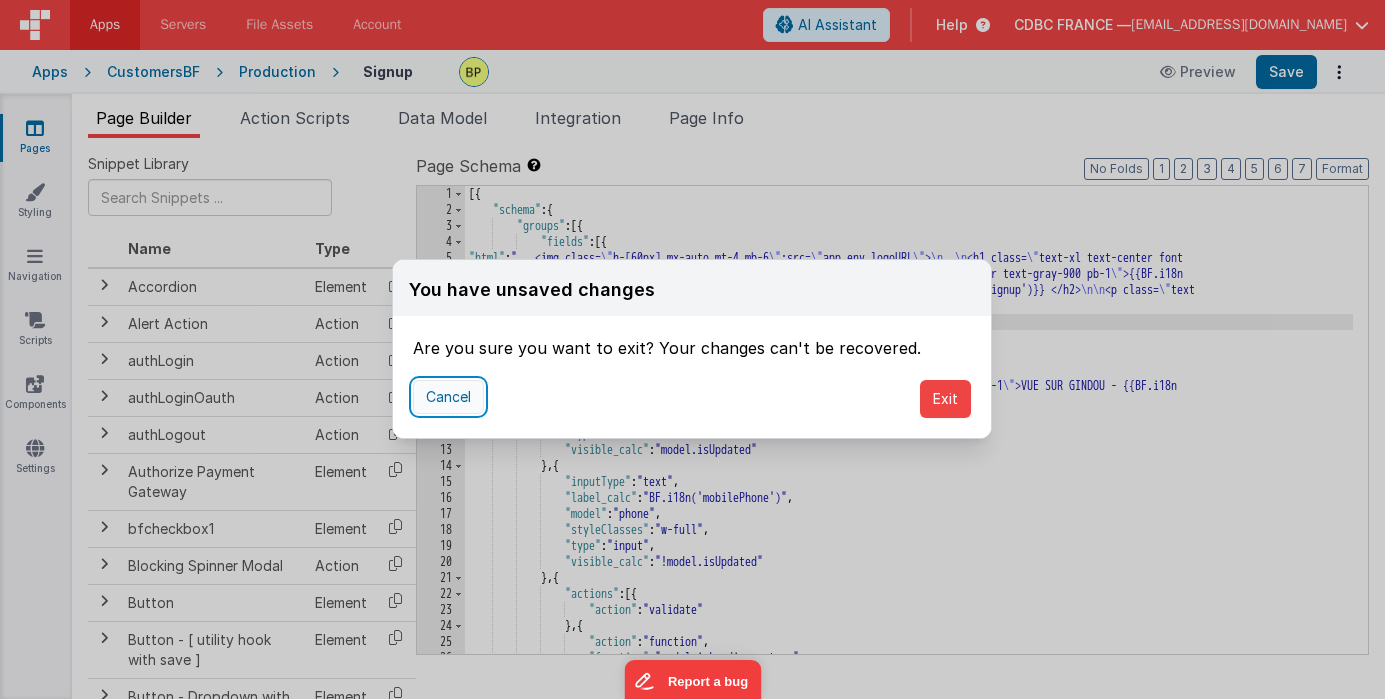 click on "Cancel" at bounding box center [448, 397] 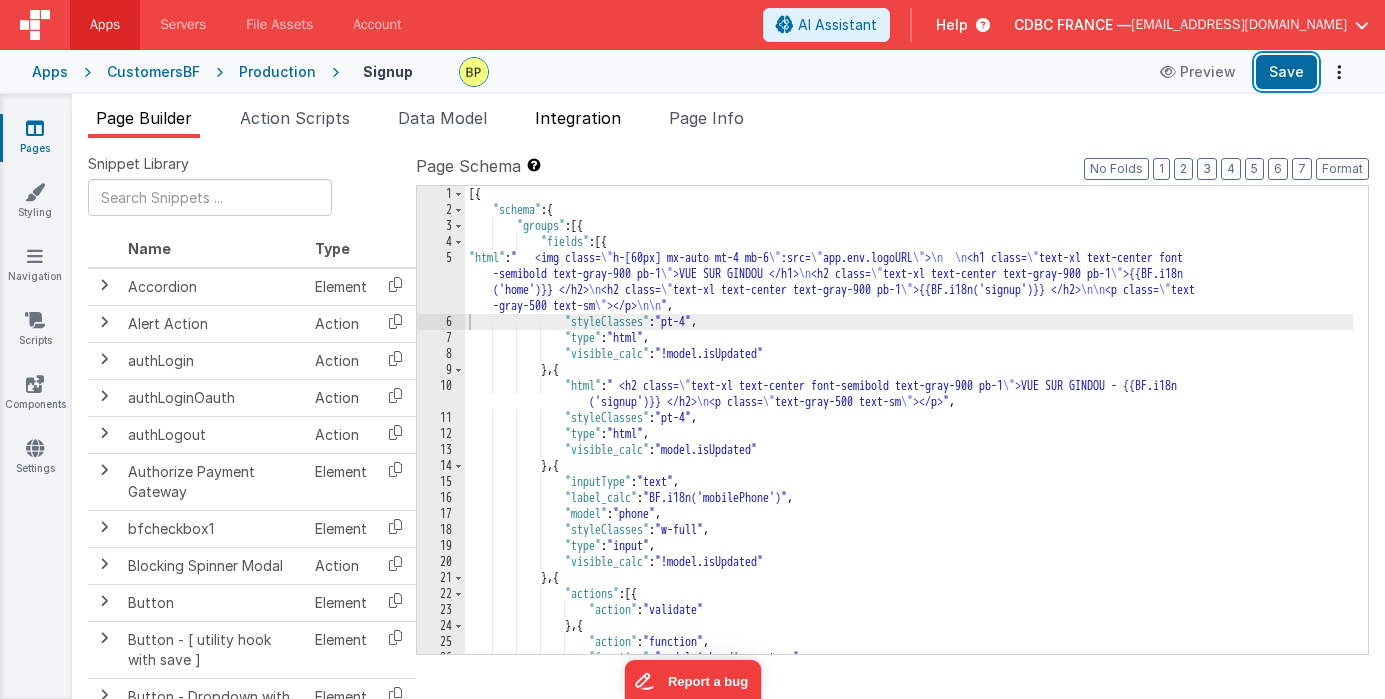 drag, startPoint x: 1291, startPoint y: 59, endPoint x: 631, endPoint y: 114, distance: 662.2877 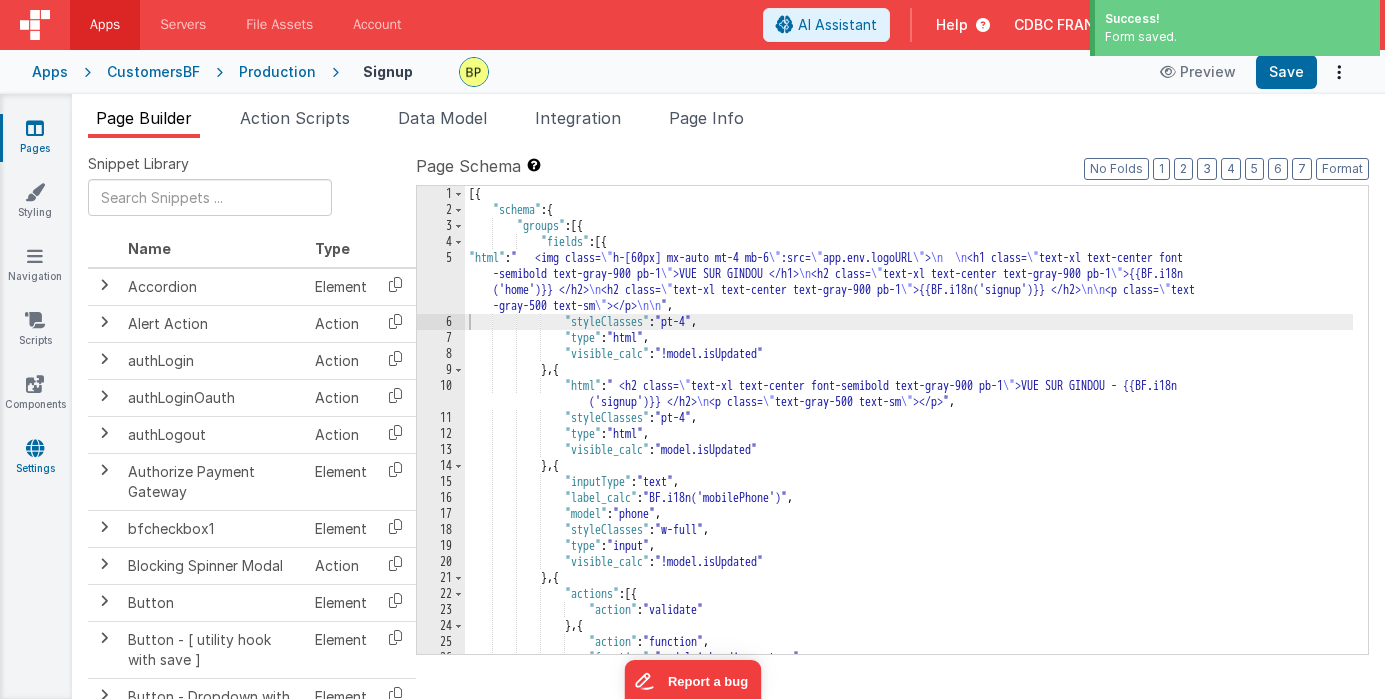 click on "Settings" at bounding box center [35, 458] 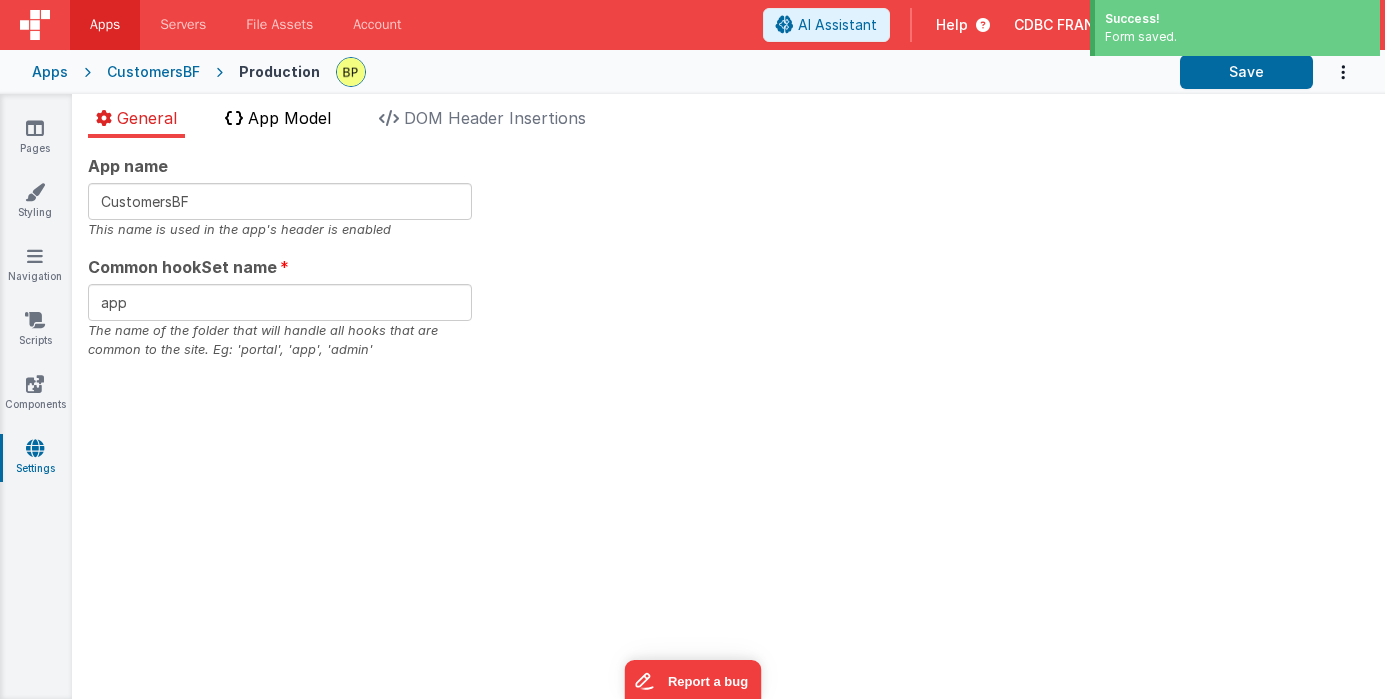 click on "App Model" at bounding box center (289, 118) 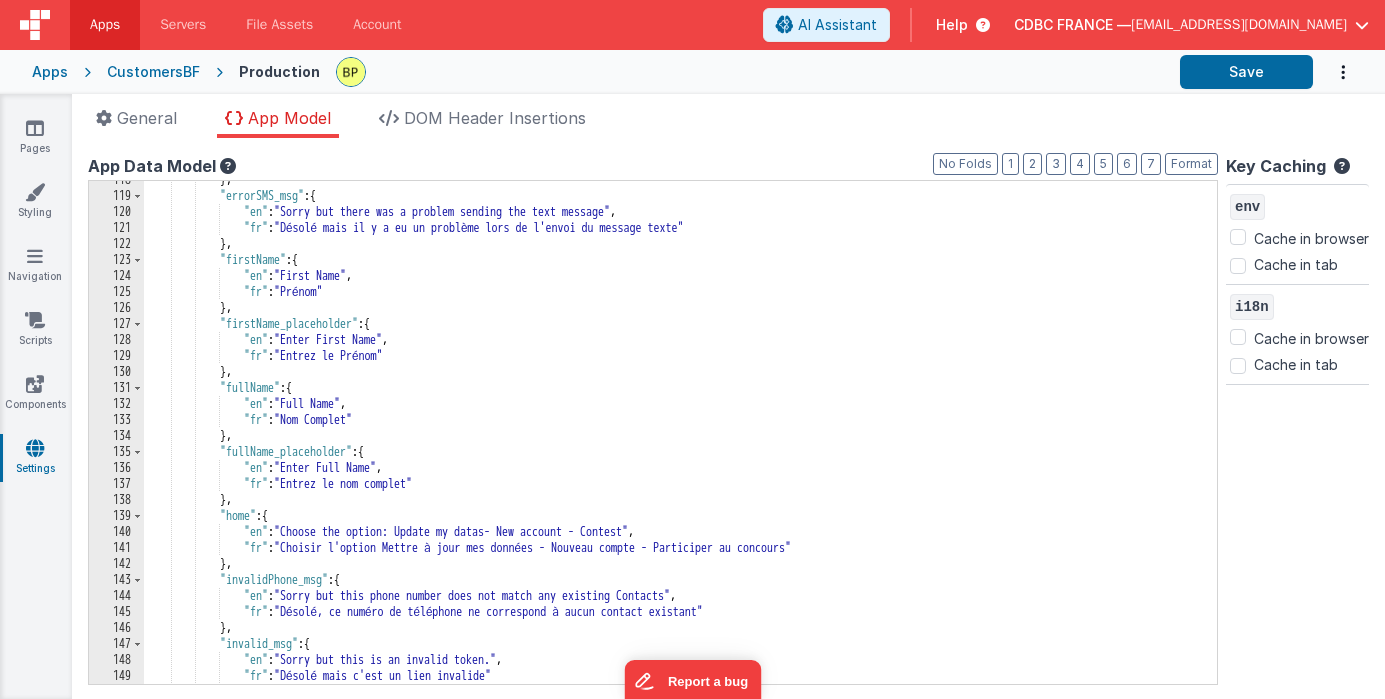 scroll, scrollTop: 1883, scrollLeft: 0, axis: vertical 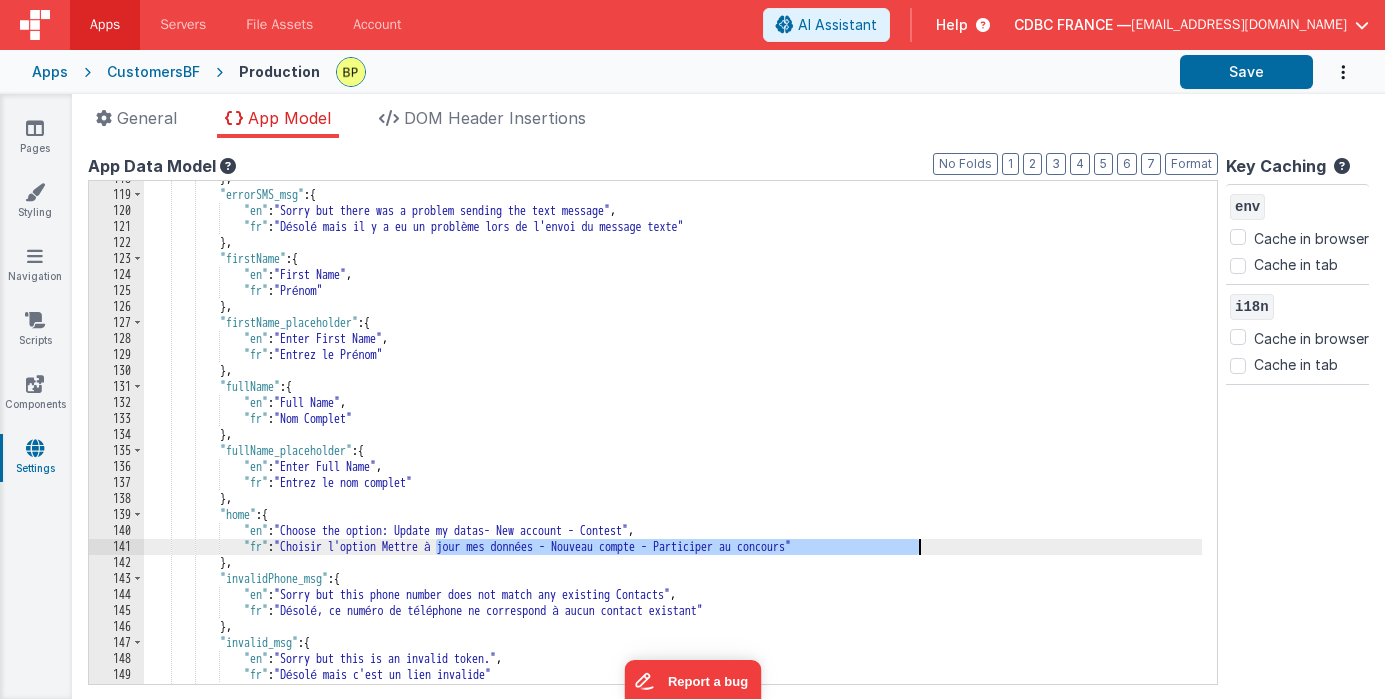 drag, startPoint x: 437, startPoint y: 545, endPoint x: 917, endPoint y: 545, distance: 480 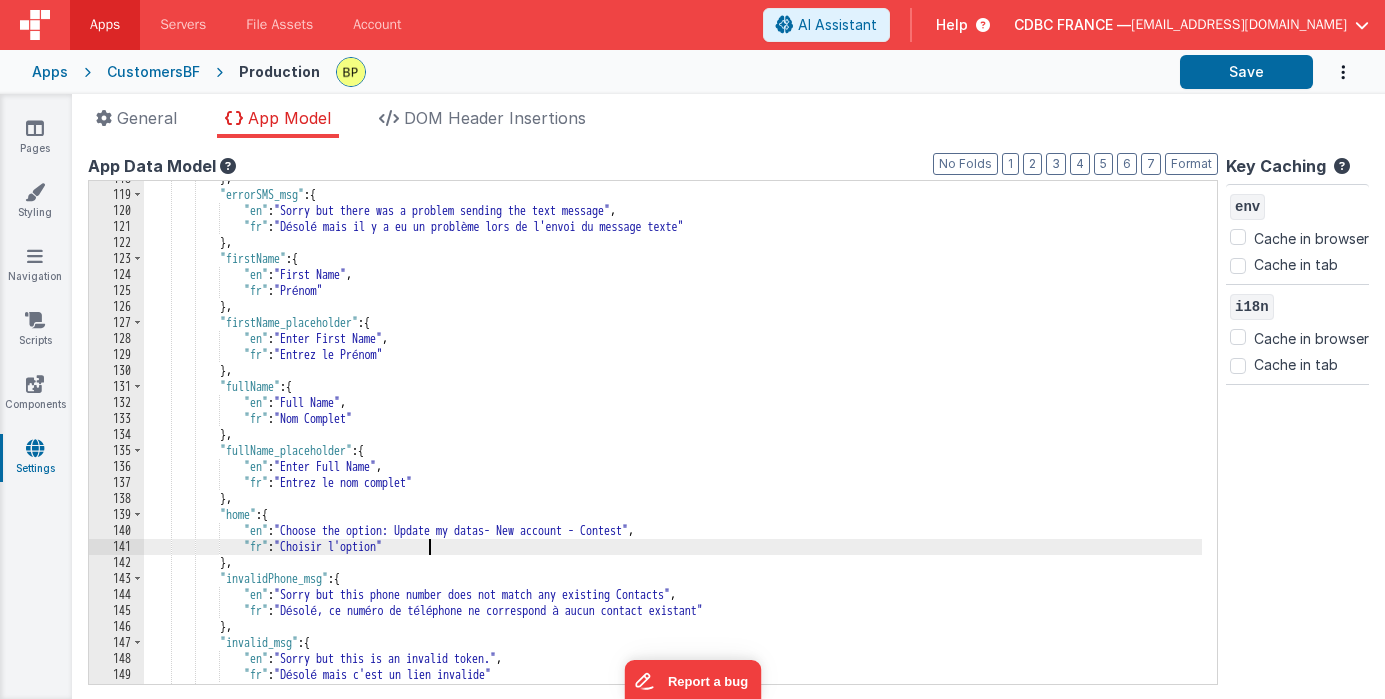 type 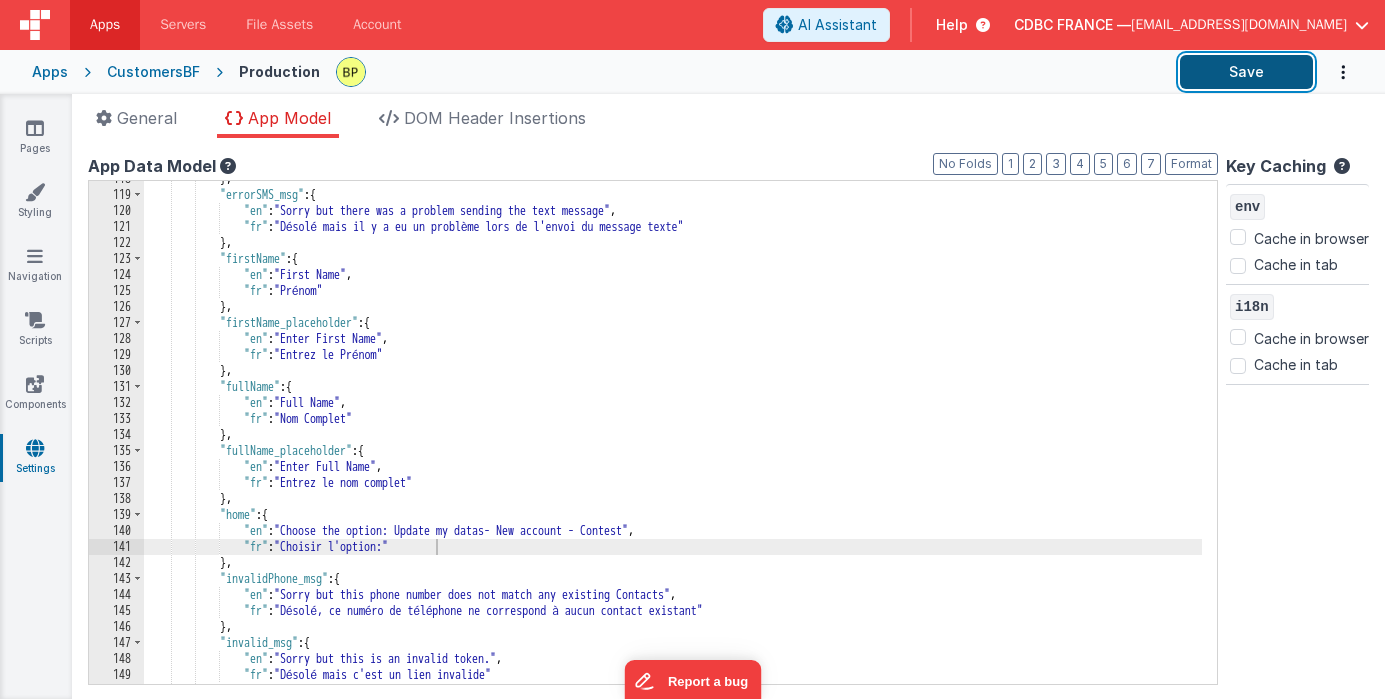 click on "Save" at bounding box center [1246, 72] 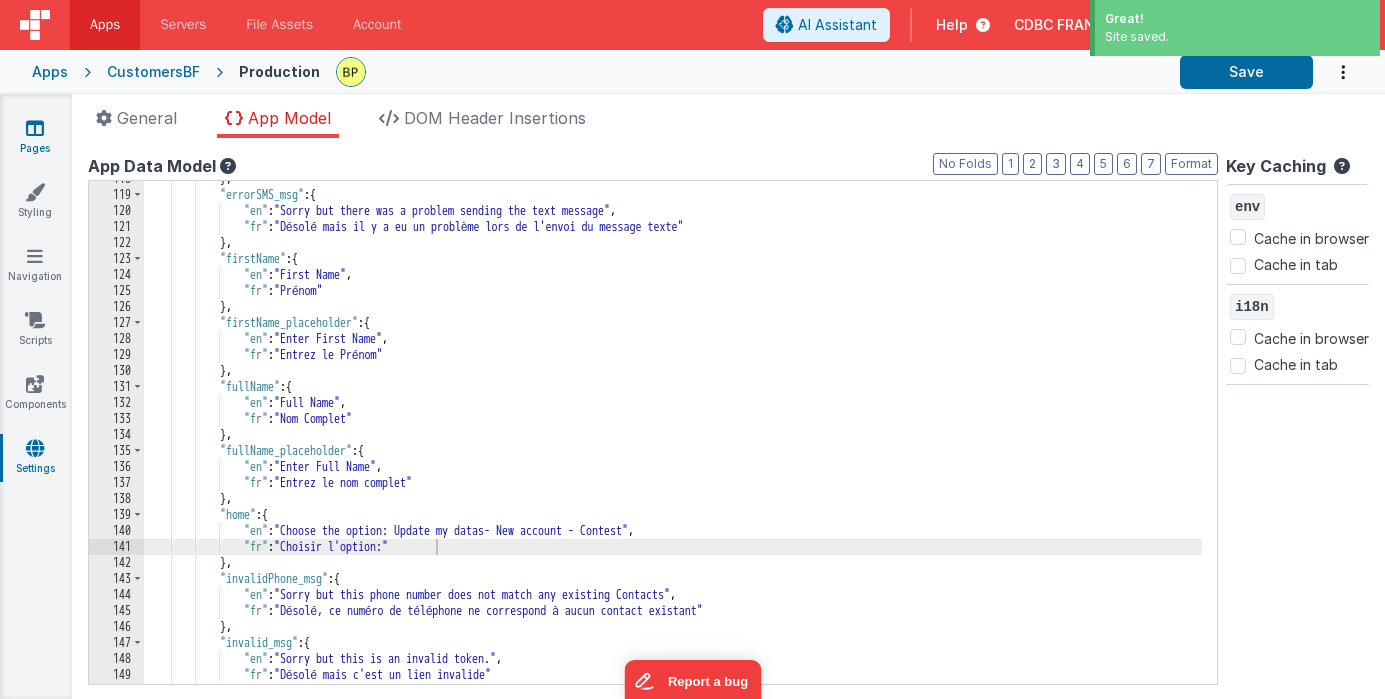 click at bounding box center (35, 128) 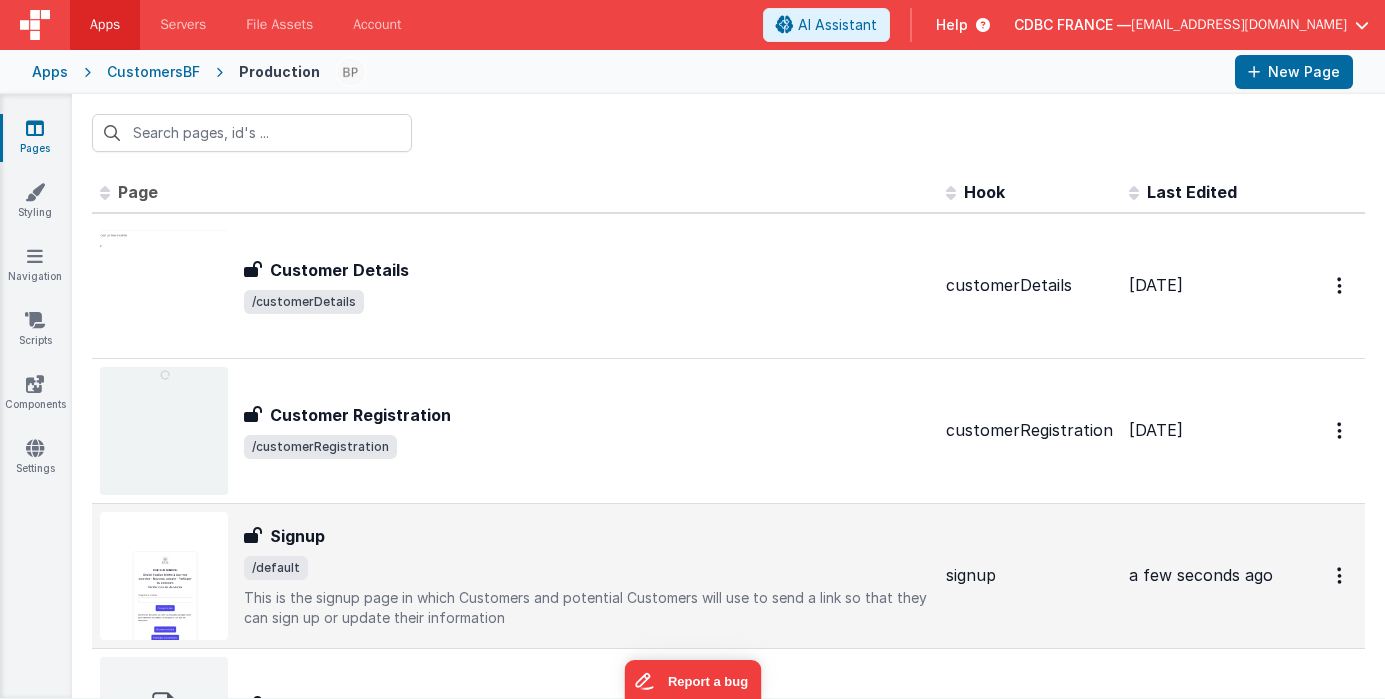 click on "/default" at bounding box center (587, 568) 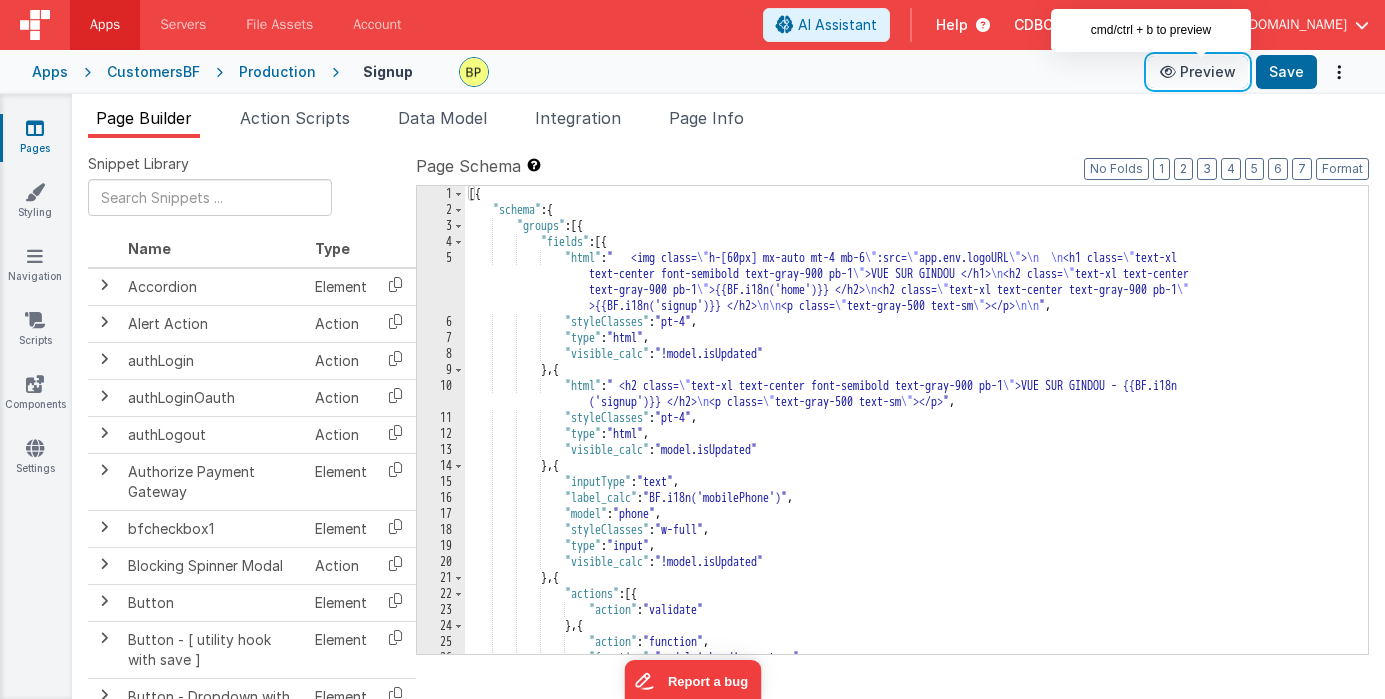 drag, startPoint x: 1200, startPoint y: 70, endPoint x: 1187, endPoint y: 71, distance: 13.038404 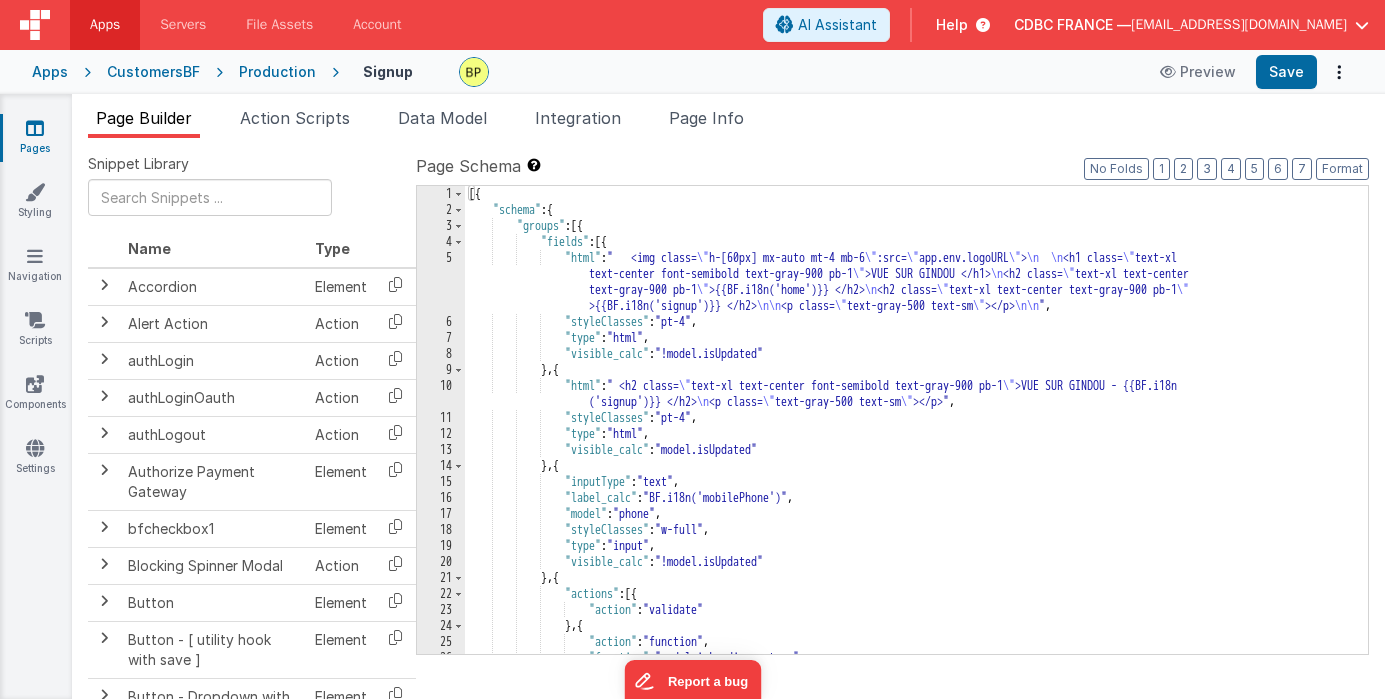 click on "Production" at bounding box center [277, 72] 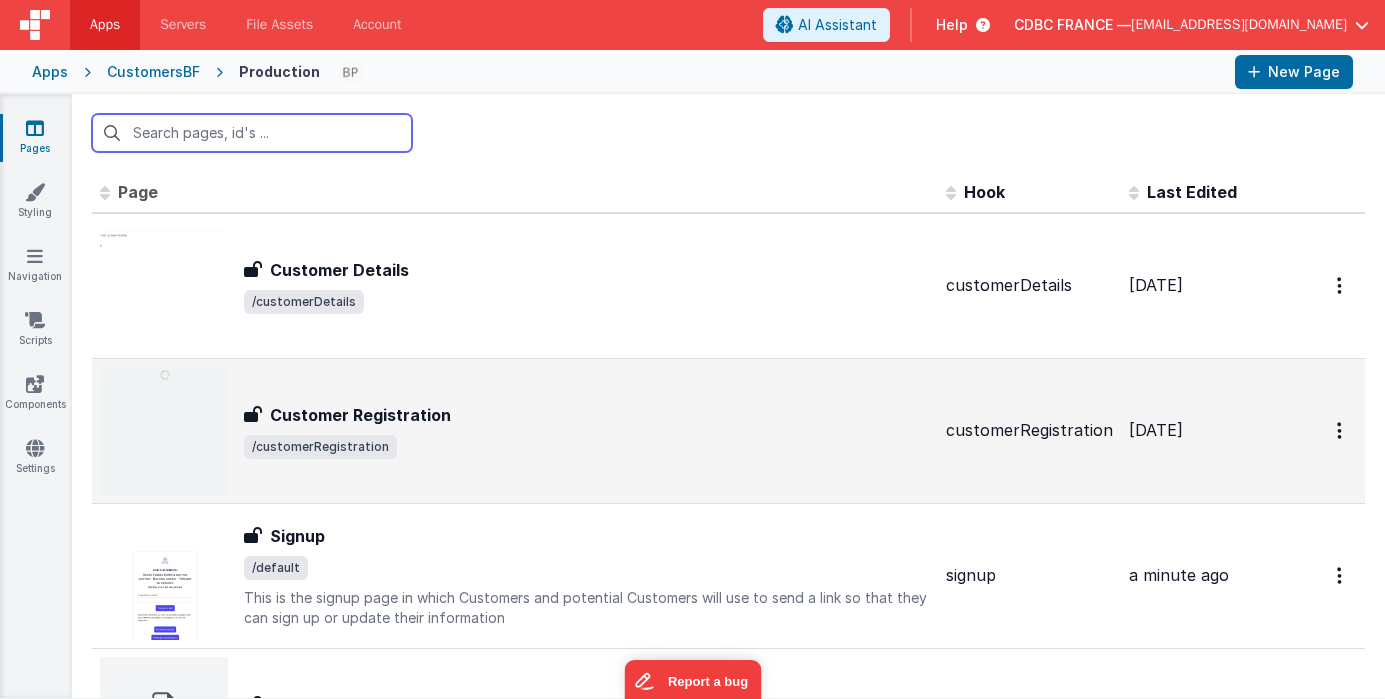 scroll, scrollTop: 21, scrollLeft: 0, axis: vertical 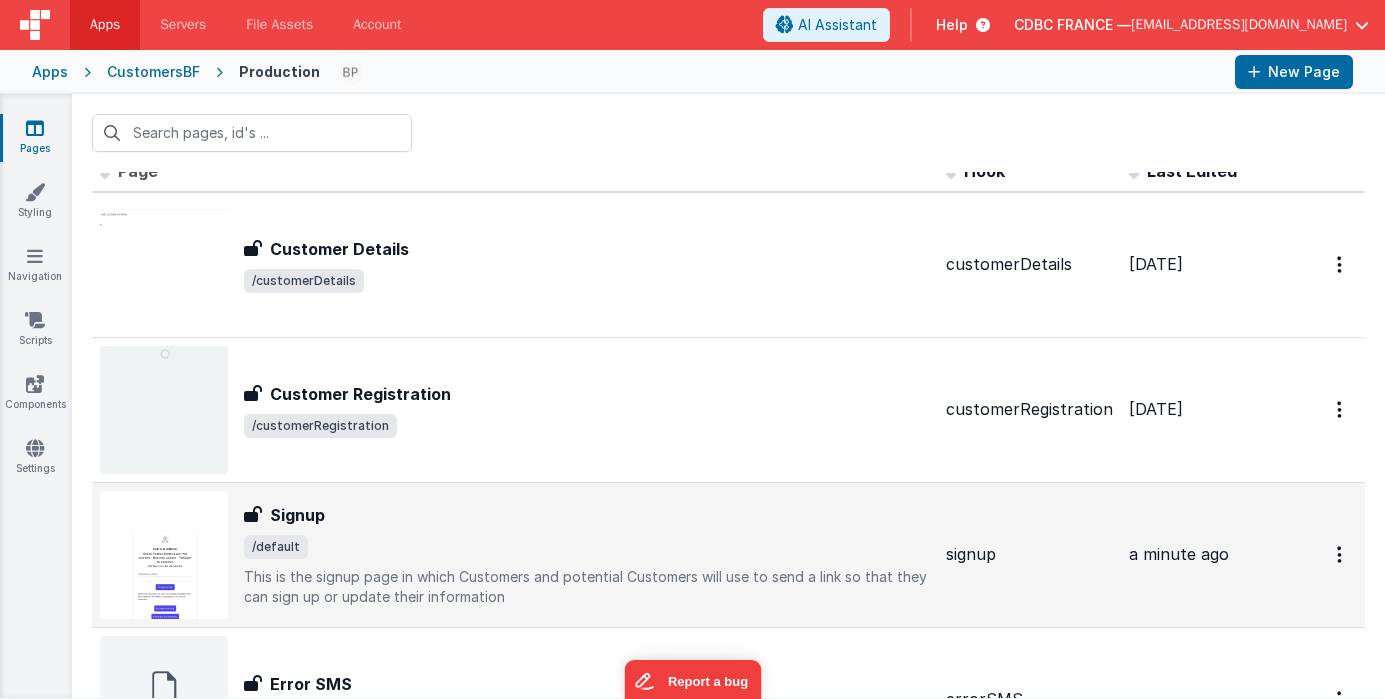 click on "Signup" at bounding box center (587, 515) 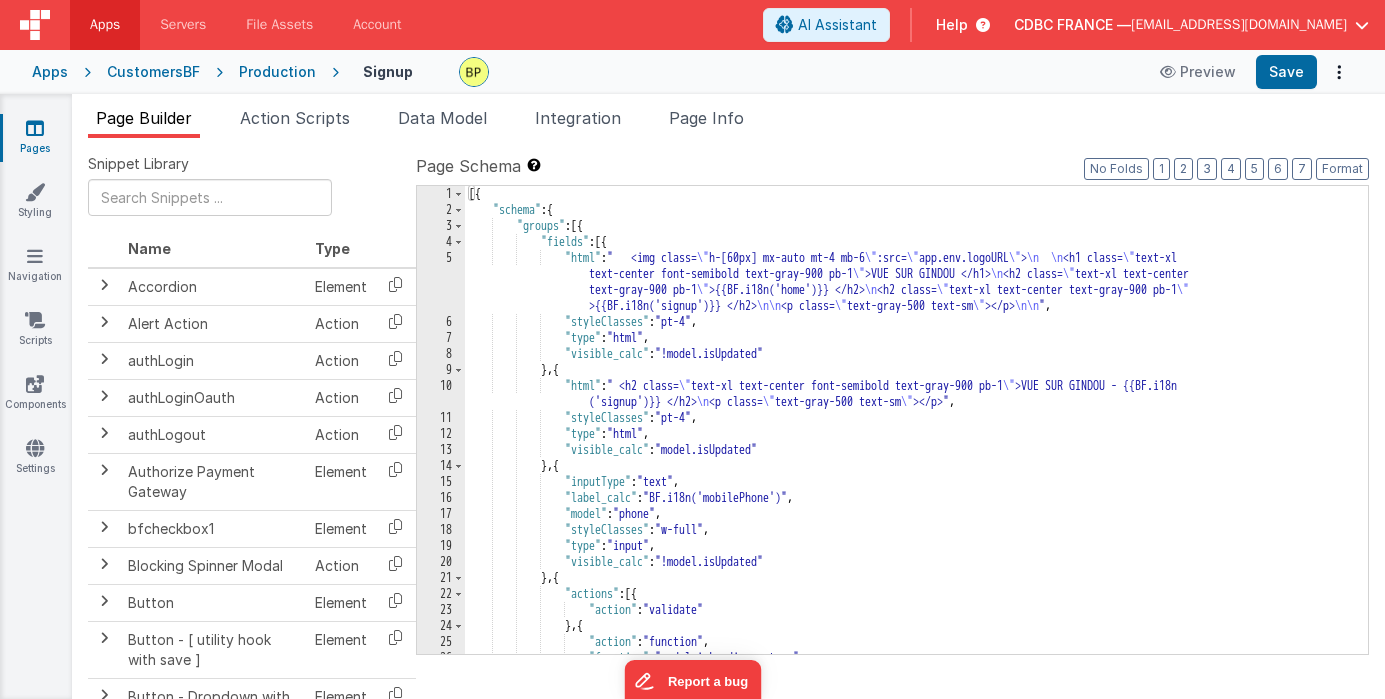 scroll, scrollTop: 0, scrollLeft: 0, axis: both 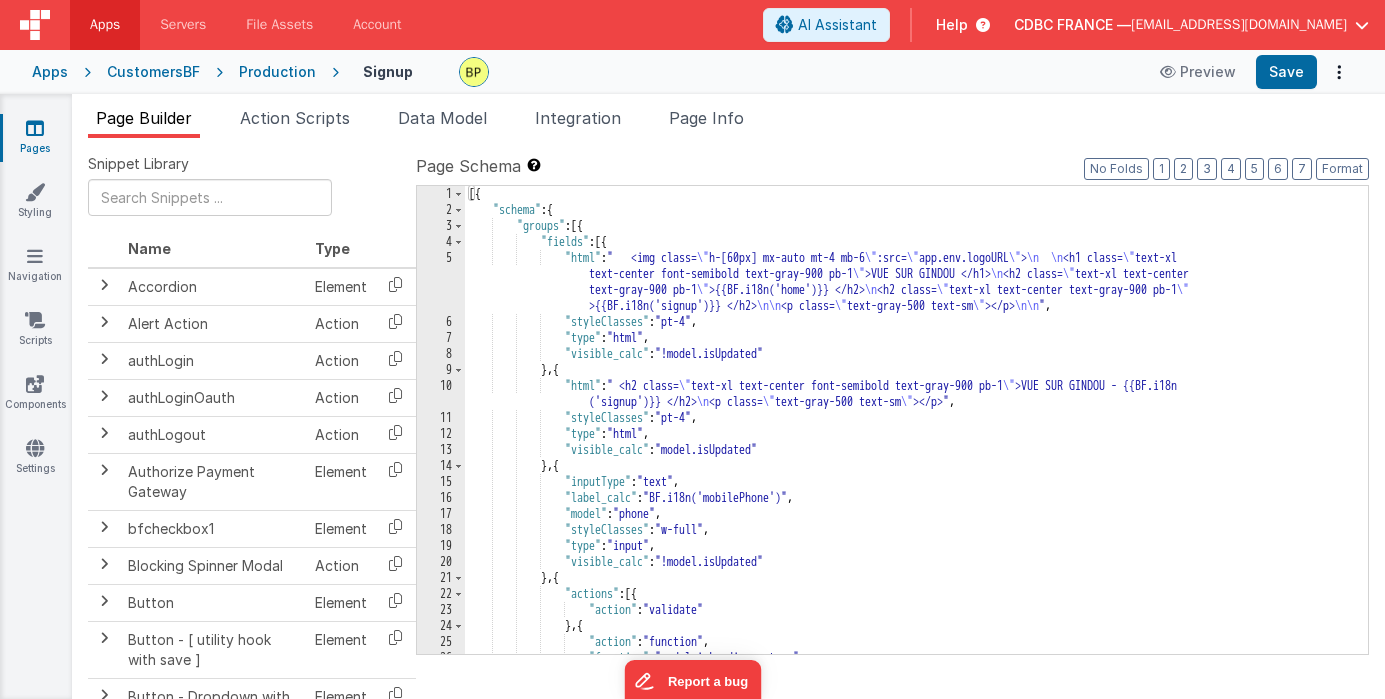 click on "Production" at bounding box center (277, 72) 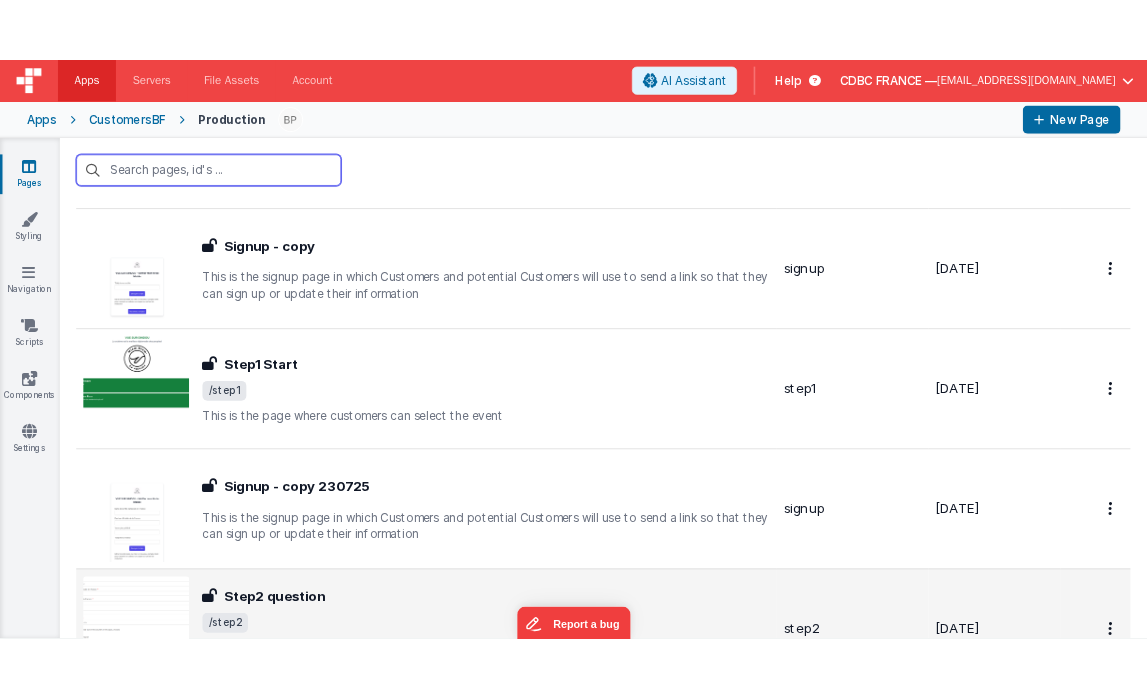 scroll, scrollTop: 1352, scrollLeft: 0, axis: vertical 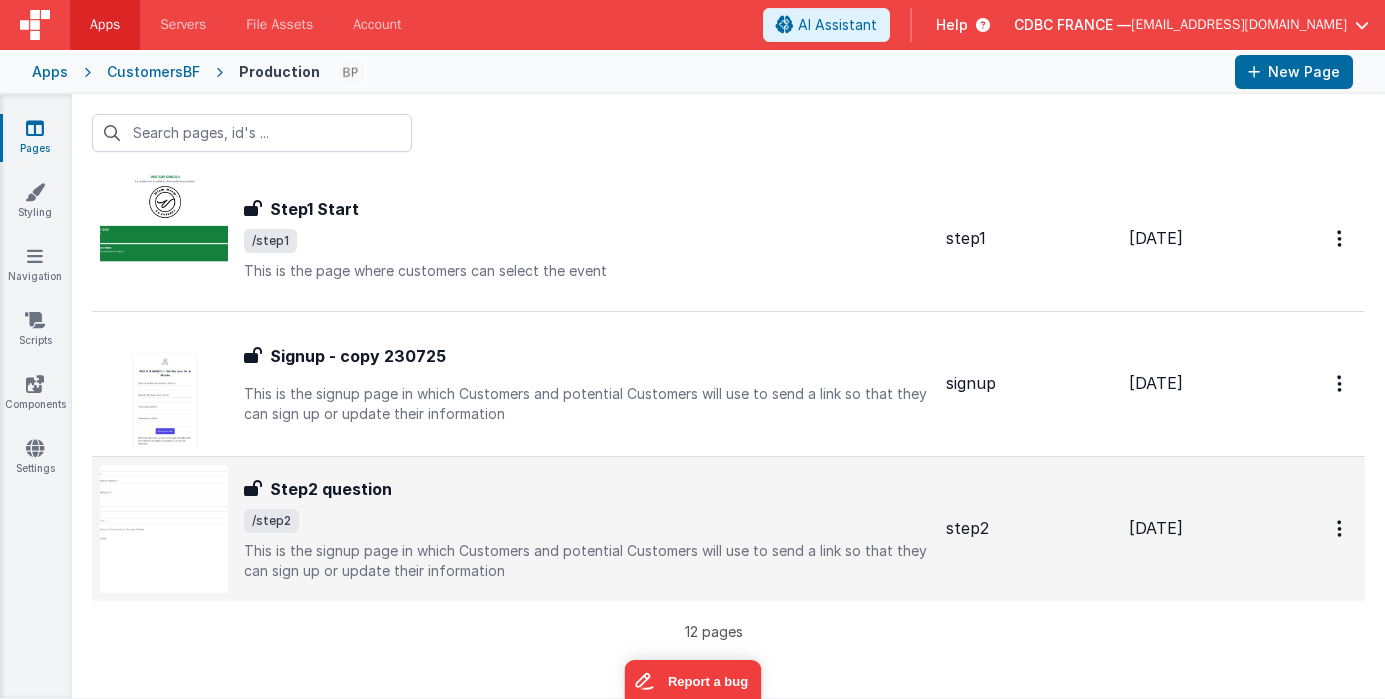 click on "/step2" at bounding box center (587, 521) 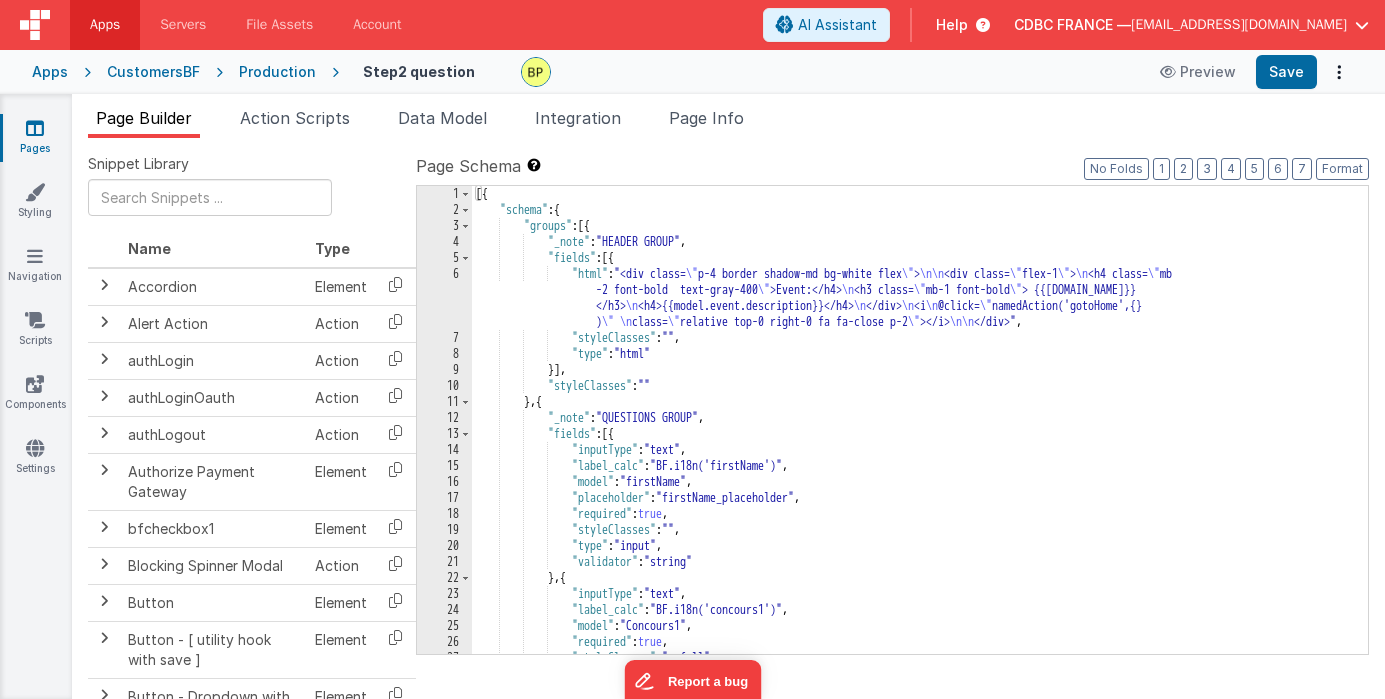 click on "6" at bounding box center [444, 298] 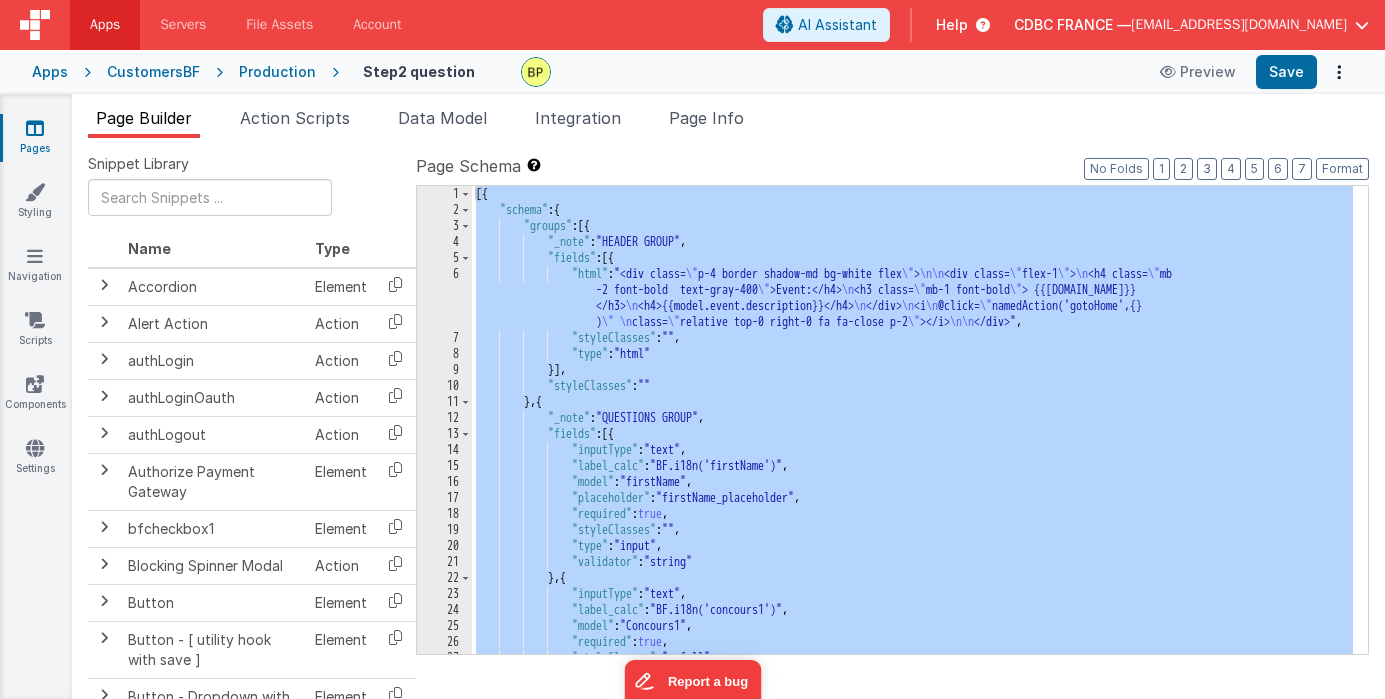 click on "6" at bounding box center (444, 298) 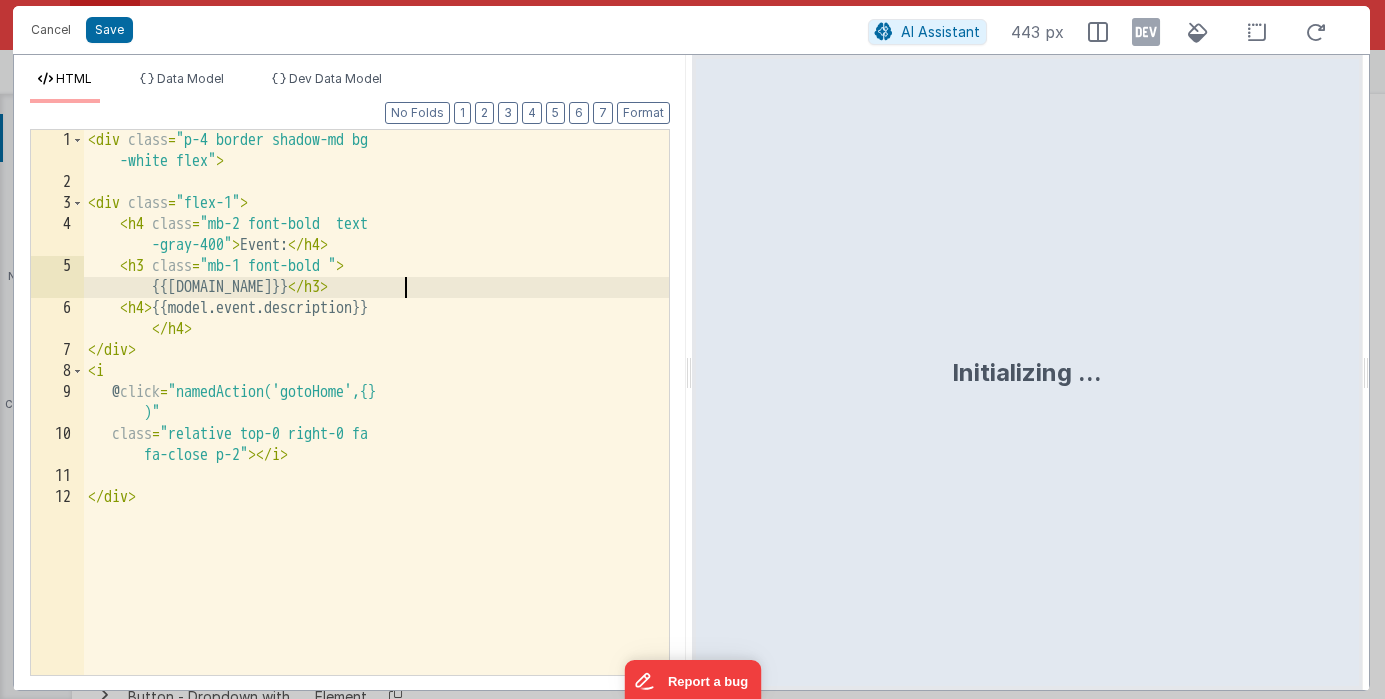 click on "< div   class = "p-4 border shadow-md bg      -white flex" > < div   class = "flex-1" >      < h4   class = "mb-2 font-bold  text          -gray-400" > Event: </ h4 >      < h3   class = "mb-1 font-bold " >            {{[DOMAIN_NAME]}} </ h3 >      < h4 > {{model.event.description}}          </ h4 > </ div > < i       @ click = "namedAction('gotoHome',{}         )"       class = "relative top-0 right-0 fa          fa-close p-2" > </ i > </ div >" at bounding box center [376, 434] 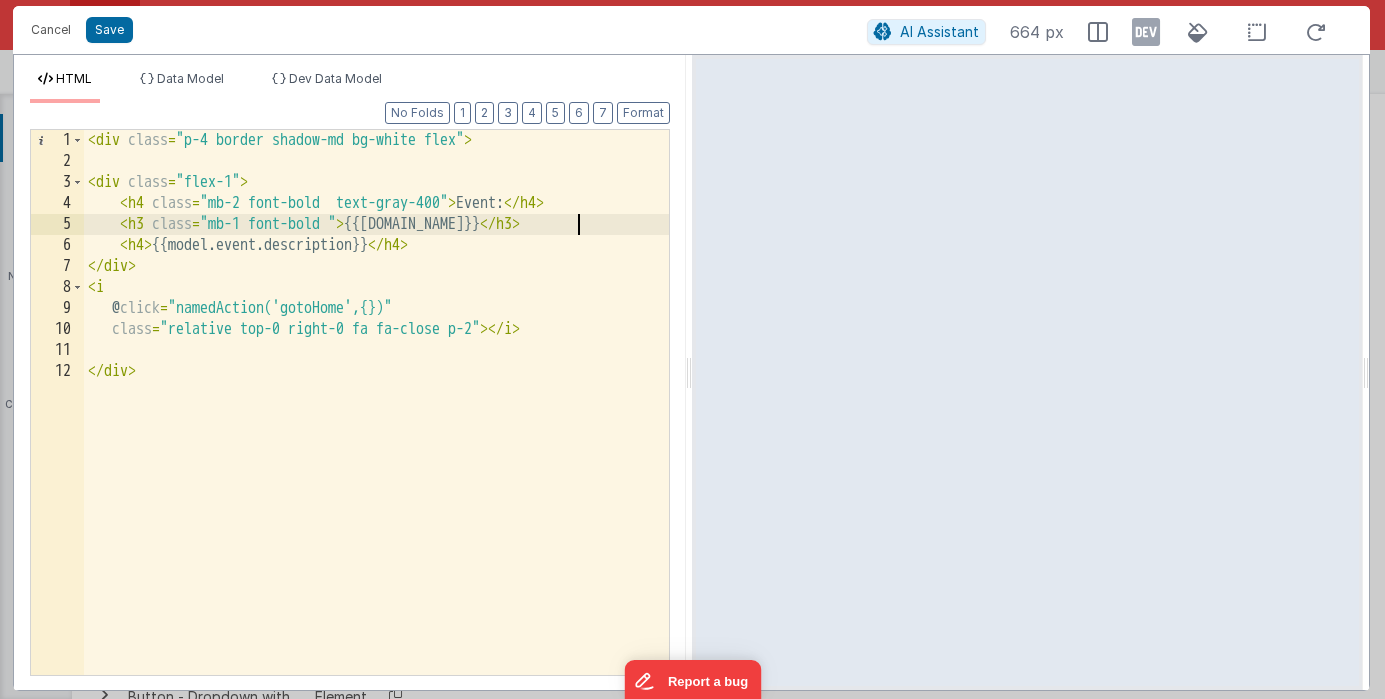 click on "< div   class = "p-4 border shadow-md bg-white flex" > < div   class = "flex-1" >      < h4   class = "mb-2 font-bold  text-gray-400" > Event: </ h4 >      < h3   class = "mb-1 font-bold " >  {{[DOMAIN_NAME]}} </ h3 >      < h4 > {{model.event.description}} </ h4 > </ div > < i       @ click = "namedAction('gotoHome',{})"       class = "relative top-0 right-0 fa fa-close p-2" > </ i > </ div >" at bounding box center [376, 423] 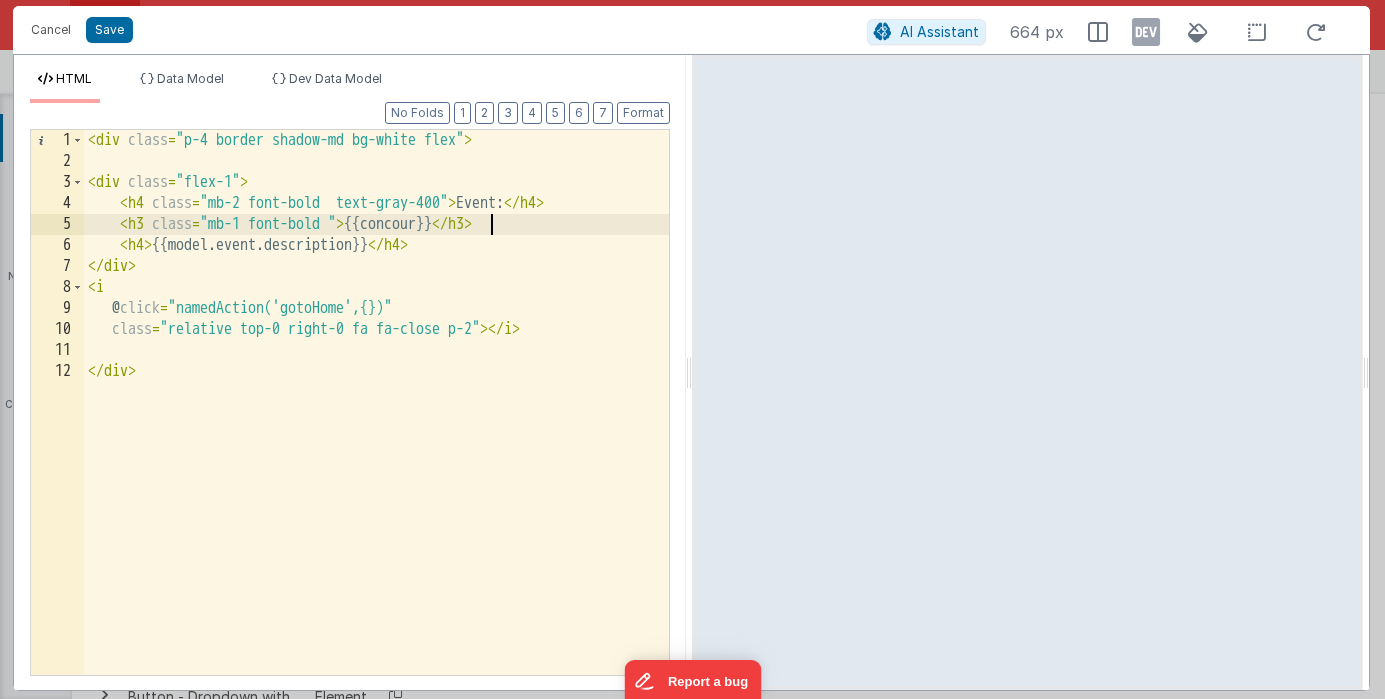 type 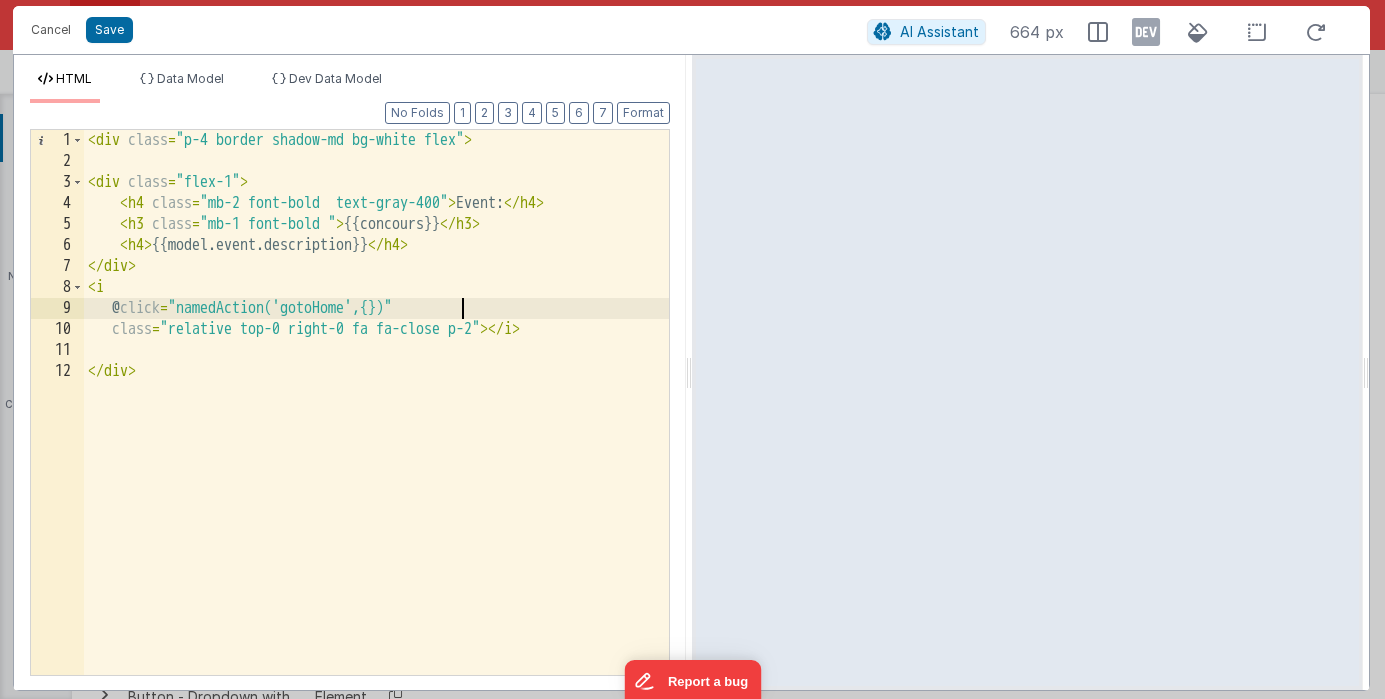click on "< div   class = "p-4 border shadow-md bg-white flex" > < div   class = "flex-1" >      < h4   class = "mb-2 font-bold  text-gray-400" > Event: </ h4 >      < h3   class = "mb-1 font-bold " >  {{concours}} </ h3 >      < h4 > {{model.event.description}} </ h4 > </ div > < i       @ click = "namedAction('gotoHome',{})"       class = "relative top-0 right-0 fa fa-close p-2" > </ i > </ div >" at bounding box center (376, 423) 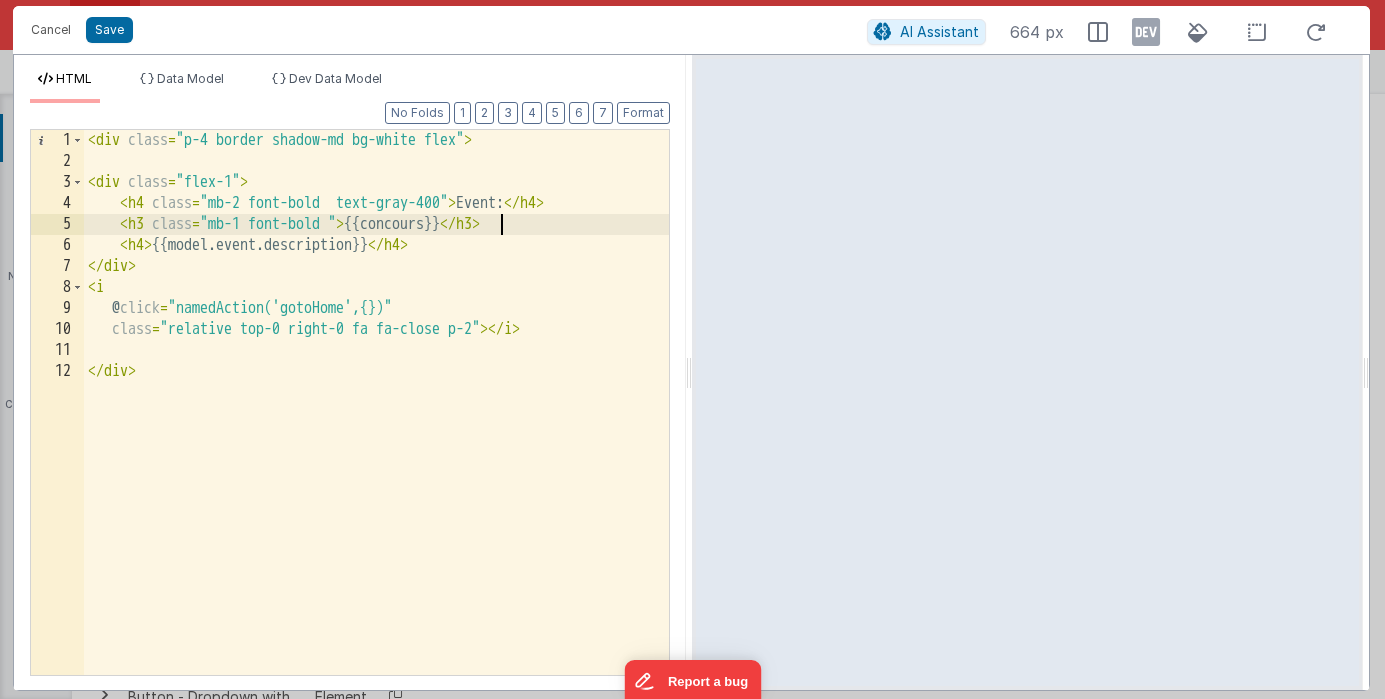click on "< div   class = "p-4 border shadow-md bg-white flex" > < div   class = "flex-1" >      < h4   class = "mb-2 font-bold  text-gray-400" > Event: </ h4 >      < h3   class = "mb-1 font-bold " >  {{concours}} </ h3 >      < h4 > {{model.event.description}} </ h4 > </ div > < i       @ click = "namedAction('gotoHome',{})"       class = "relative top-0 right-0 fa fa-close p-2" > </ i > </ div >" at bounding box center (376, 423) 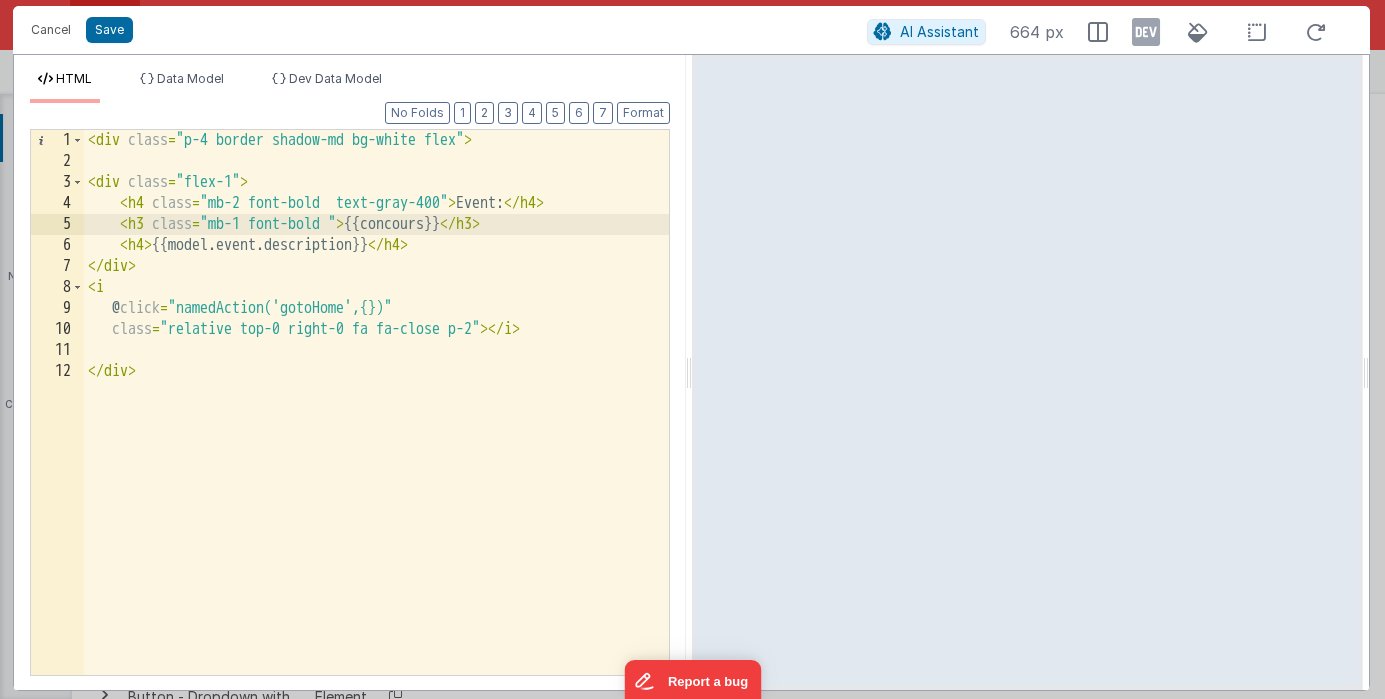 click on "< div   class = "p-4 border shadow-md bg-white flex" > < div   class = "flex-1" >      < h4   class = "mb-2 font-bold  text-gray-400" > Event: </ h4 >      < h3   class = "mb-1 font-bold " >  {{concours}} </ h3 >      < h4 > {{model.event.description}} </ h4 > </ div > < i       @ click = "namedAction('gotoHome',{})"       class = "relative top-0 right-0 fa fa-close p-2" > </ i > </ div >" at bounding box center [376, 423] 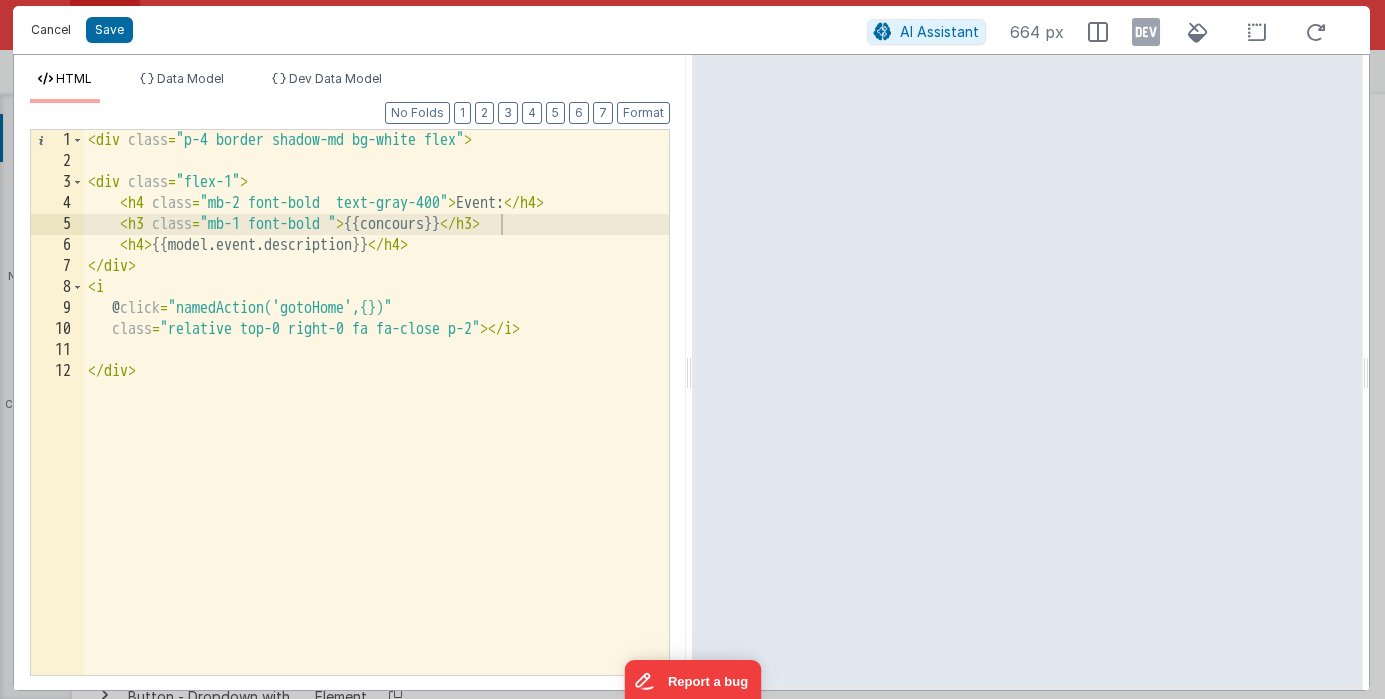 click on "Cancel" at bounding box center (51, 30) 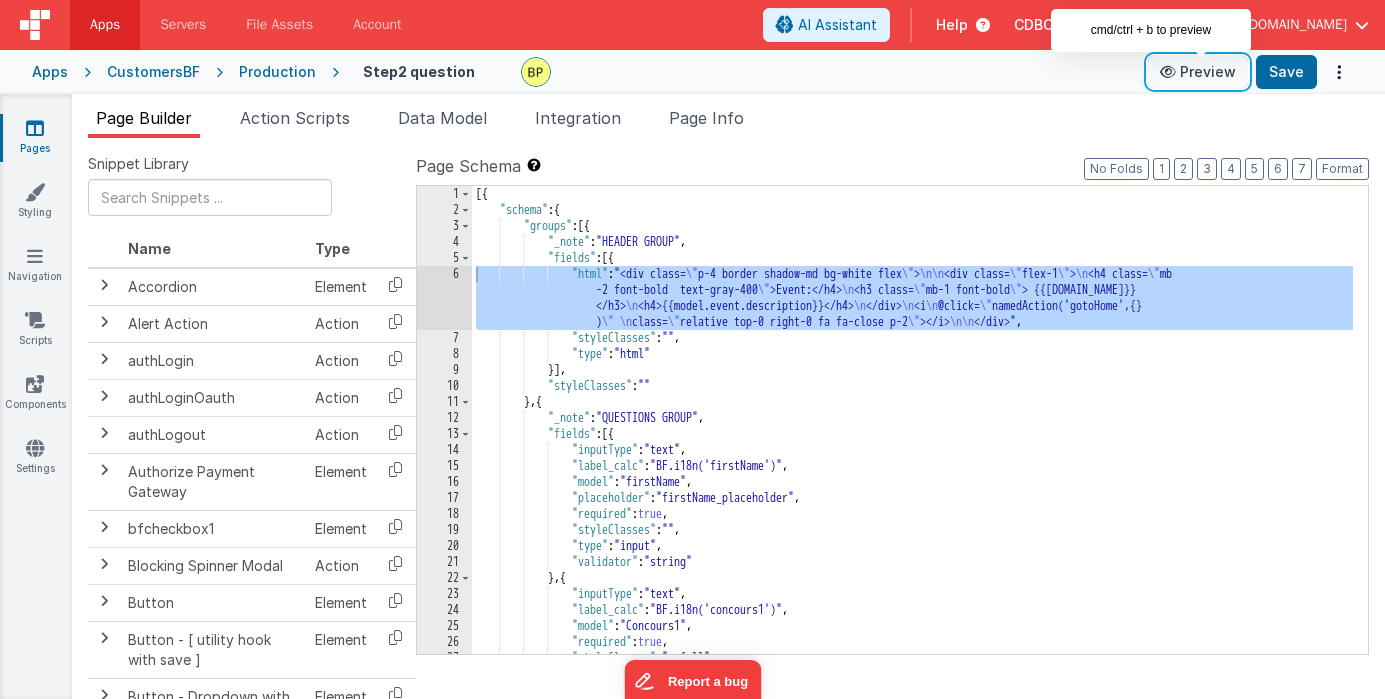 click on "Preview" at bounding box center [1198, 72] 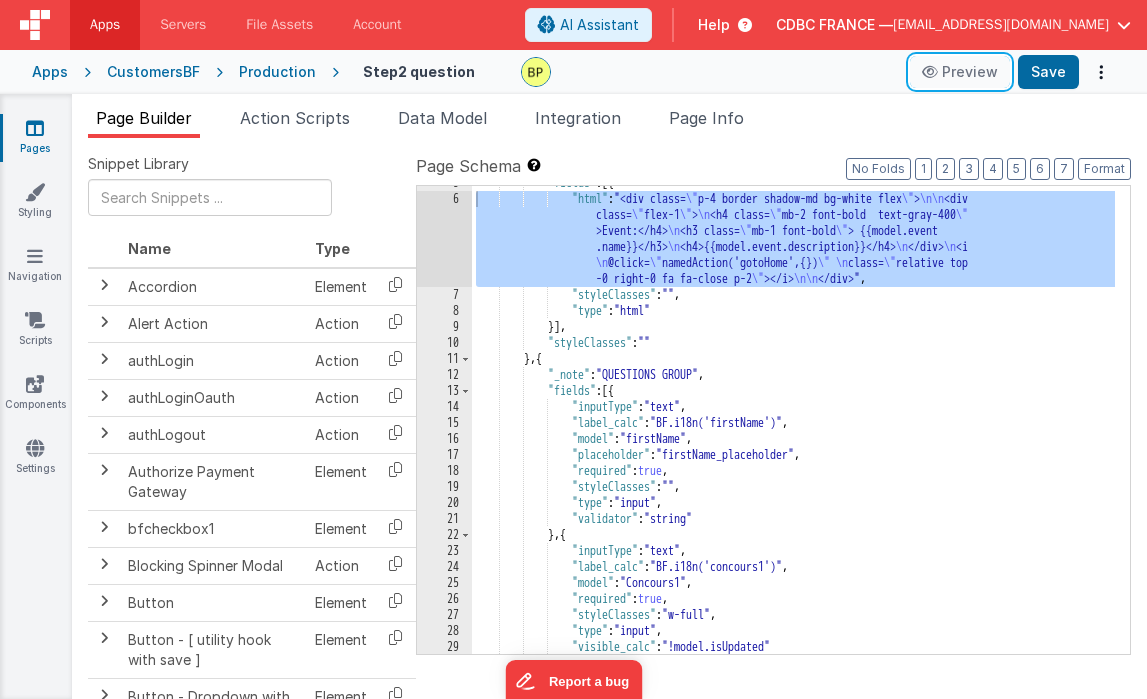 scroll, scrollTop: 77, scrollLeft: 0, axis: vertical 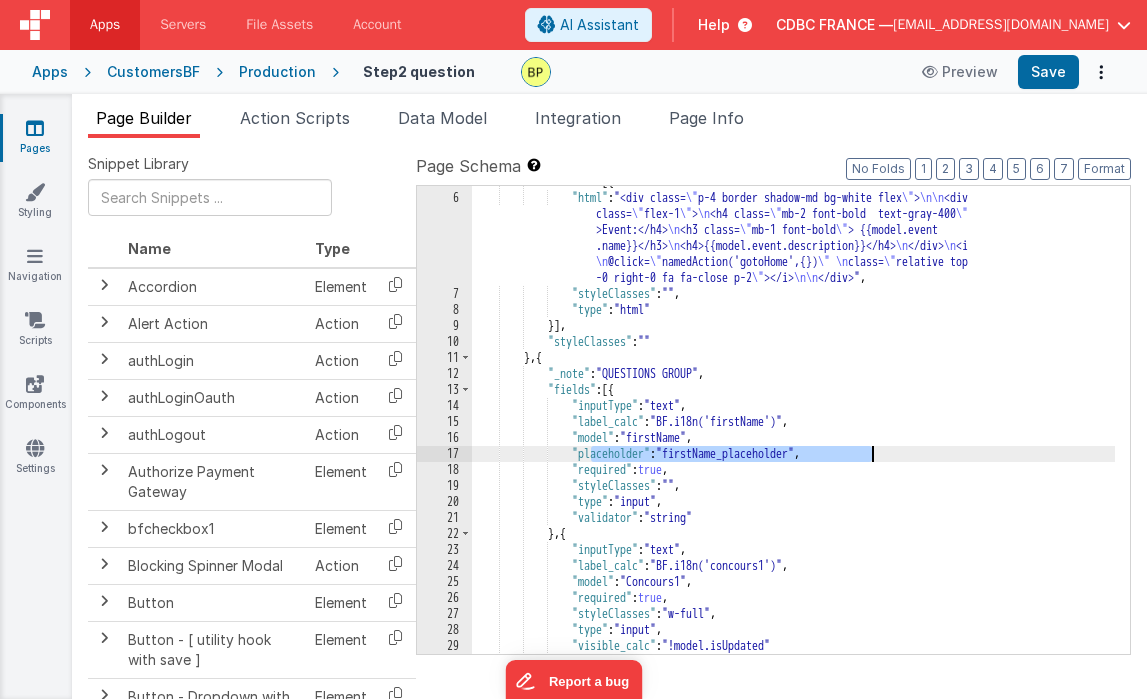 drag, startPoint x: 591, startPoint y: 451, endPoint x: 909, endPoint y: 451, distance: 318 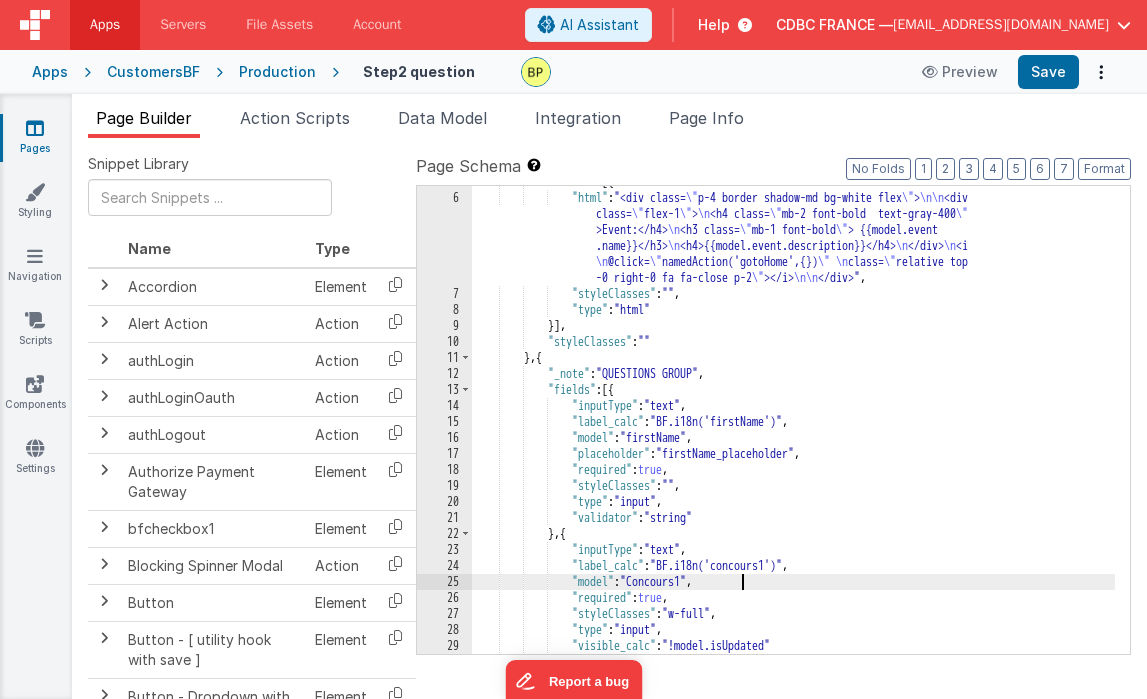 click on ""fields" :  [{                     "html" :  "<div class= \" p-4 border shadow-md bg-white flex \" > \n\n <div                       class= \" flex-1 \" > \n     <h4 class= \" mb-2 font-bold  text-gray-400 \"                      >Event:</h4> \n     <h3 class= \" mb-1 font-bold  \" > {{model.event                      .name}}</h3> \n     <h4>{{model.event.description}}</h4> \n </div> \n <i                       \n    @click= \" namedAction('gotoHome',{}) \"   \n    class= \" relative top                      -0 right-0 fa fa-close p-2 \" ></i> \n\n </div>" ,                     "styleClasses" :  "" ,                     "type" :  "html"                }] ,                "styleClasses" :  ""           } ,  {                "_note" :  "QUESTIONS GROUP" ,                "fields" :  [{                     "inputType" :  "text" ,                     "label_calc" :  "BF.i18n('firstName')" ," at bounding box center [793, 424] 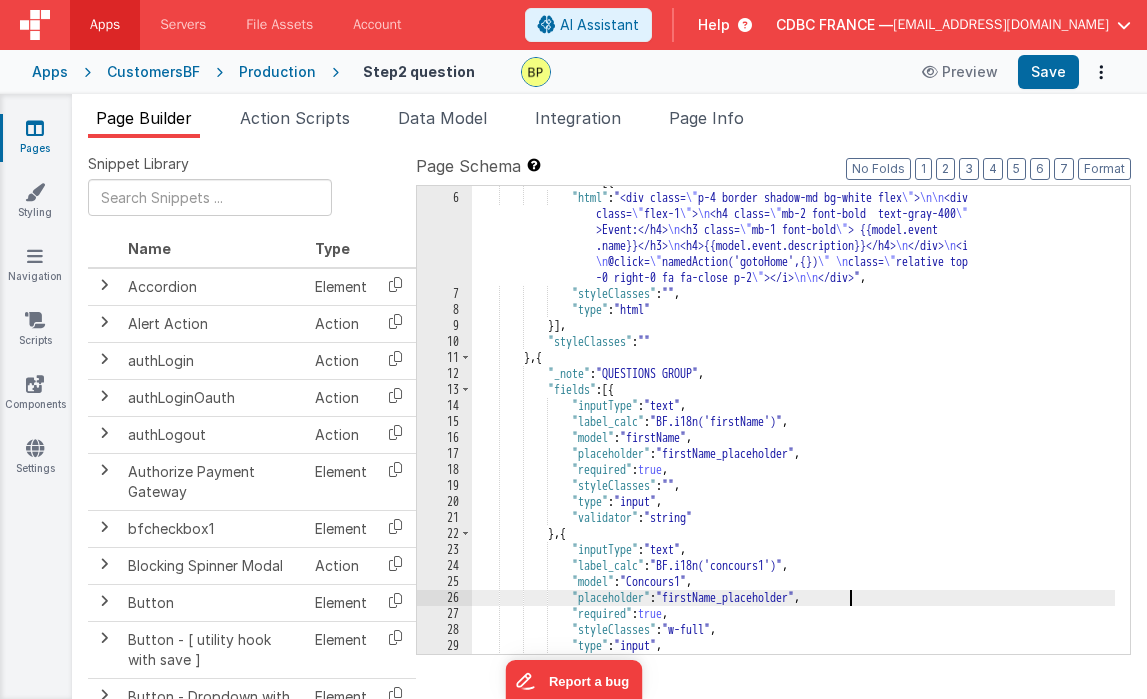 click on ""fields" :  [{                     "html" :  "<div class= \" p-4 border shadow-md bg-white flex \" > \n\n <div                       class= \" flex-1 \" > \n     <h4 class= \" mb-2 font-bold  text-gray-400 \"                      >Event:</h4> \n     <h3 class= \" mb-1 font-bold  \" > {{model.event                      .name}}</h3> \n     <h4>{{model.event.description}}</h4> \n </div> \n <i                       \n    @click= \" namedAction('gotoHome',{}) \"   \n    class= \" relative top                      -0 right-0 fa fa-close p-2 \" ></i> \n\n </div>" ,                     "styleClasses" :  "" ,                     "type" :  "html"                }] ,                "styleClasses" :  ""           } ,  {                "_note" :  "QUESTIONS GROUP" ,                "fields" :  [{                     "inputType" :  "text" ,                     "label_calc" :  "BF.i18n('firstName')" ," at bounding box center [793, 424] 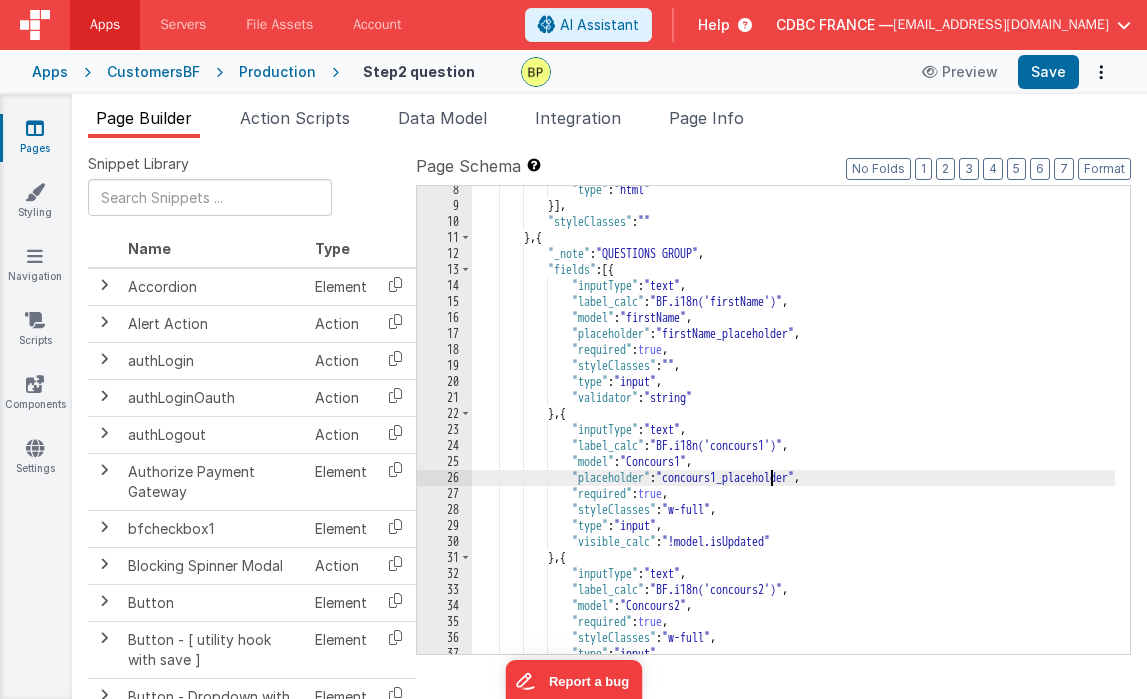 scroll, scrollTop: 197, scrollLeft: 0, axis: vertical 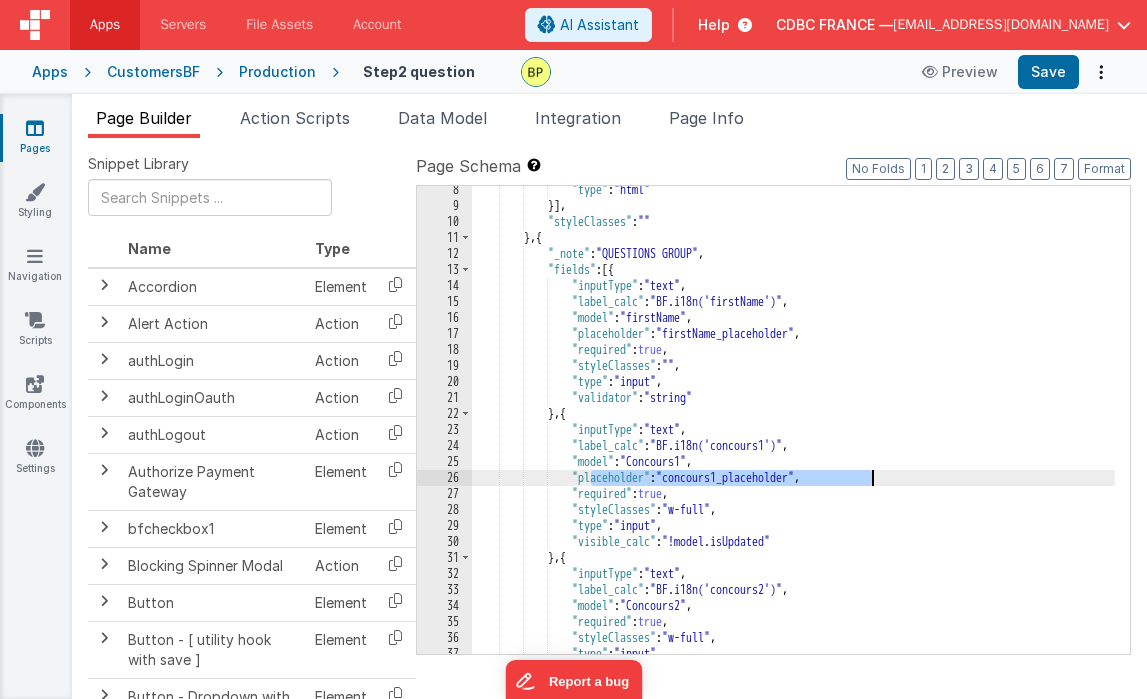 drag, startPoint x: 588, startPoint y: 475, endPoint x: 877, endPoint y: 478, distance: 289.01556 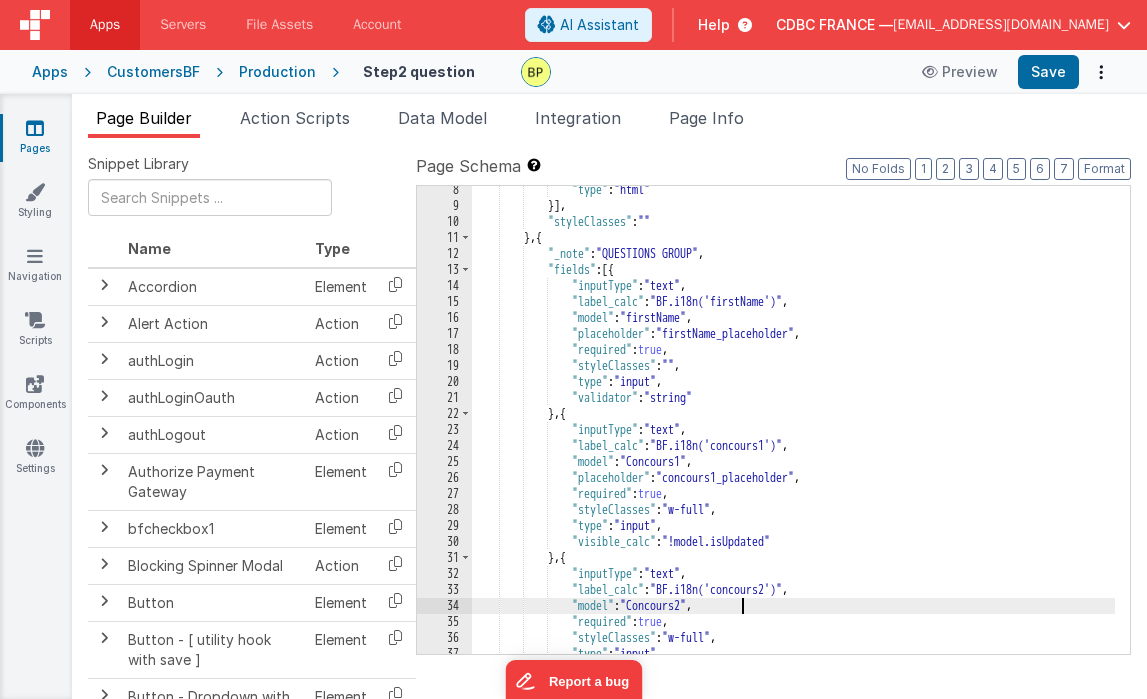 click on ""type" :  "html"                }] ,                "styleClasses" :  ""           } ,  {                "_note" :  "QUESTIONS GROUP" ,                "fields" :  [{                     "inputType" :  "text" ,                     "label_calc" :  "BF.i18n('firstName')" ,                     "model" :  "firstName" ,                     "placeholder" :  "firstName_placeholder" ,                     "required" :  true ,                     "styleClasses" :  "" ,                     "type" :  "input" ,                     "validator" :  "string"                } ,  {                     "inputType" :  "text" ,                     "label_calc" :  "BF.i18n('concours1')" ,                     "model" :  "Concours1" ,                     "placeholder" :  "concours1_placeholder" ,                     "required" :  true ,                     "styleClasses" :  "w-full" ,                     "type" :  "input" ,                     "visible_calc" :  "!model.isUpdated"                } ,  {           :" at bounding box center [793, 432] 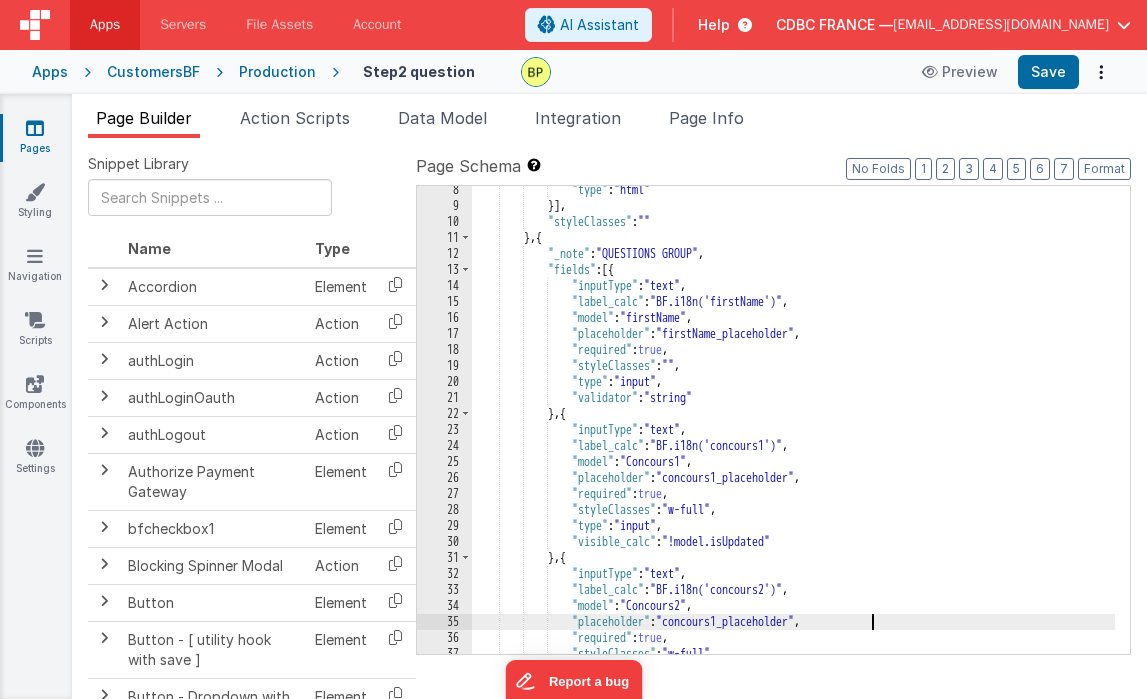 click on ""type" :  "html"                }] ,                "styleClasses" :  ""           } ,  {                "_note" :  "QUESTIONS GROUP" ,                "fields" :  [{                     "inputType" :  "text" ,                     "label_calc" :  "BF.i18n('firstName')" ,                     "model" :  "firstName" ,                     "placeholder" :  "firstName_placeholder" ,                     "required" :  true ,                     "styleClasses" :  "" ,                     "type" :  "input" ,                     "validator" :  "string"                } ,  {                     "inputType" :  "text" ,                     "label_calc" :  "BF.i18n('concours1')" ,                     "model" :  "Concours1" ,                     "placeholder" :  "concours1_placeholder" ,                     "required" :  true ,                     "styleClasses" :  "w-full" ,                     "type" :  "input" ,                     "visible_calc" :  "!model.isUpdated"                } ,  {           :" at bounding box center (793, 432) 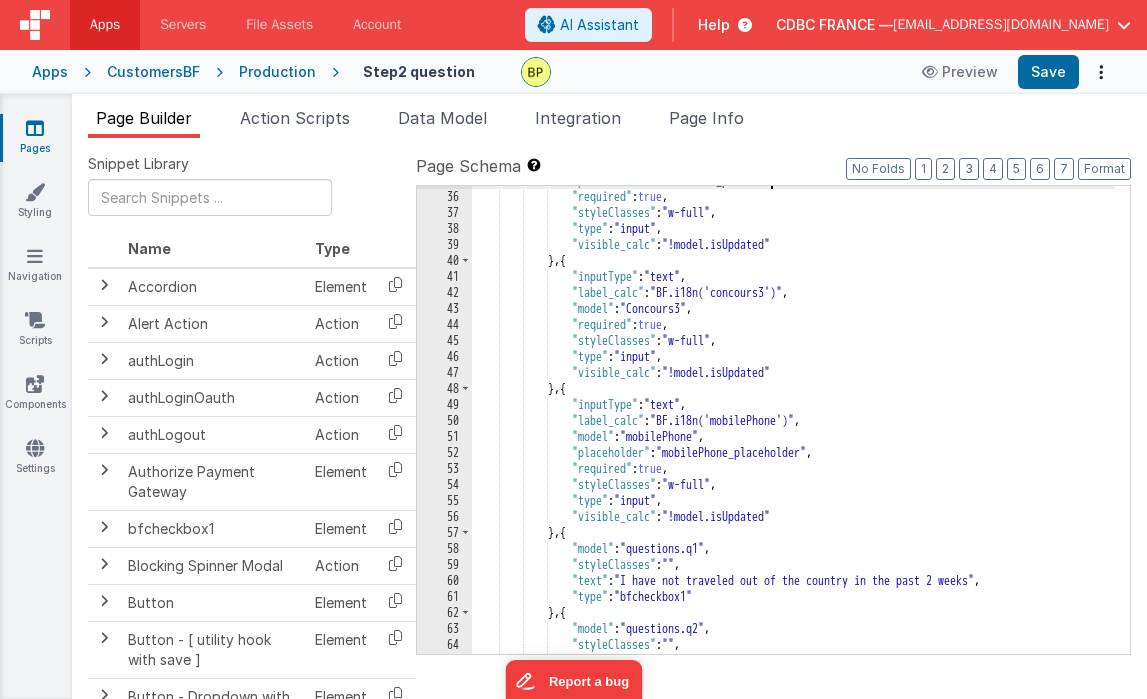 scroll, scrollTop: 638, scrollLeft: 0, axis: vertical 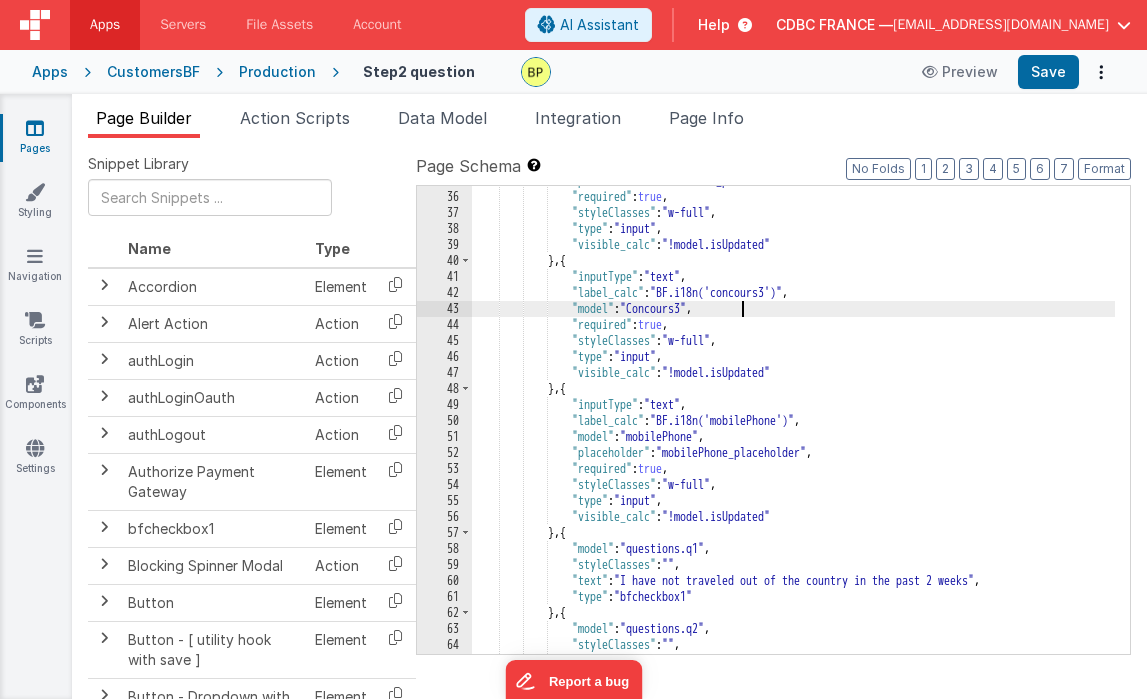 click on ""placeholder" :  "concours2_placeholder" ,                     "required" :  true ,                     "styleClasses" :  "w-full" ,                     "type" :  "input" ,                     "visible_calc" :  "!model.isUpdated"                } ,  {                     "inputType" :  "text" ,                     "label_calc" :  "BF.i18n('concours3')" ,                     "model" :  "Concours3" ,                     "required" :  true ,                     "styleClasses" :  "w-full" ,                     "type" :  "input" ,                     "visible_calc" :  "!model.isUpdated"                } ,  {                     "inputType" :  "text" ,                     "label_calc" :  "BF.i18n('mobilePhone')" ,                     "model" :  "mobilePhone" ,                     "placeholder" :  "mobilePhone_placeholder" ,                     "required" :  true ,                     "styleClasses" :  "w-full" ,                     "type" :  "input" ,                     "visible_calc" :       }" at bounding box center (793, 423) 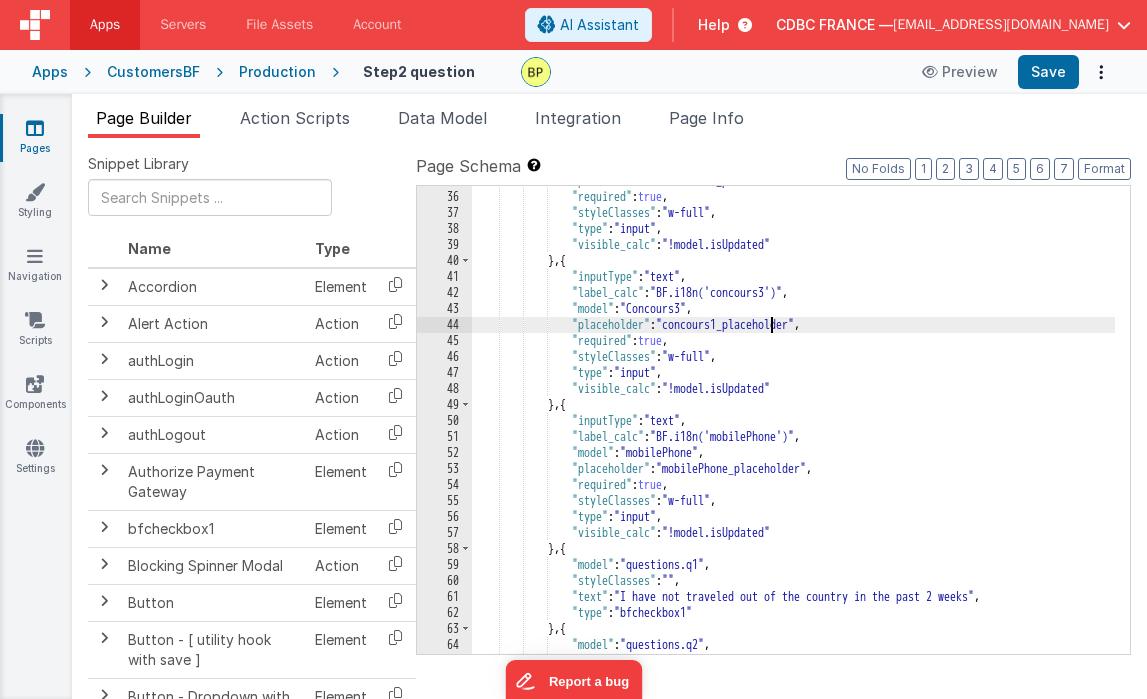 click on ""placeholder" :  "concours2_placeholder" ,                     "required" :  true ,                     "styleClasses" :  "w-full" ,                     "type" :  "input" ,                     "visible_calc" :  "!model.isUpdated"                } ,  {                     "inputType" :  "text" ,                     "label_calc" :  "BF.i18n('concours3')" ,                     "model" :  "Concours3" ,                     "placeholder" :  "concours1_placeholder" ,                     "required" :  true ,                     "styleClasses" :  "w-full" ,                     "type" :  "input" ,                     "visible_calc" :  "!model.isUpdated"                } ,  {                     "inputType" :  "text" ,                     "label_calc" :  "BF.i18n('mobilePhone')" ,                     "model" :  "mobilePhone" ,                     "placeholder" :  "mobilePhone_placeholder" ,                     "required" :  true ,                     "styleClasses" :  "w-full" ,                     ," at bounding box center [793, 423] 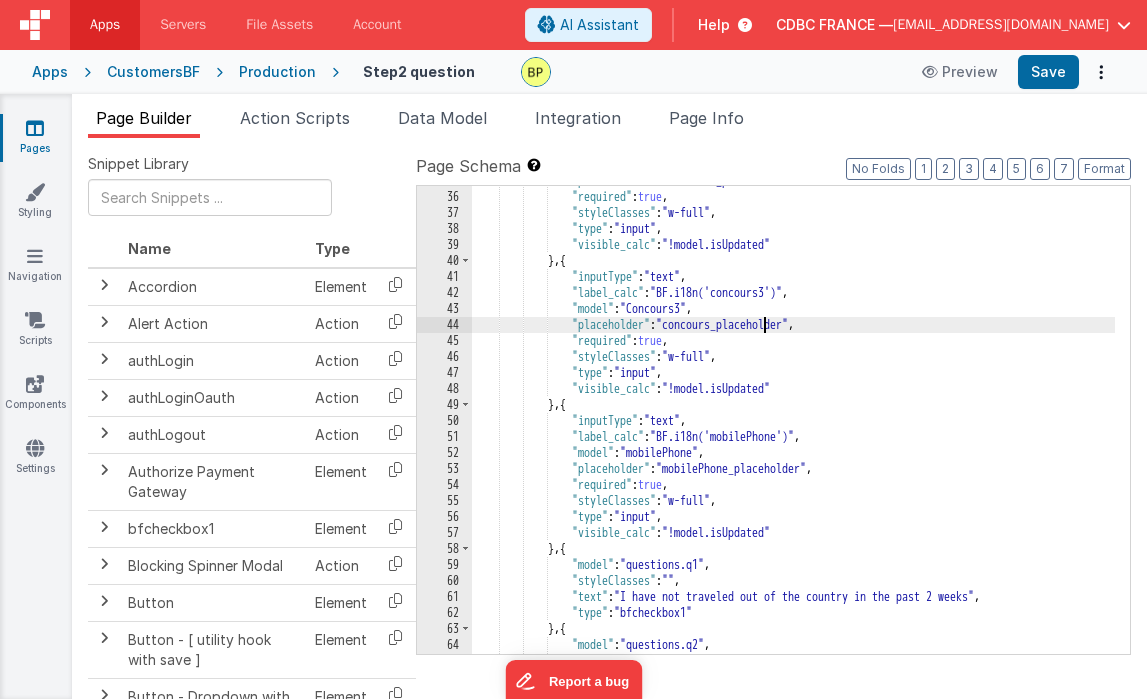 type 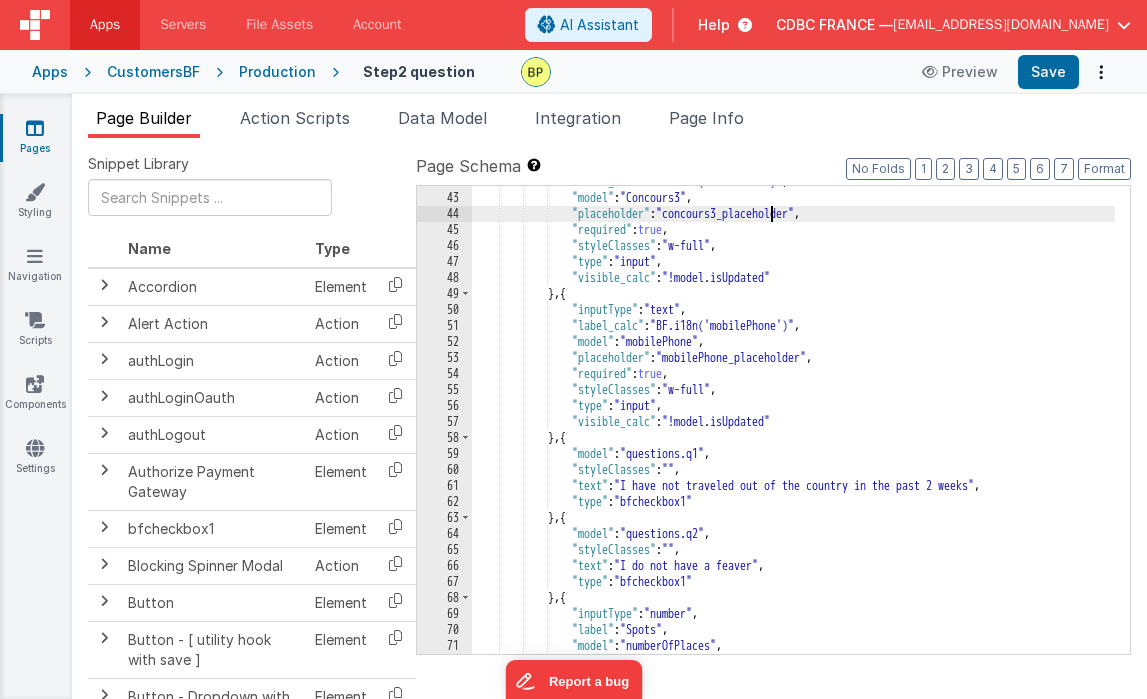 scroll, scrollTop: 749, scrollLeft: 0, axis: vertical 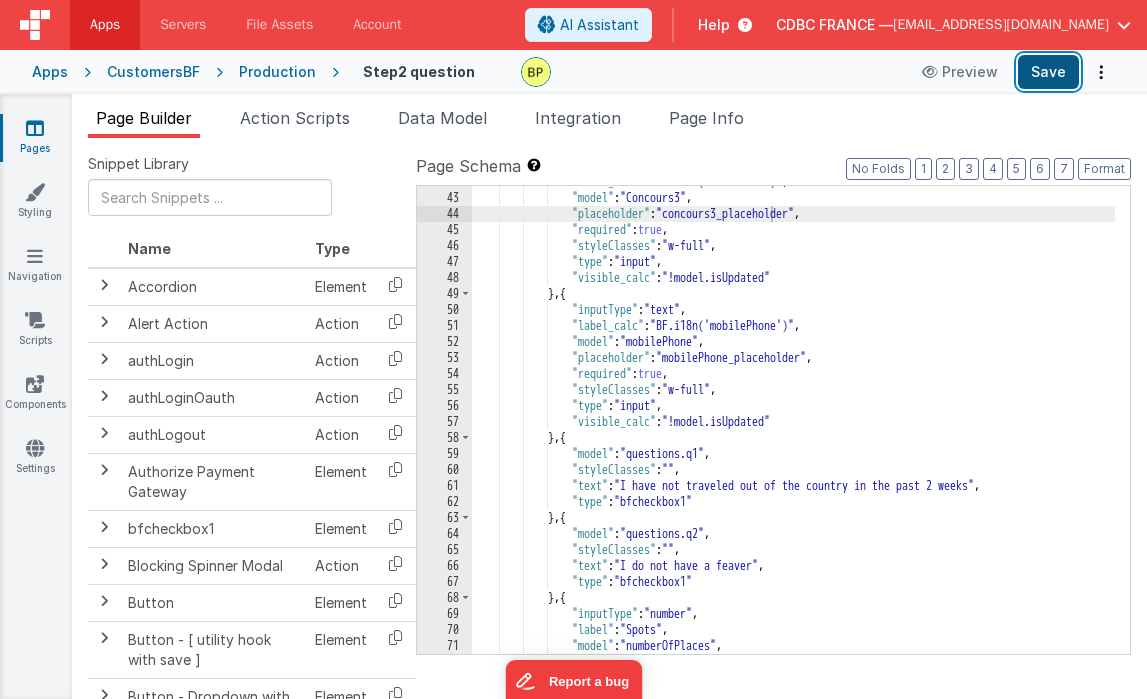 click on "Save" at bounding box center (1048, 72) 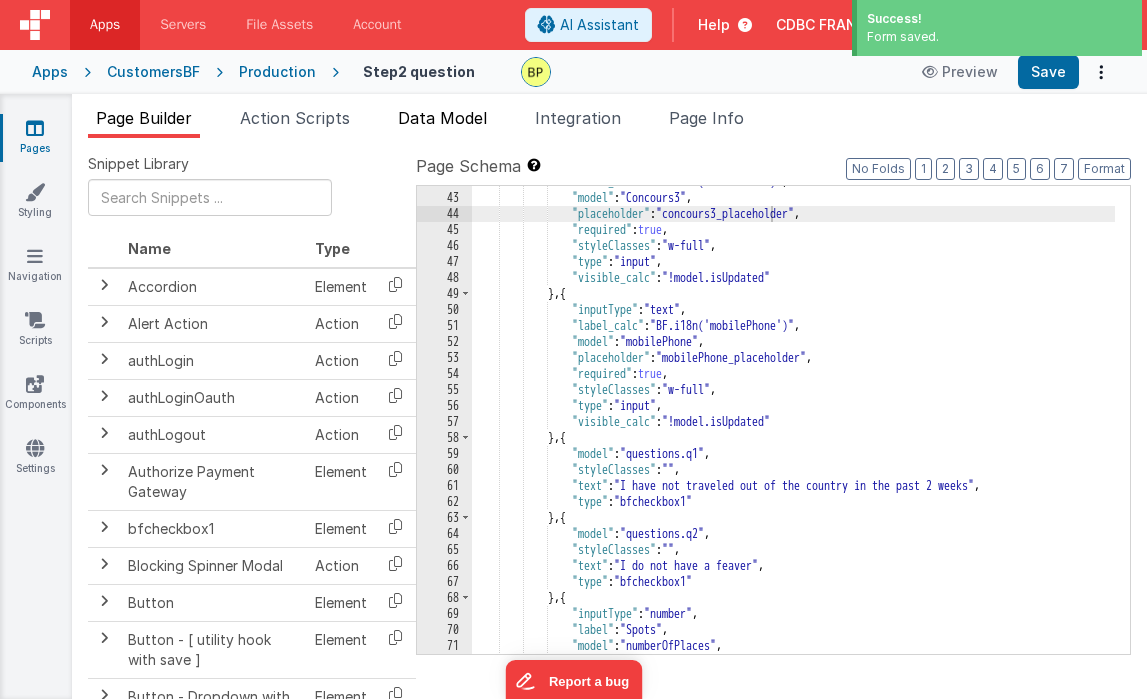 click on "Data Model" at bounding box center (442, 118) 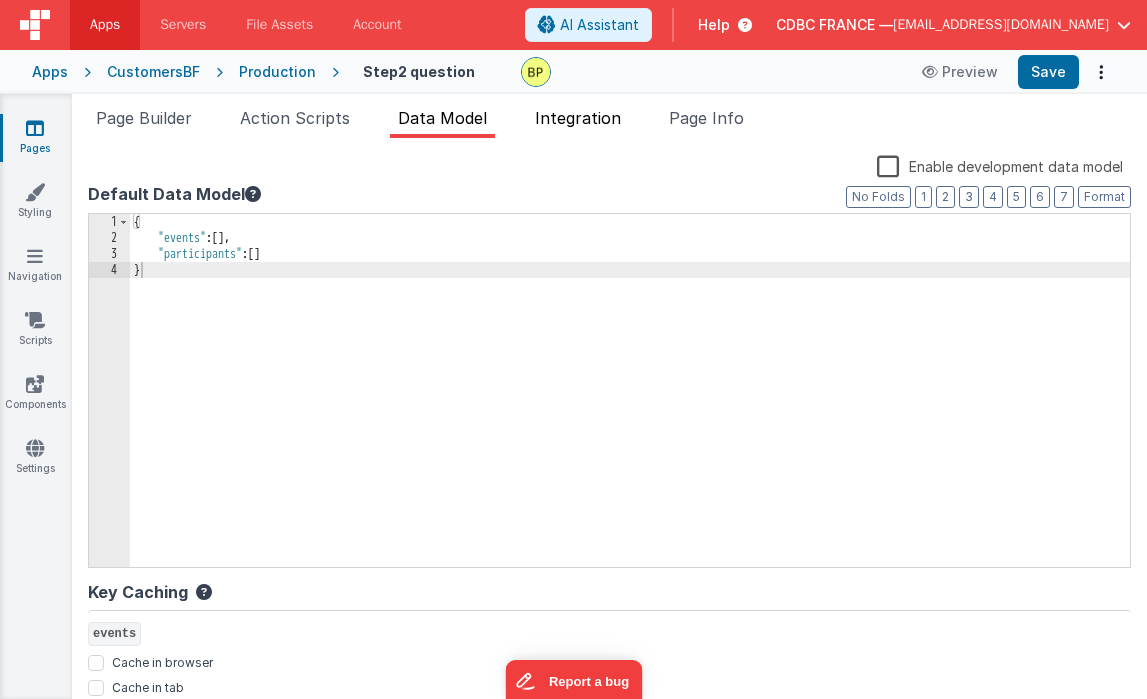 click on "Integration" at bounding box center (578, 122) 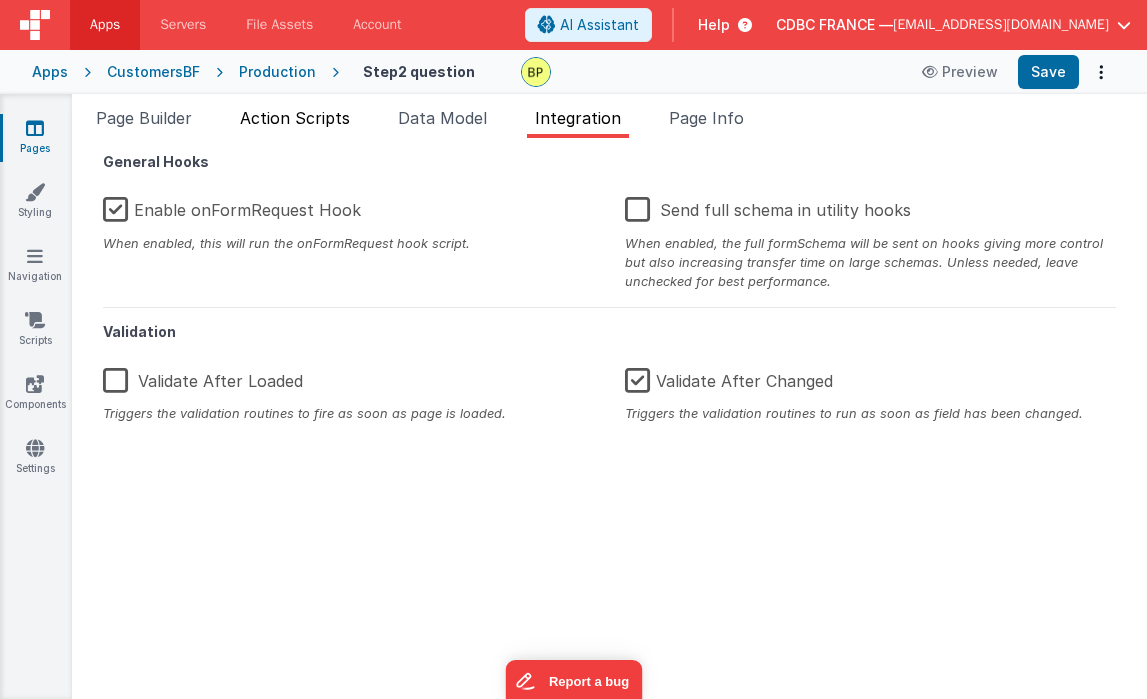 click on "Action Scripts" at bounding box center [295, 118] 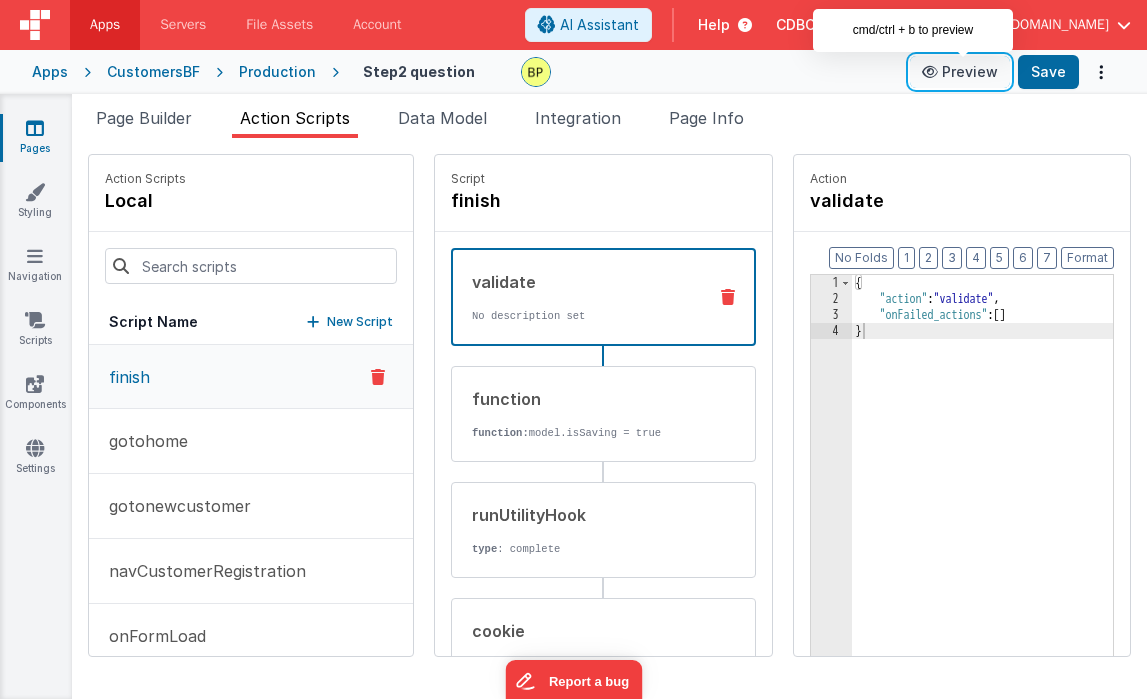 click on "Preview" at bounding box center (960, 72) 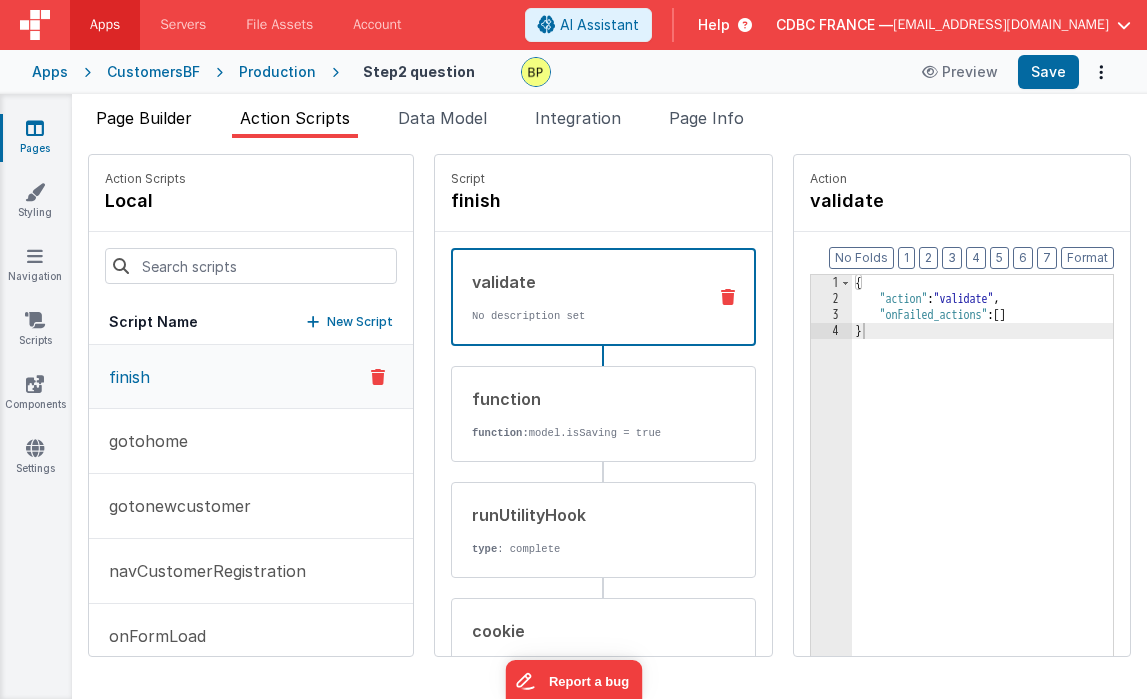 click on "Page Builder" at bounding box center (144, 118) 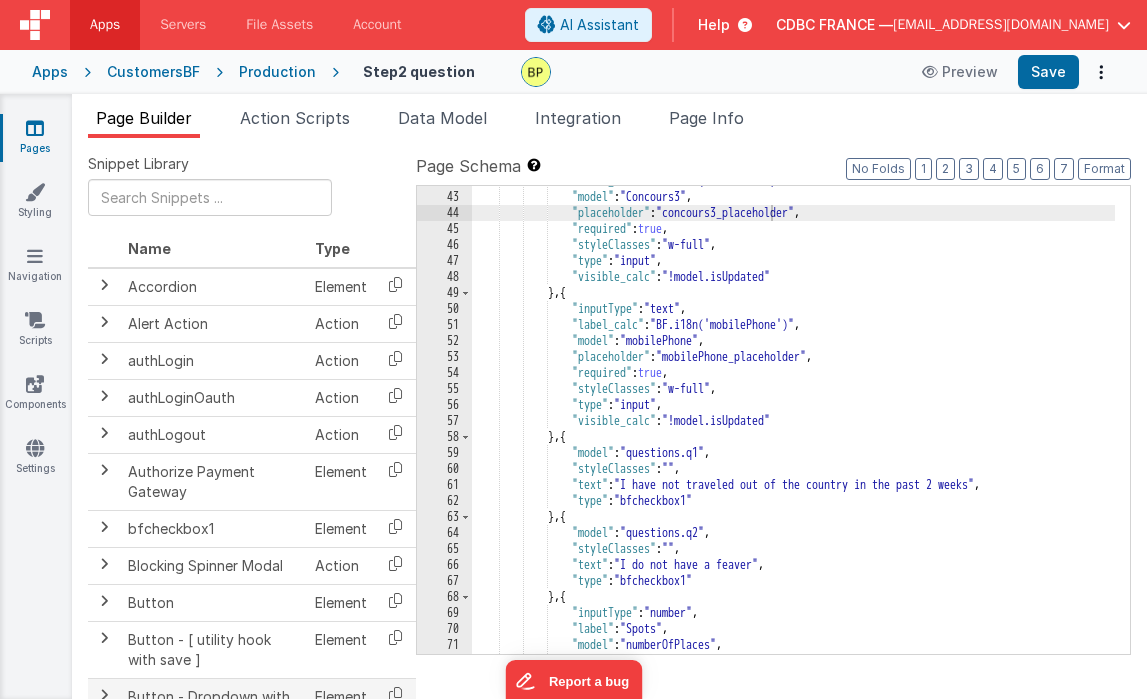 scroll, scrollTop: 749, scrollLeft: 0, axis: vertical 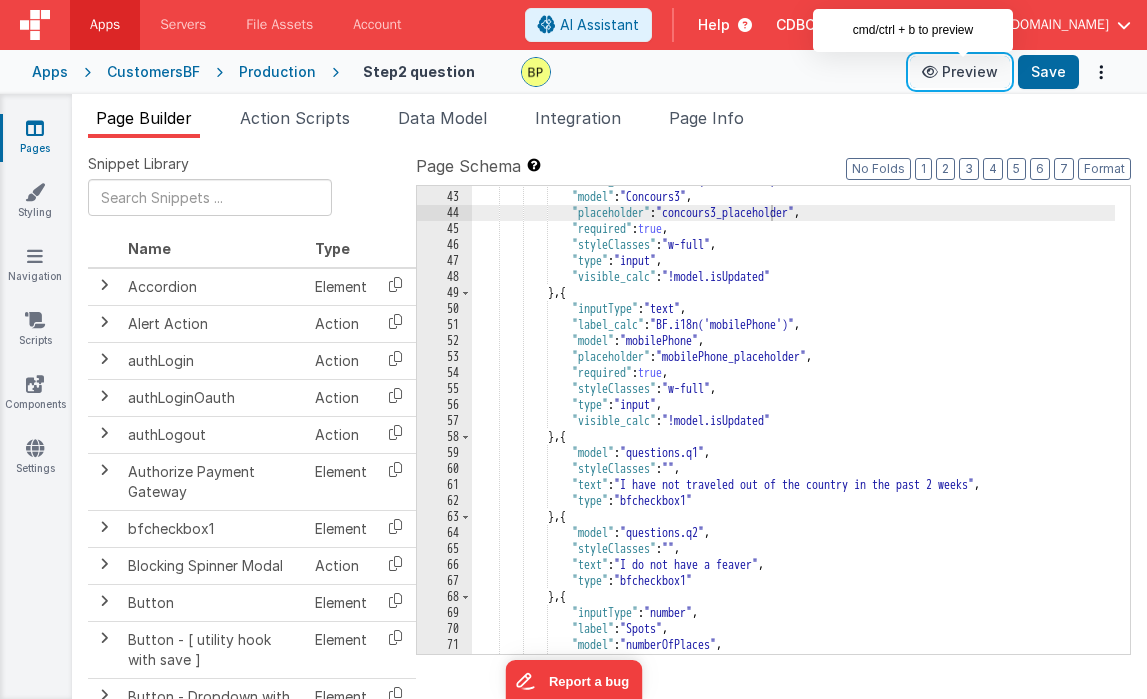 click on "Preview" at bounding box center (960, 72) 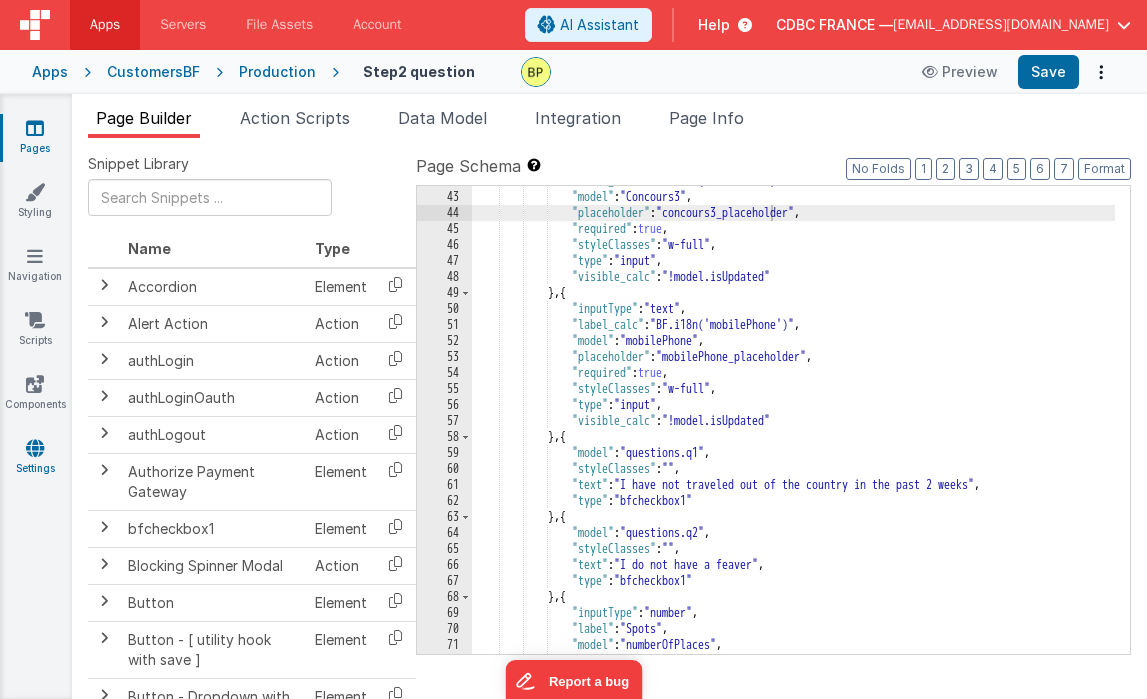 click at bounding box center [35, 448] 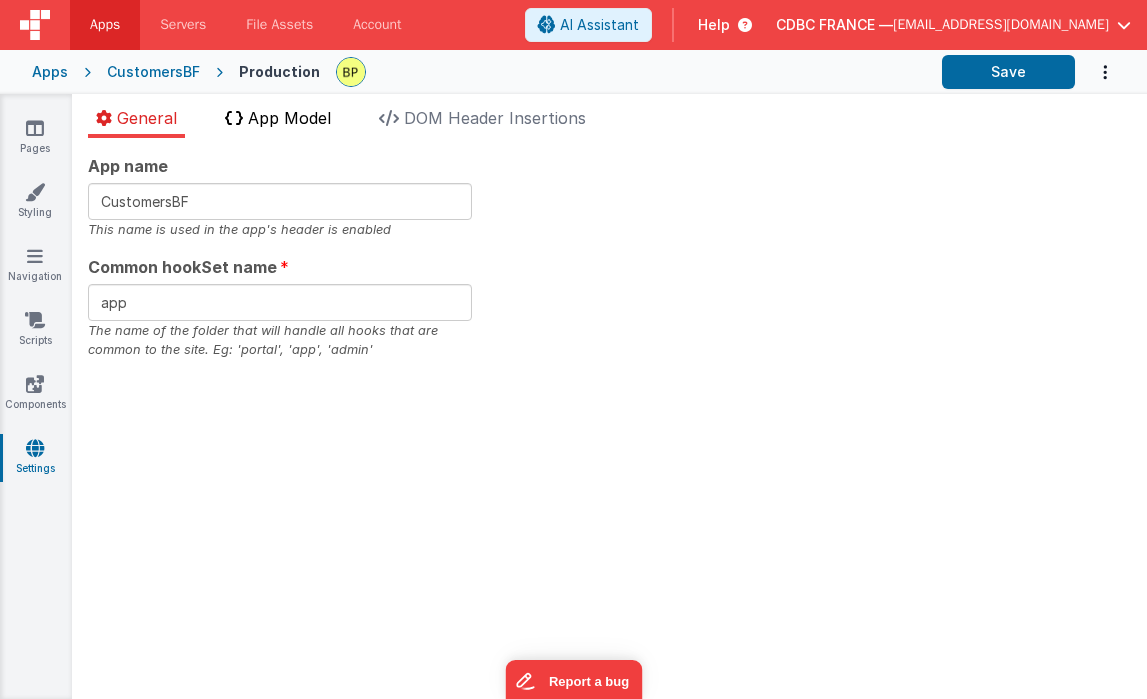 click on "App Model" at bounding box center [289, 118] 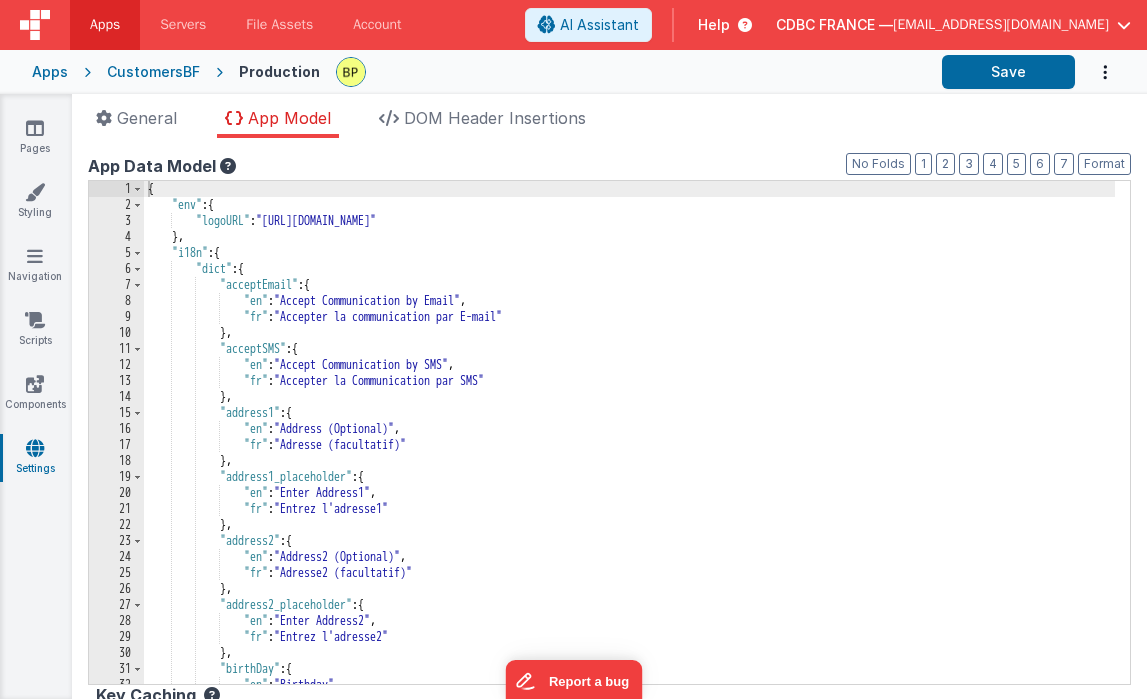 scroll, scrollTop: 0, scrollLeft: 0, axis: both 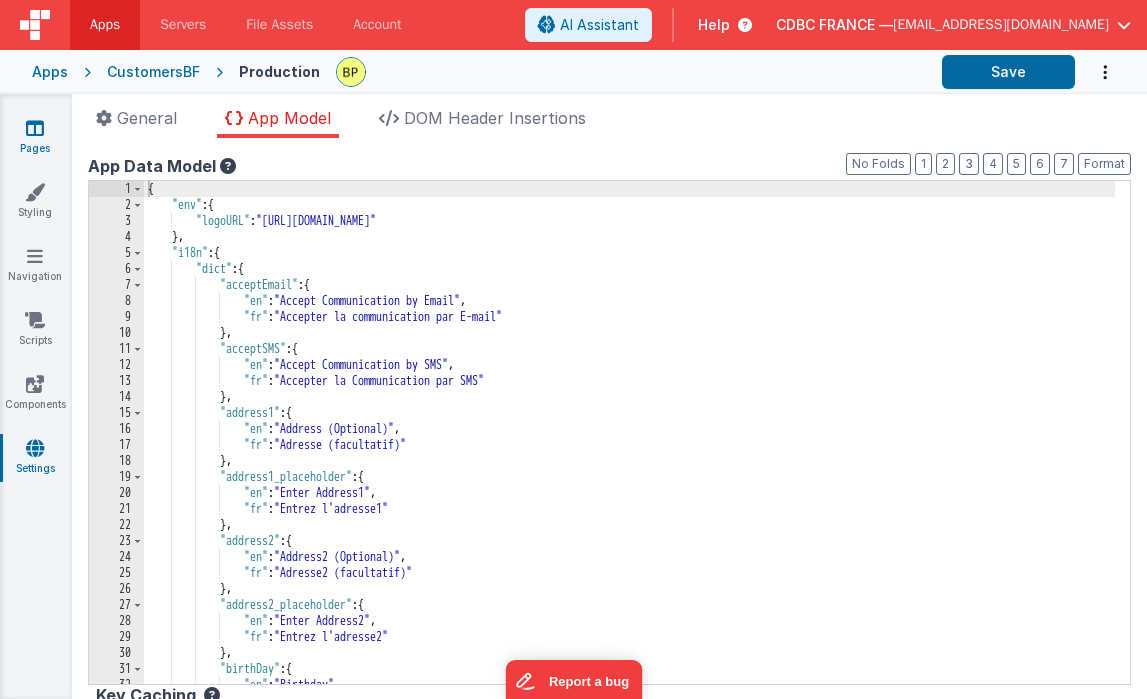 click at bounding box center (35, 128) 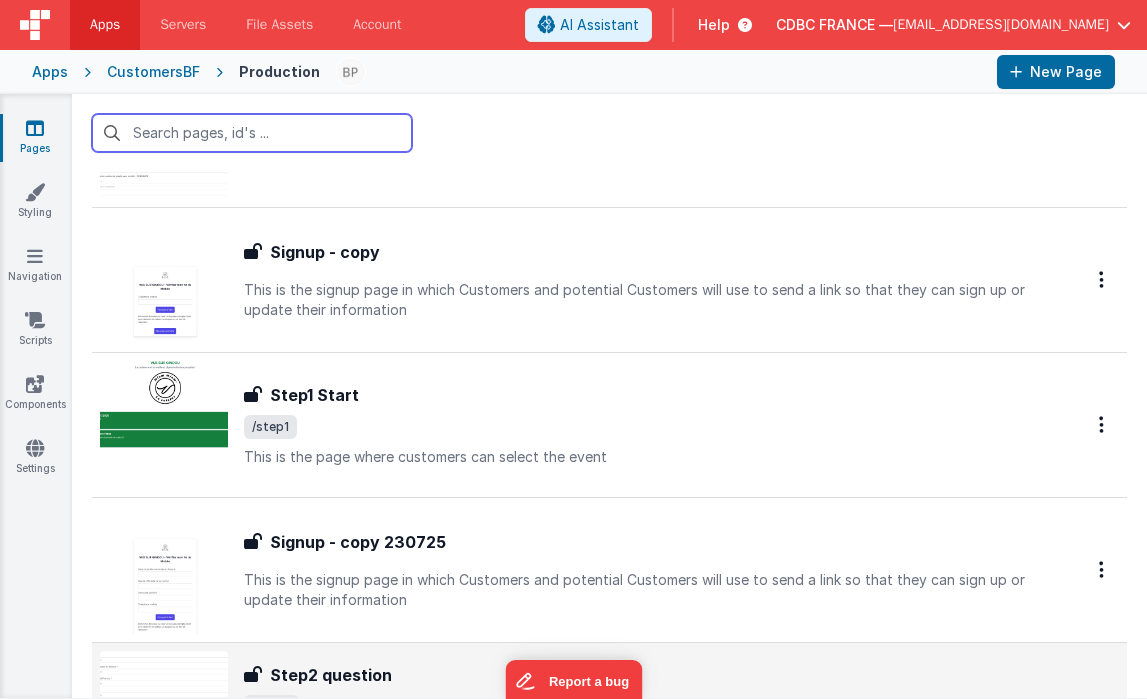 scroll, scrollTop: 1352, scrollLeft: 0, axis: vertical 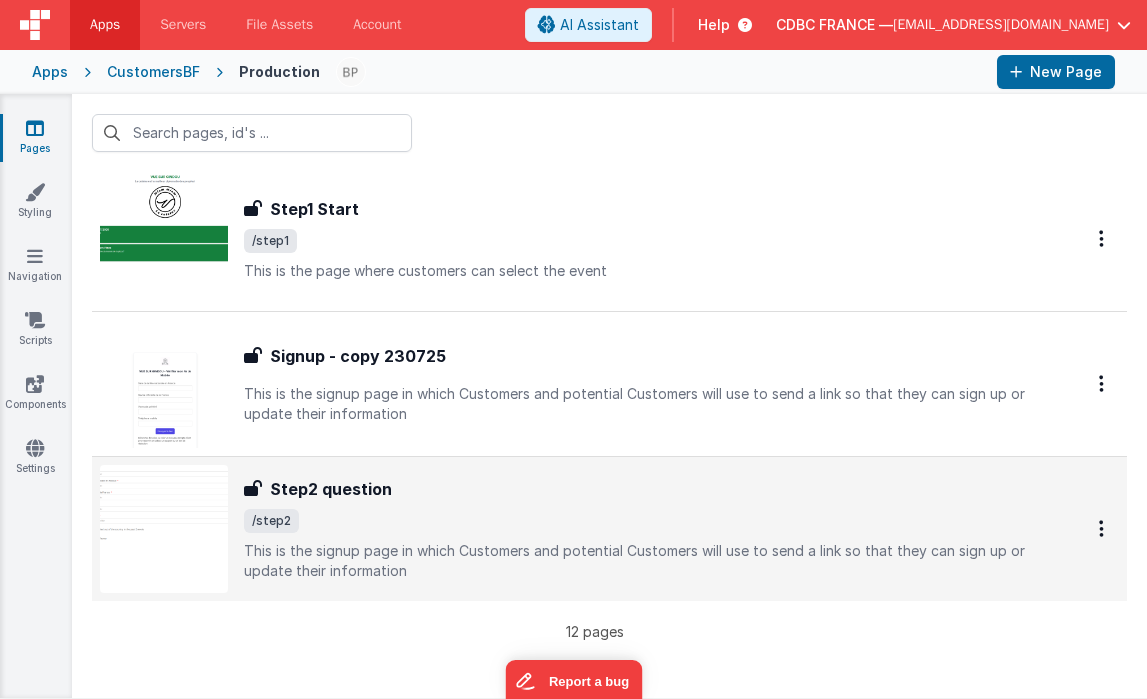 click on "Step2 question
Step2 question
/step2   This is the signup page in which Customers and potential Customers will use to send a link so that they can sign up or update their information" at bounding box center (639, 529) 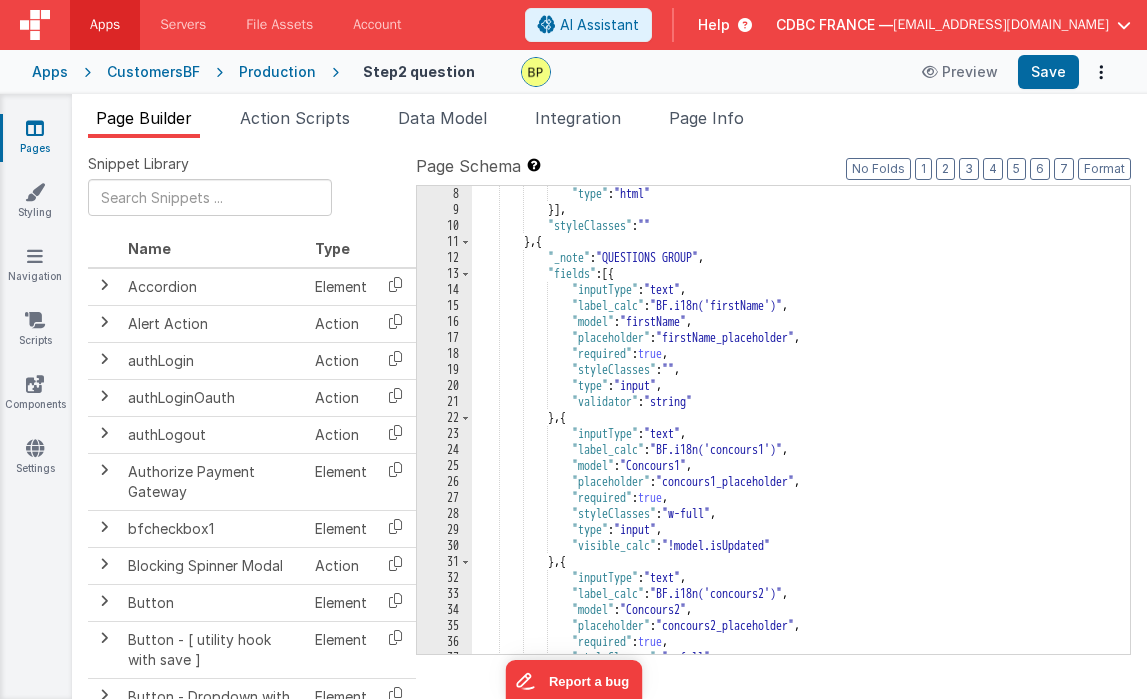 scroll, scrollTop: 197, scrollLeft: 0, axis: vertical 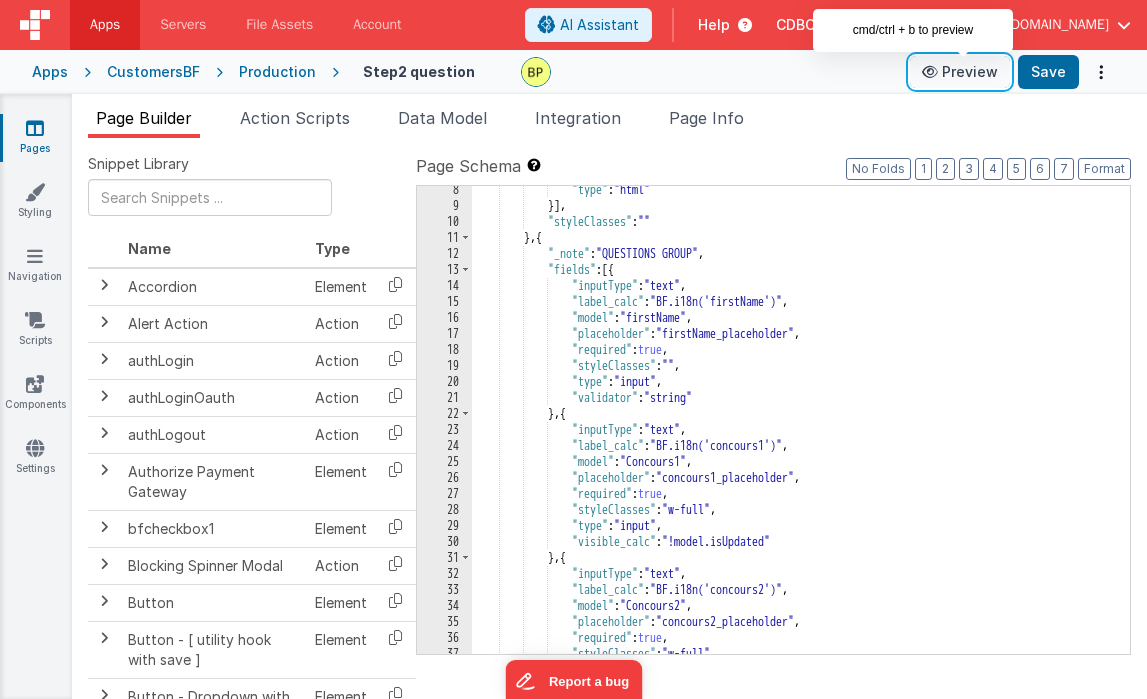 click on "Preview" at bounding box center [960, 72] 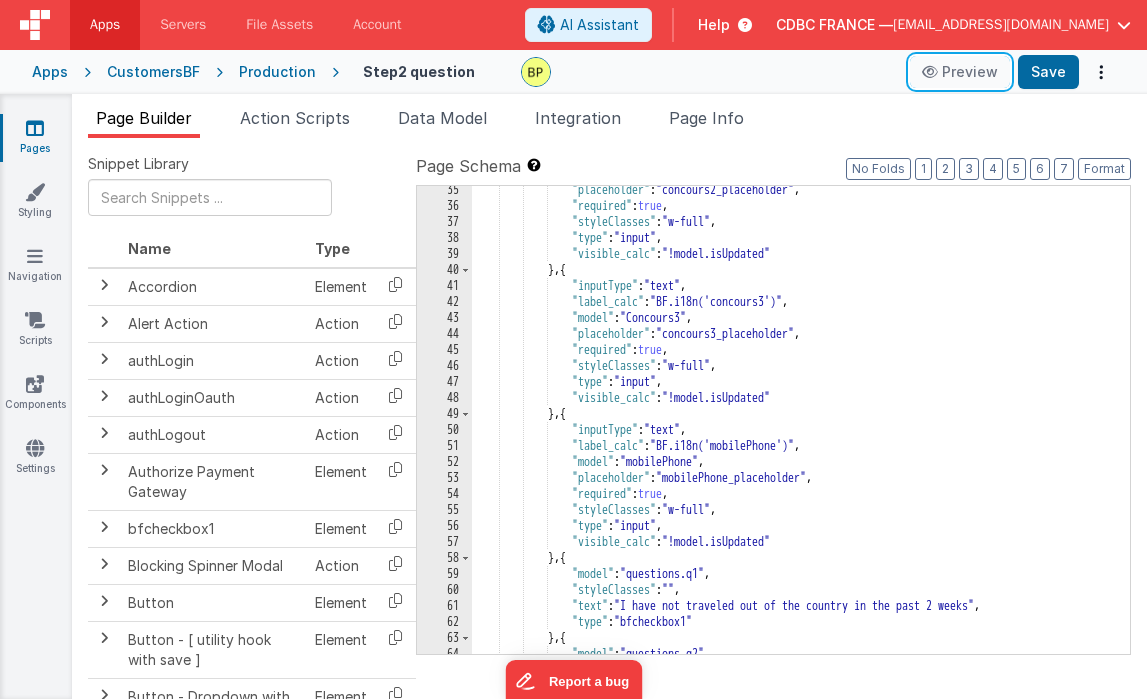 scroll, scrollTop: 693, scrollLeft: 0, axis: vertical 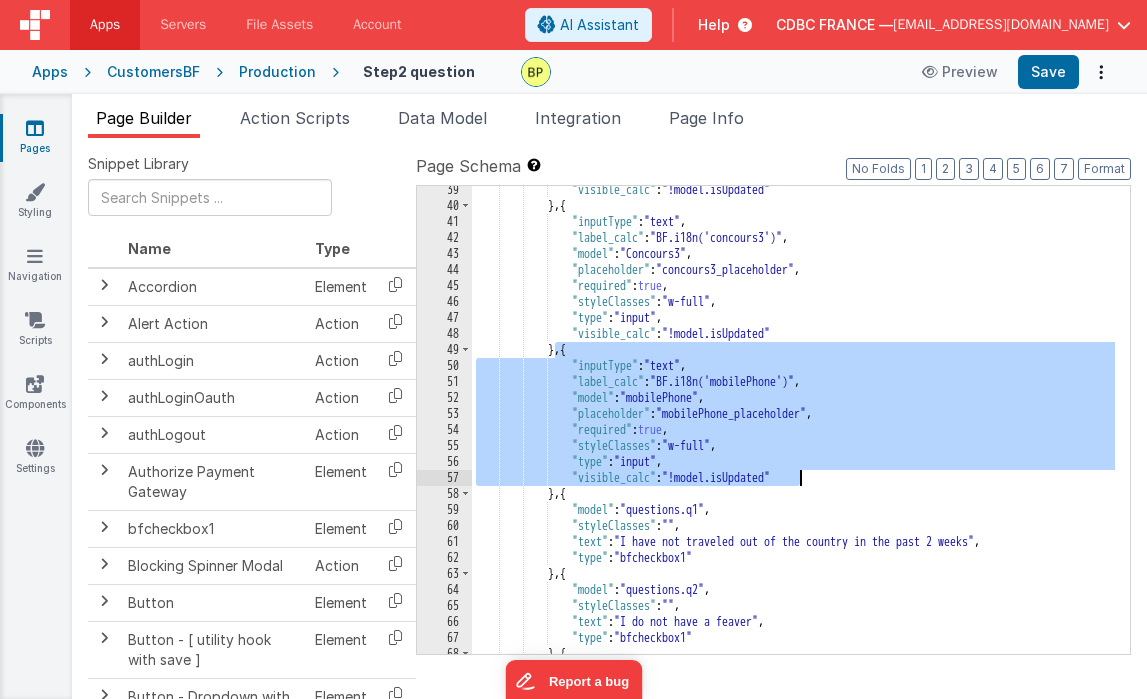 drag, startPoint x: 557, startPoint y: 345, endPoint x: 801, endPoint y: 478, distance: 277.89386 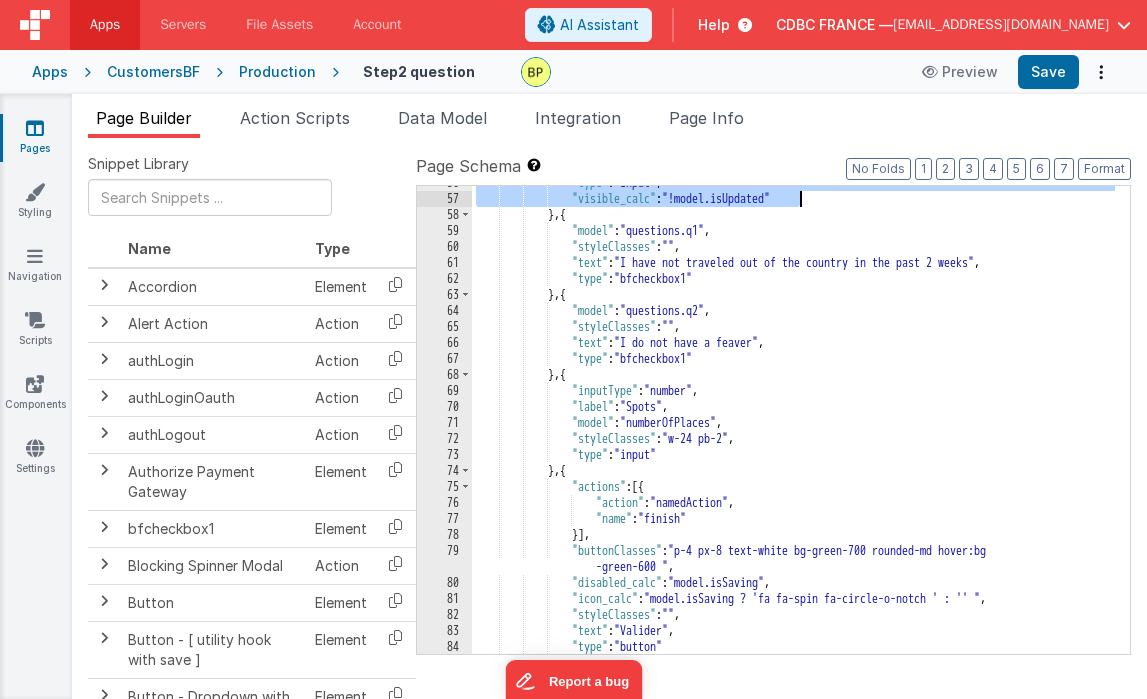 scroll, scrollTop: 972, scrollLeft: 0, axis: vertical 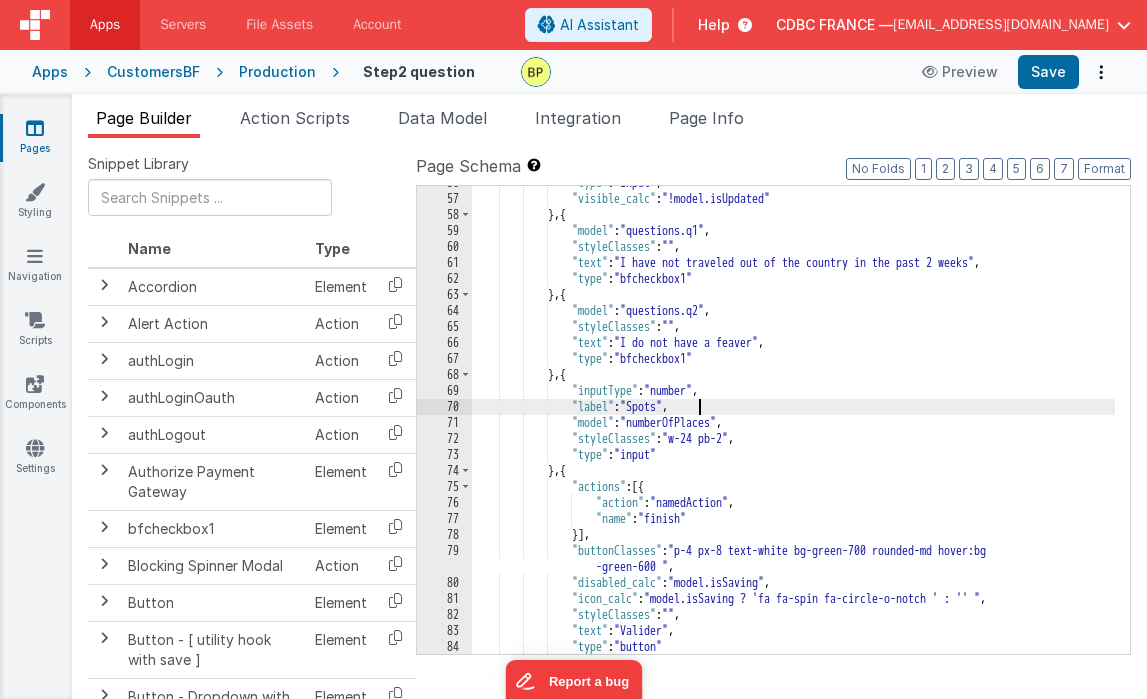 drag, startPoint x: 698, startPoint y: 407, endPoint x: 693, endPoint y: 430, distance: 23.537205 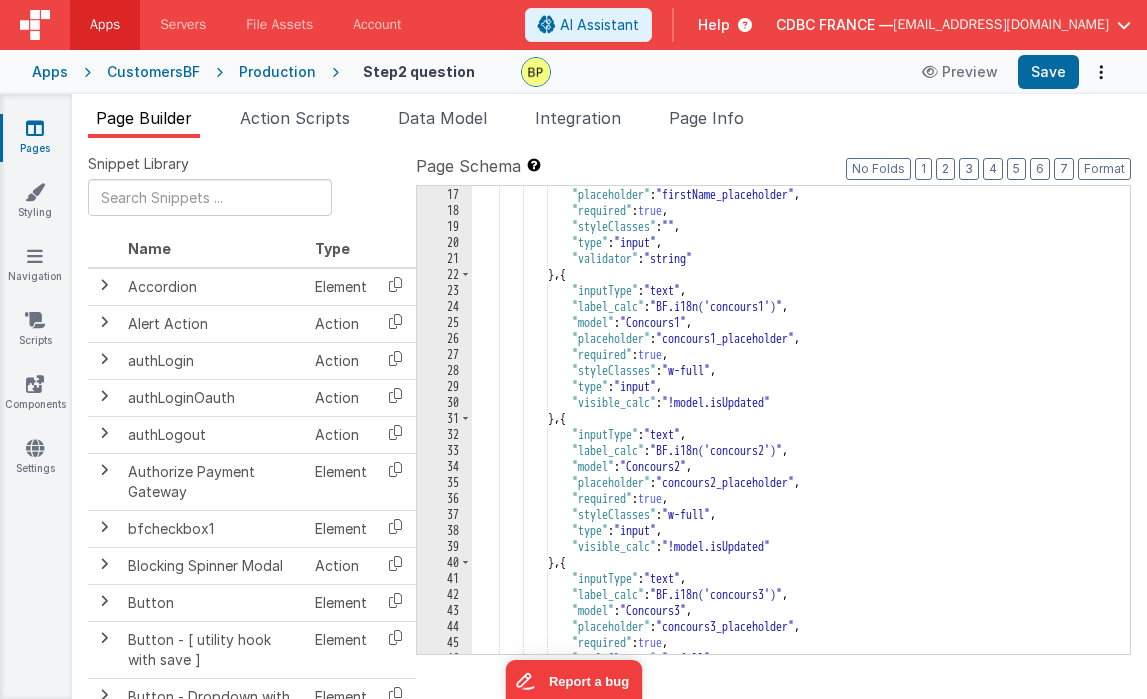 scroll, scrollTop: 336, scrollLeft: 0, axis: vertical 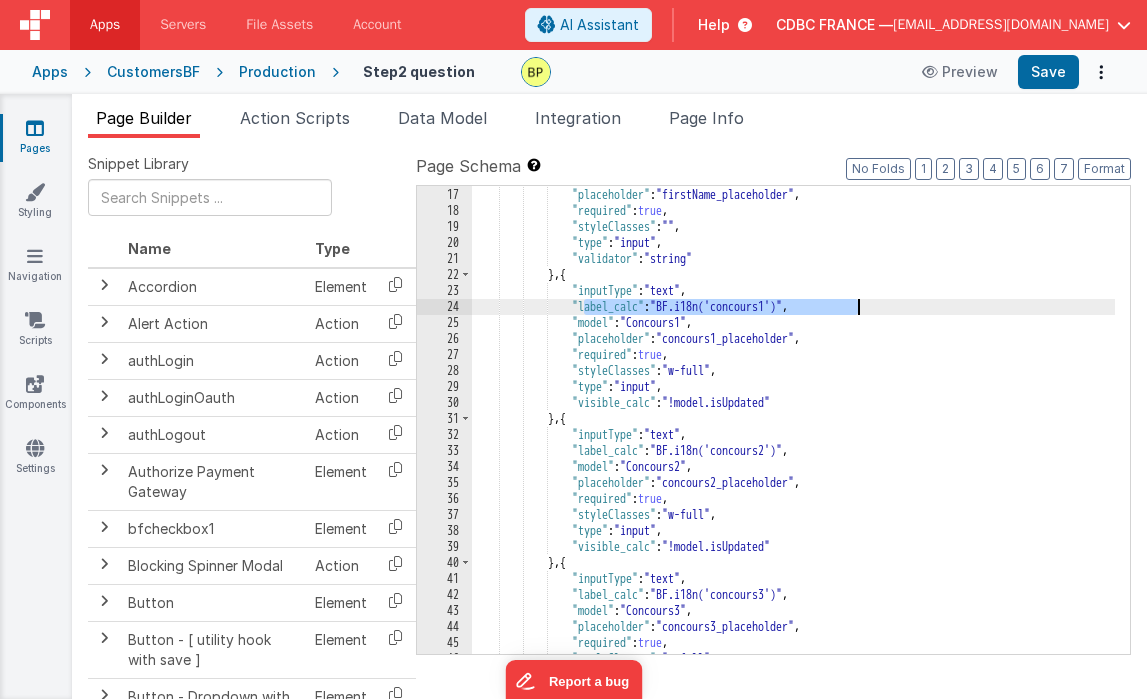 drag, startPoint x: 587, startPoint y: 306, endPoint x: 939, endPoint y: 307, distance: 352.00143 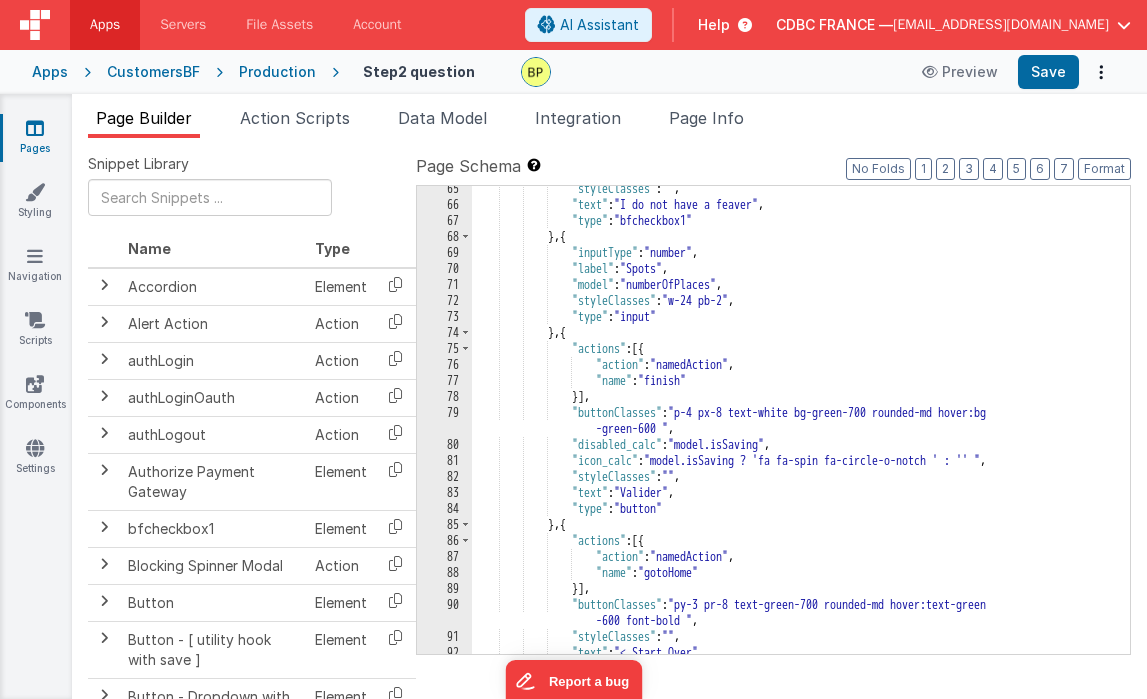 scroll, scrollTop: 1108, scrollLeft: 0, axis: vertical 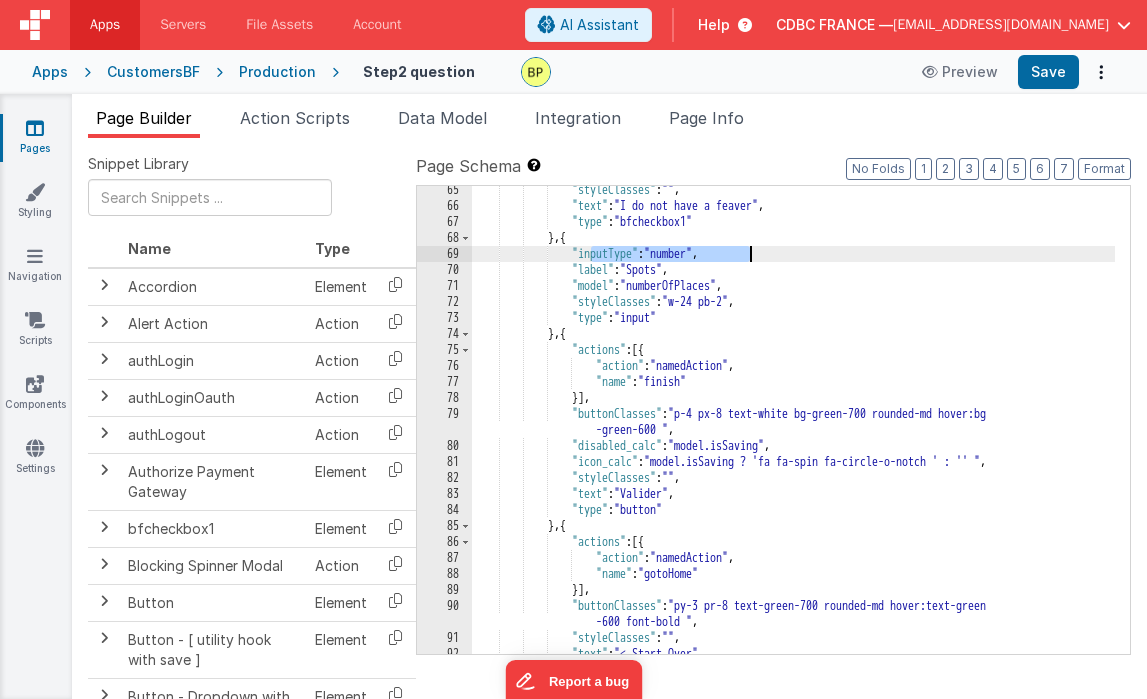 drag, startPoint x: 590, startPoint y: 253, endPoint x: 785, endPoint y: 248, distance: 195.06409 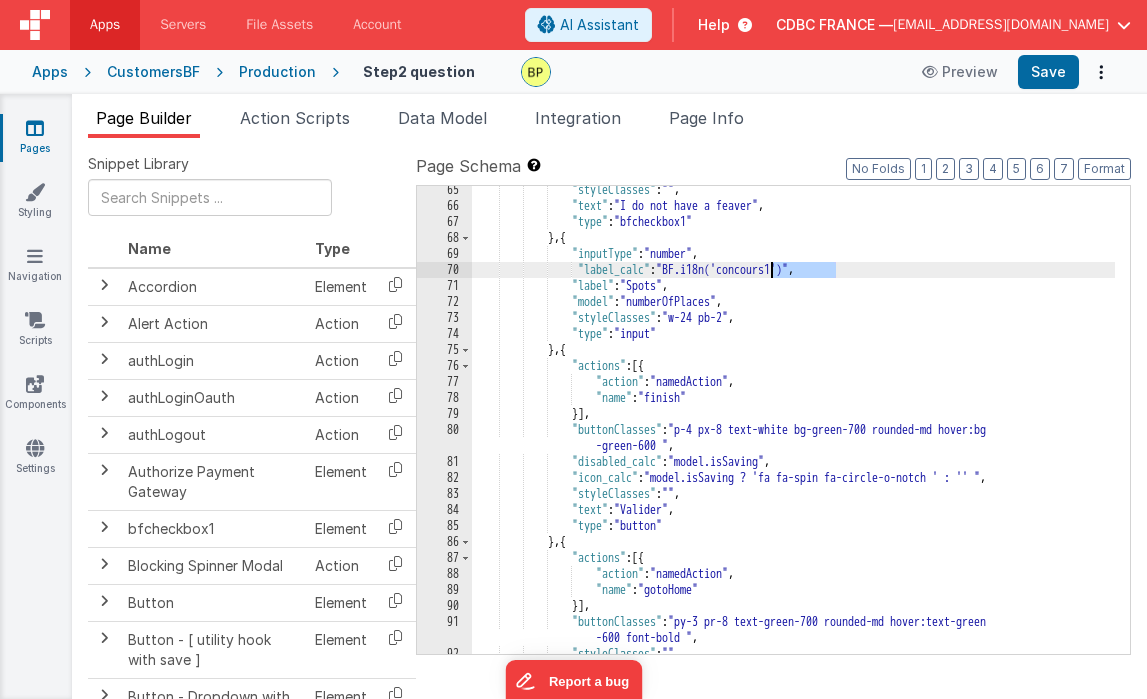drag, startPoint x: 835, startPoint y: 265, endPoint x: 773, endPoint y: 270, distance: 62.201286 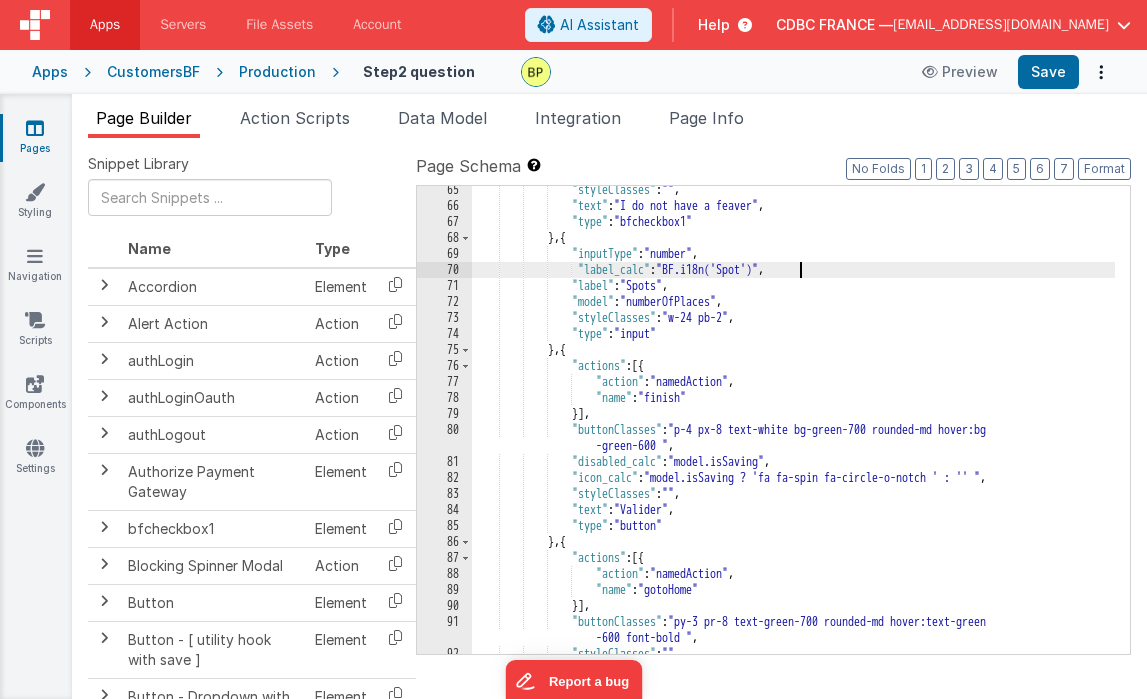 type 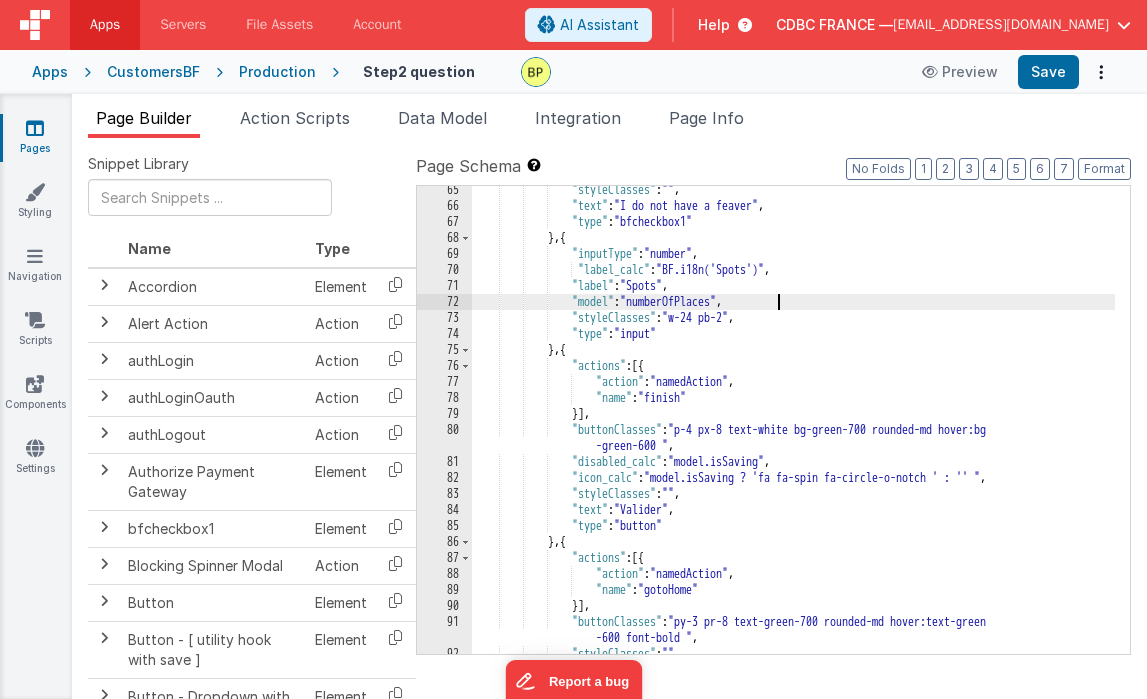 click on ""styleClasses" :  "" ,                     "text" :  "I do not have a feaver" ,                     "type" :  "bfcheckbox1"                } ,  {                     "inputType" :  "number" ,                       "label_calc" :  "BF.i18n('Spots')" ,                     "label" :  "Spots" ,                     "model" :  "numberOfPlaces" ,                     "styleClasses" :  "w-24 pb-2" ,                     "type" :  "input"                } ,  {                     "actions" :  [{                          "action" :  "namedAction" ,                          "name" :  "finish"                     }] ,                     "buttonClasses" :  "p-4 px-8 text-white bg-green-700 rounded-md hover:bg                      -green-600 " ,                     "disabled_calc" :  "model.isSaving" ,                     "icon_calc" :  "model.isSaving ? 'fa fa-spin fa-circle-o-notch ' : '' " ,                     "styleClasses" :  "" ,                     "text" :  "Valider" ,      }" at bounding box center (793, 432) 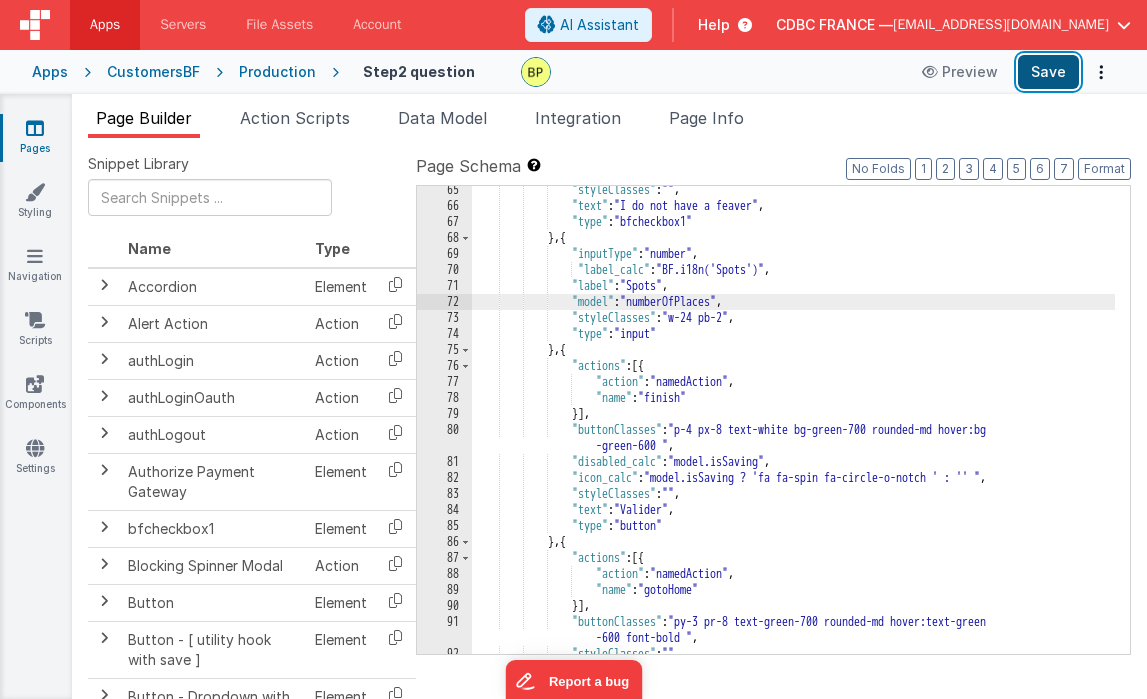 click on "Save" at bounding box center (1048, 72) 